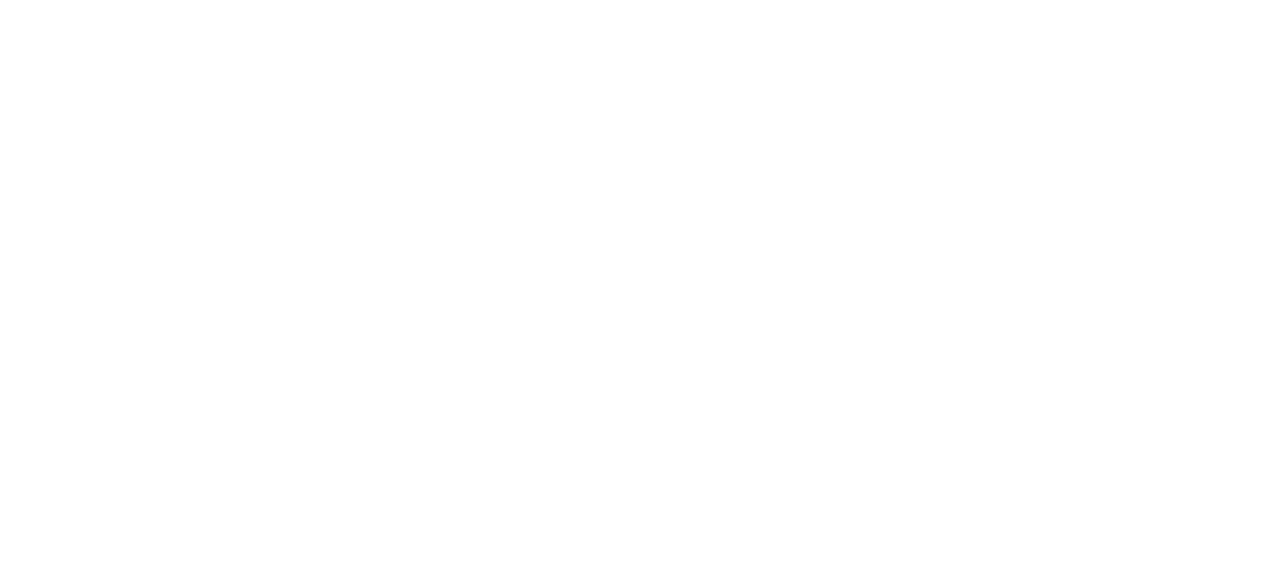 scroll, scrollTop: 0, scrollLeft: 0, axis: both 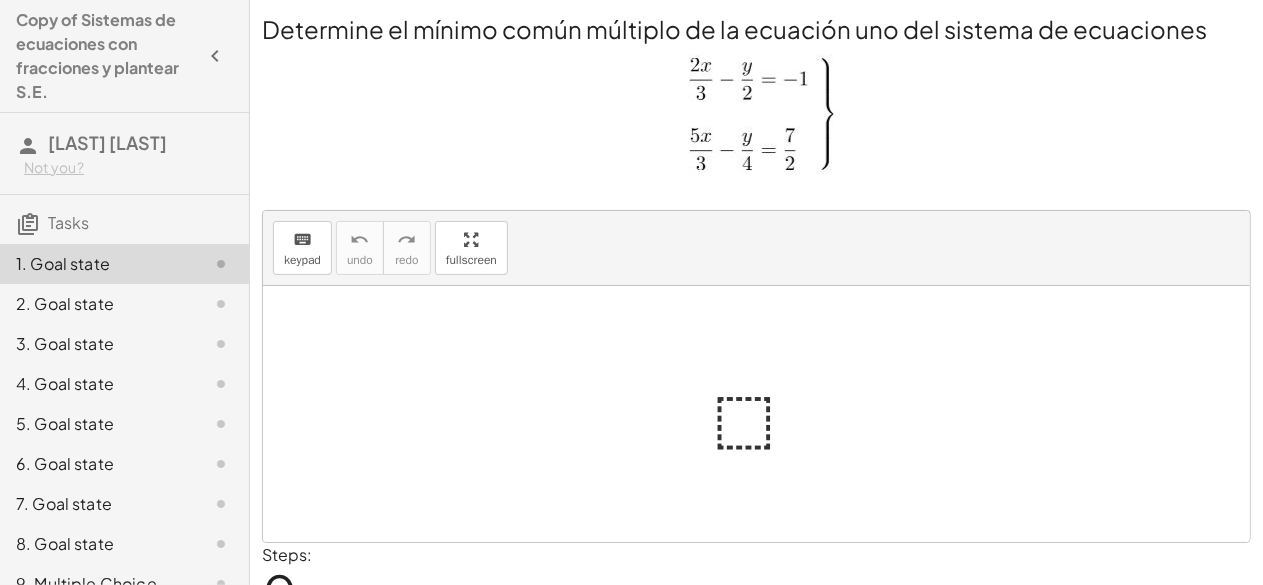 click at bounding box center [765, 414] 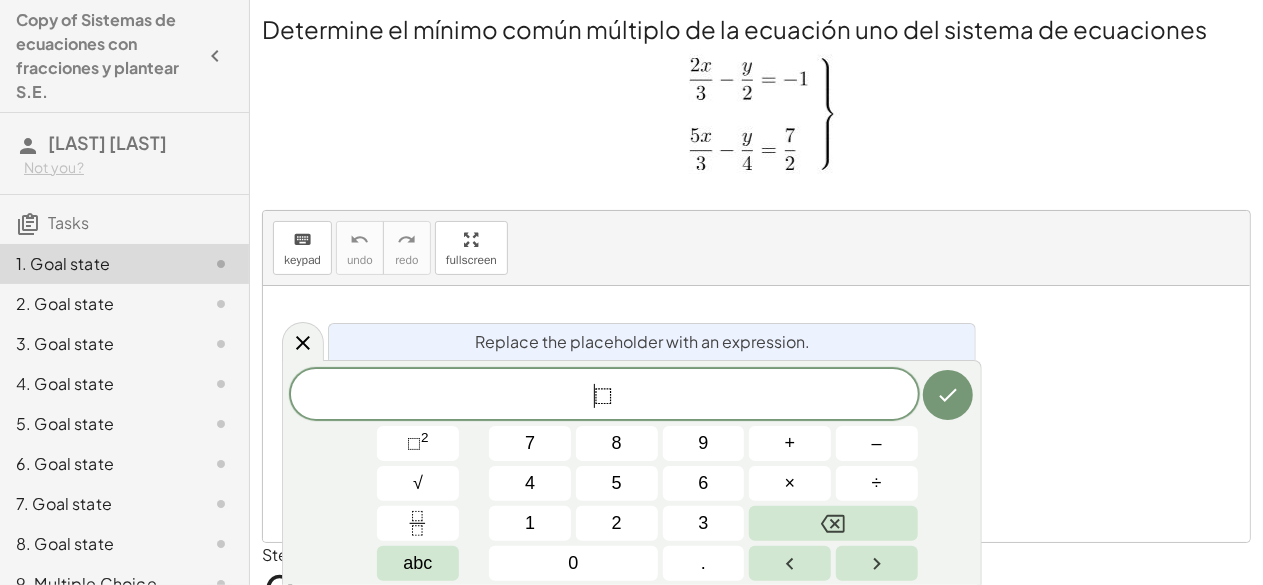 click on "⬚" at bounding box center (604, 396) 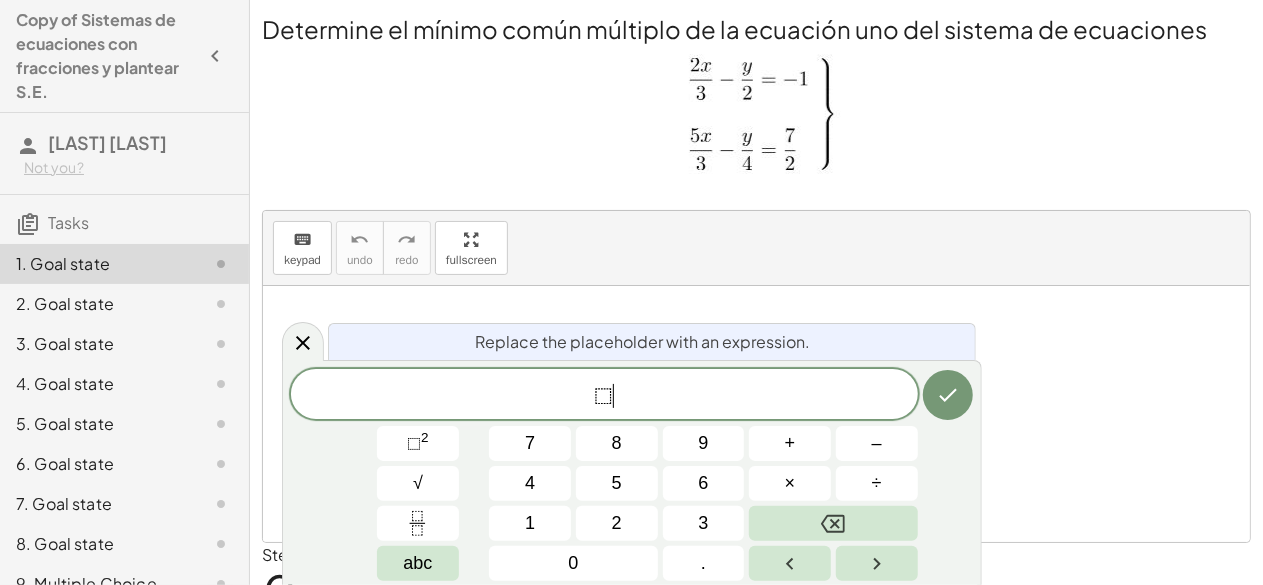 click on "⬚ ​" at bounding box center [604, 396] 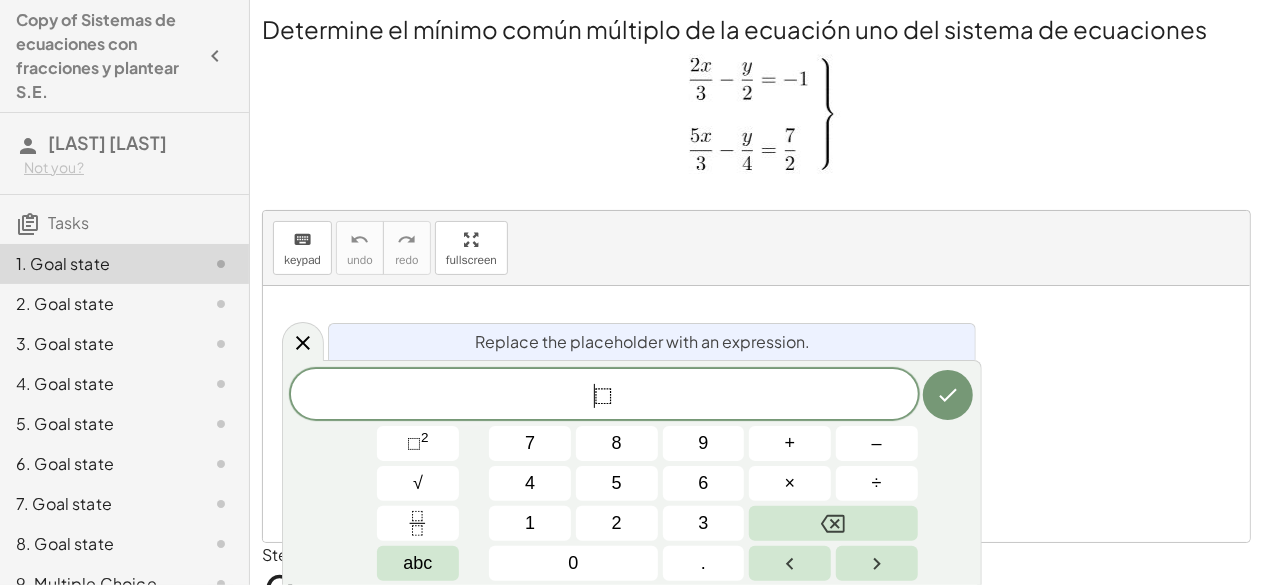 click on "⬚" at bounding box center [604, 396] 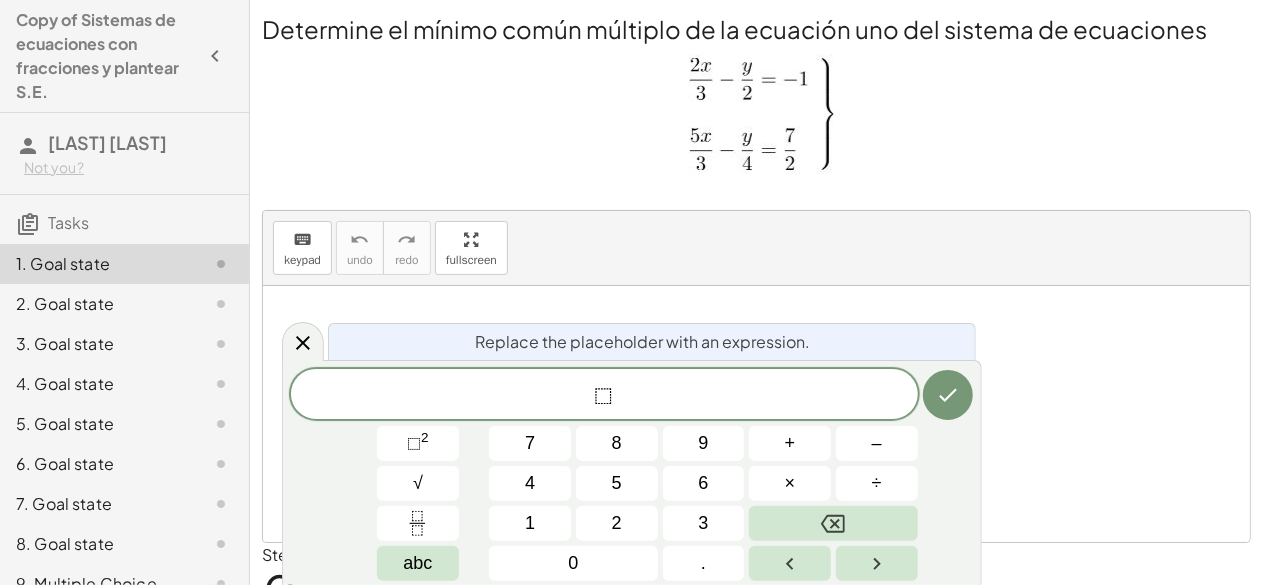 click on "⬚" at bounding box center [604, 396] 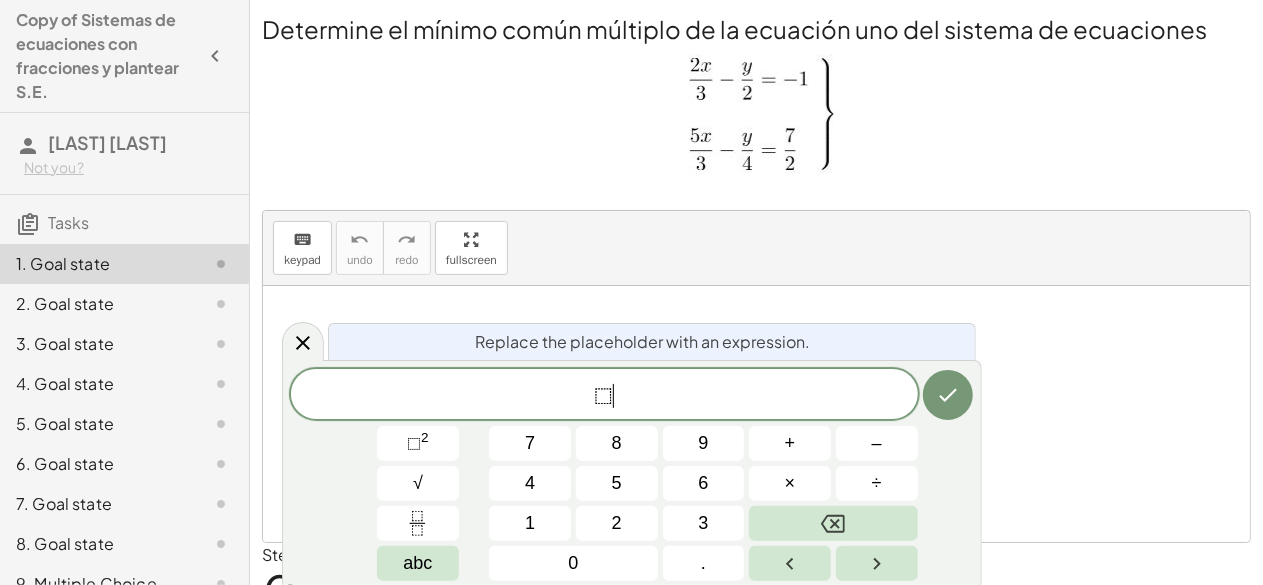click on "⬚" at bounding box center (604, 396) 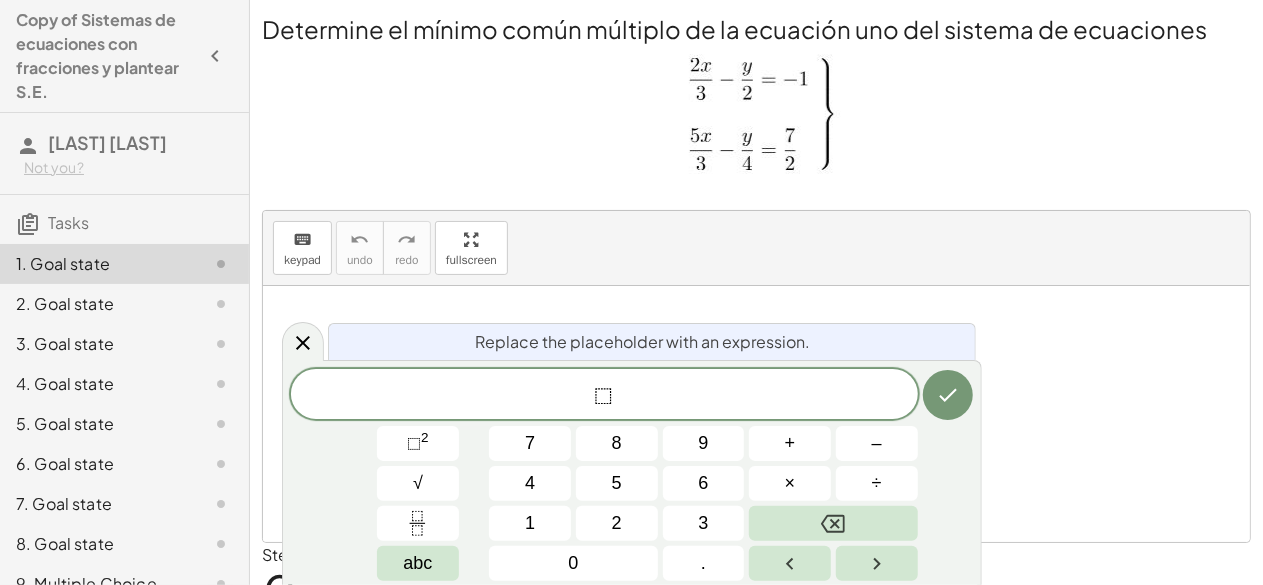 click on "⬚" at bounding box center [604, 396] 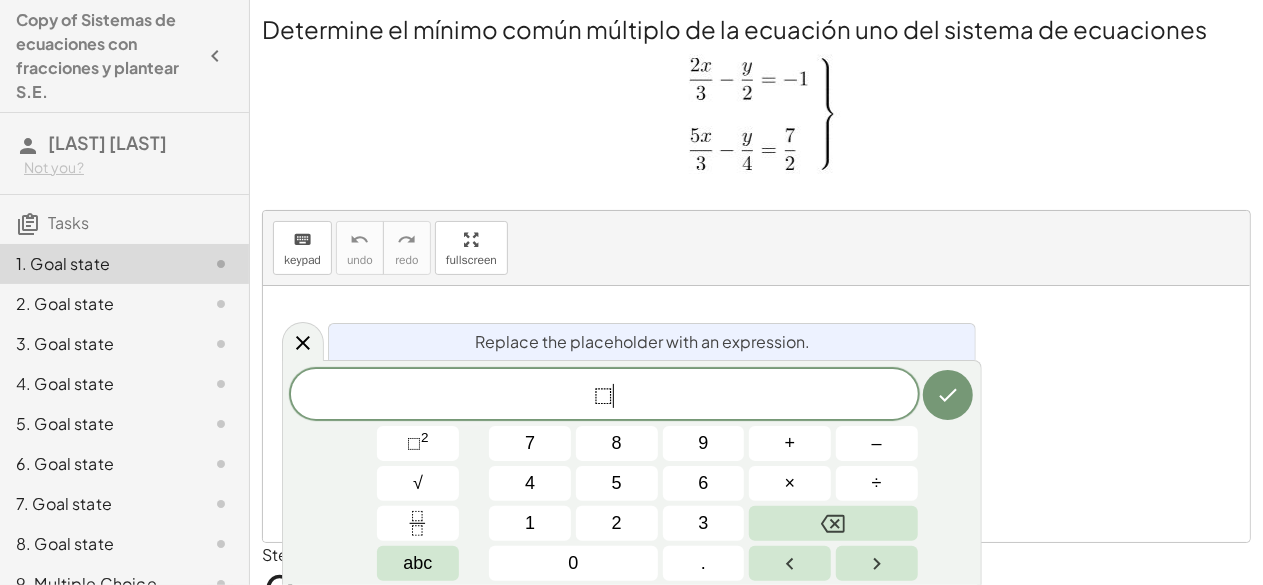 click on "⬚" at bounding box center (604, 396) 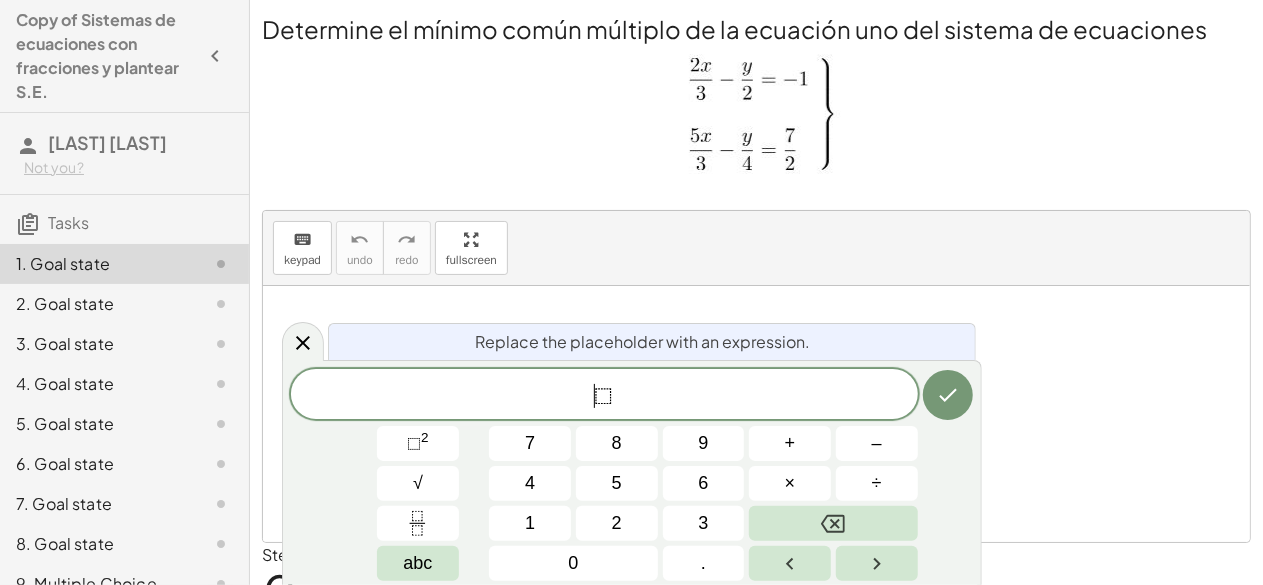 click on "⬚" at bounding box center [604, 396] 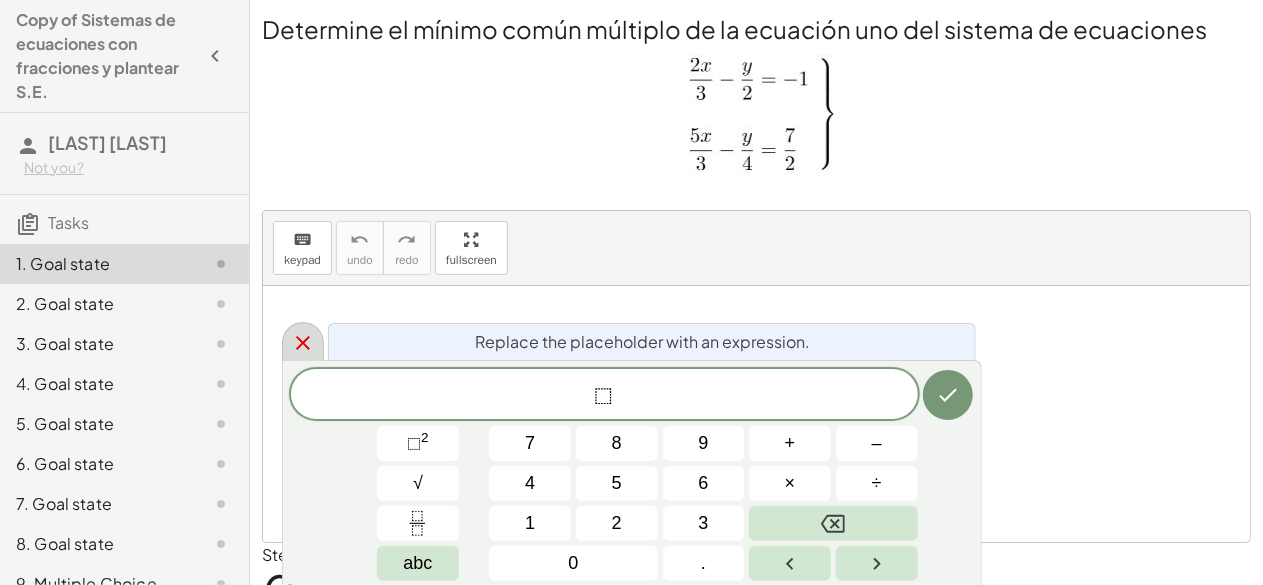 click 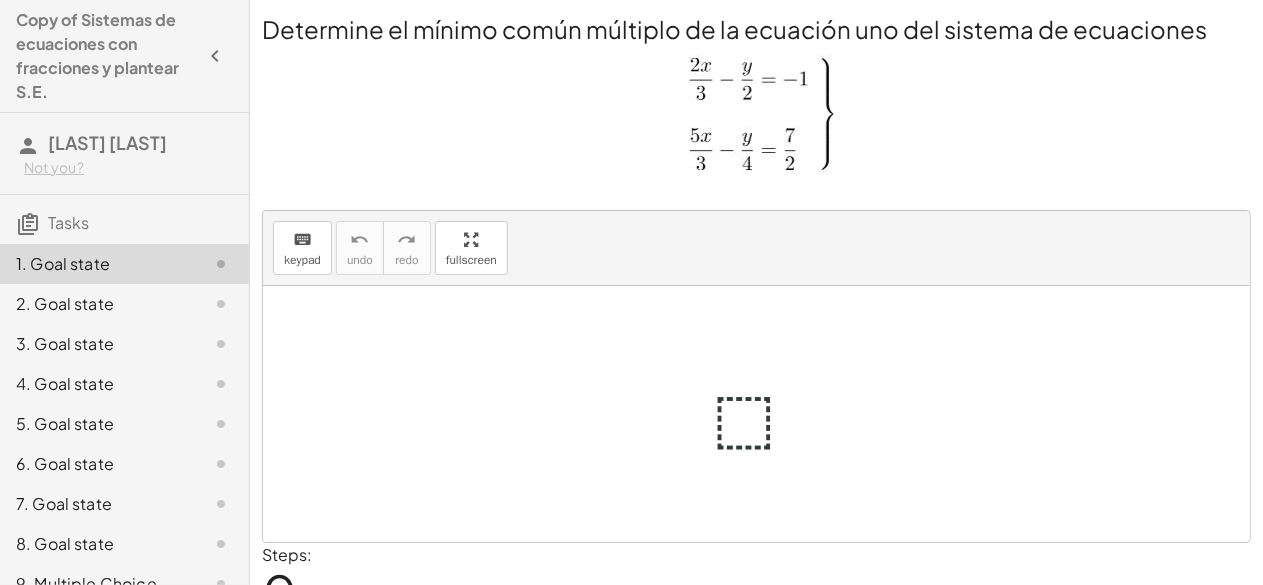 click at bounding box center (765, 414) 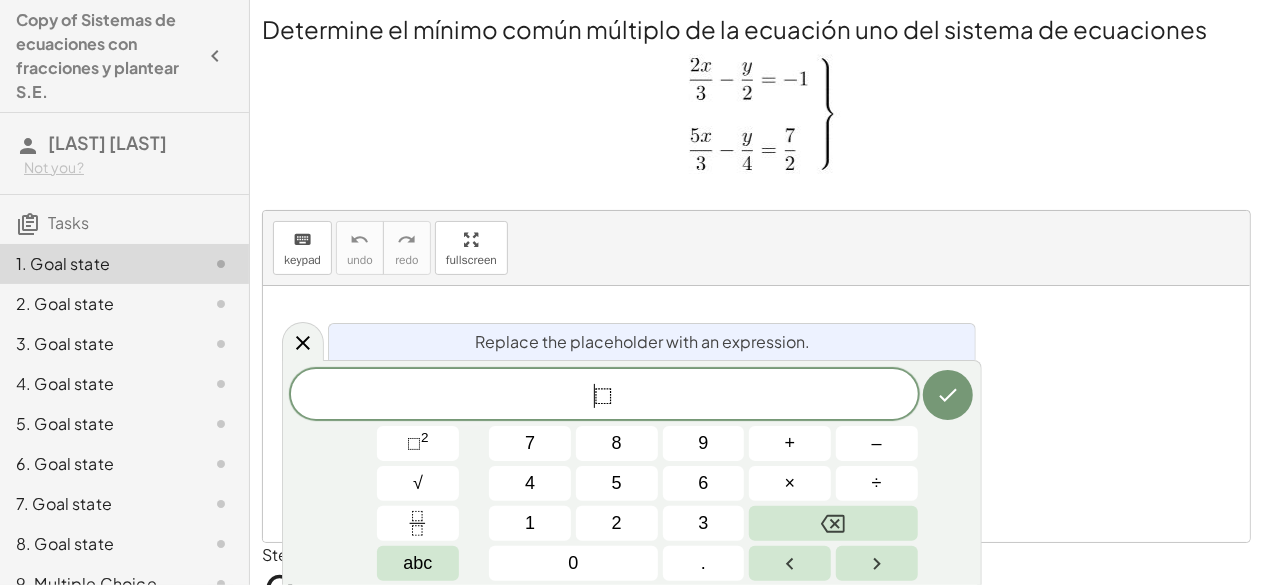click on "⬚" at bounding box center (604, 396) 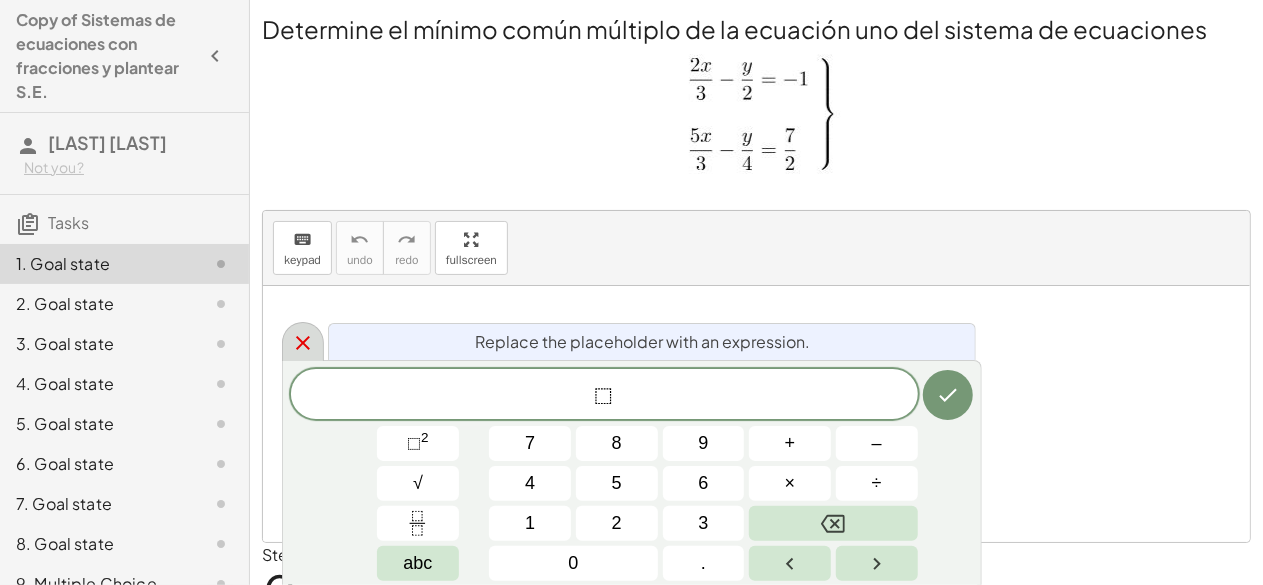 click 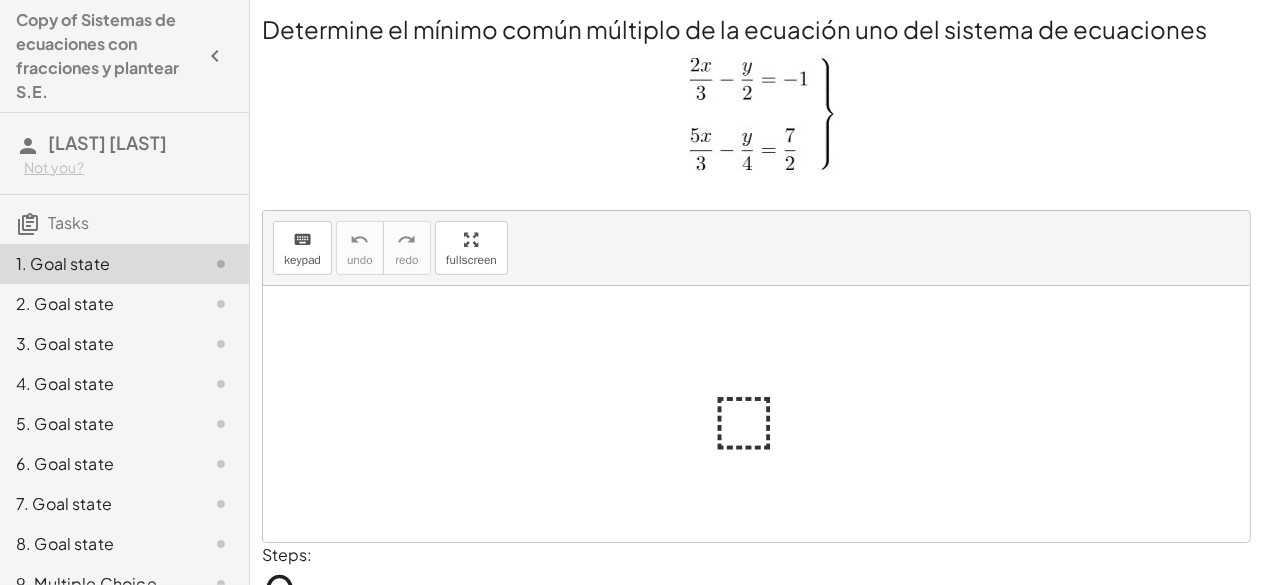 click at bounding box center [765, 414] 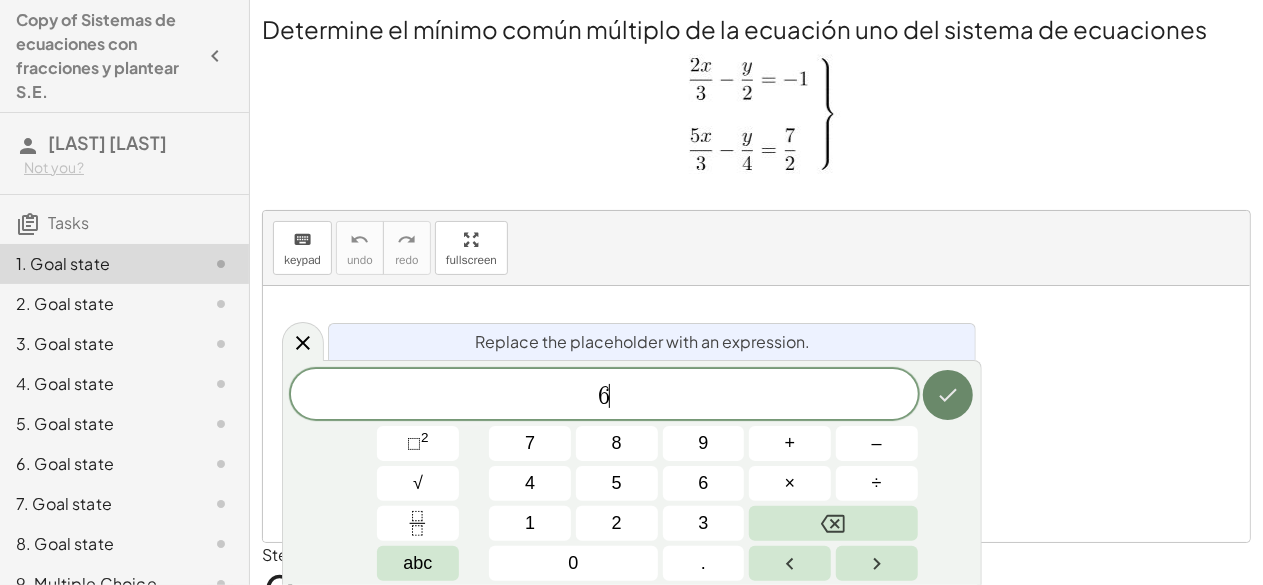 click at bounding box center (948, 395) 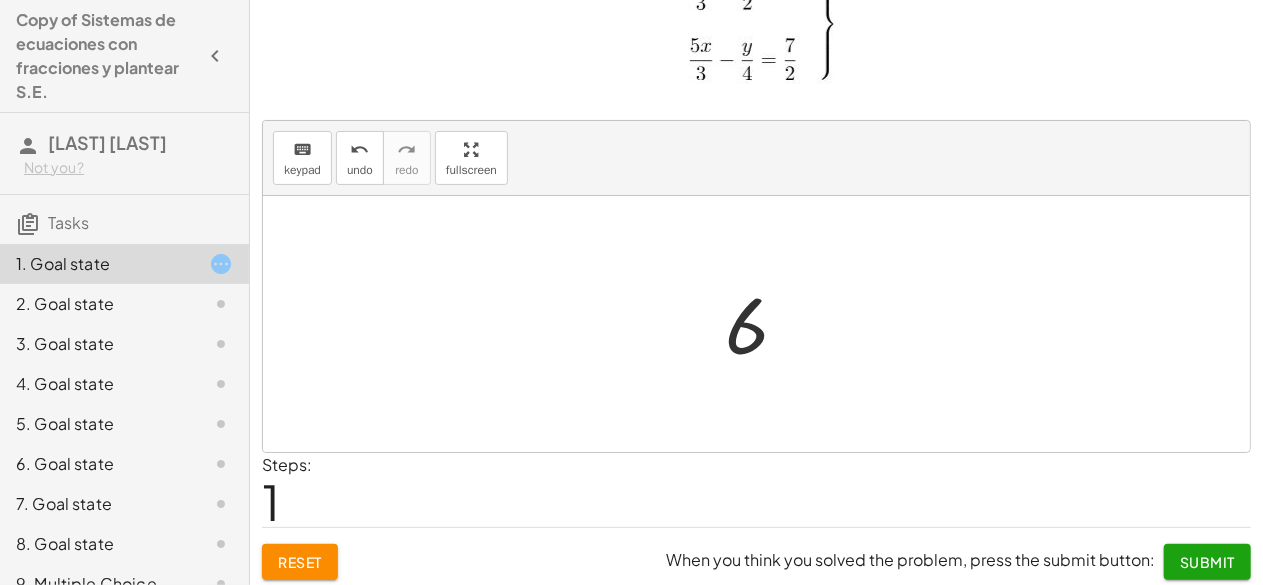 scroll, scrollTop: 94, scrollLeft: 0, axis: vertical 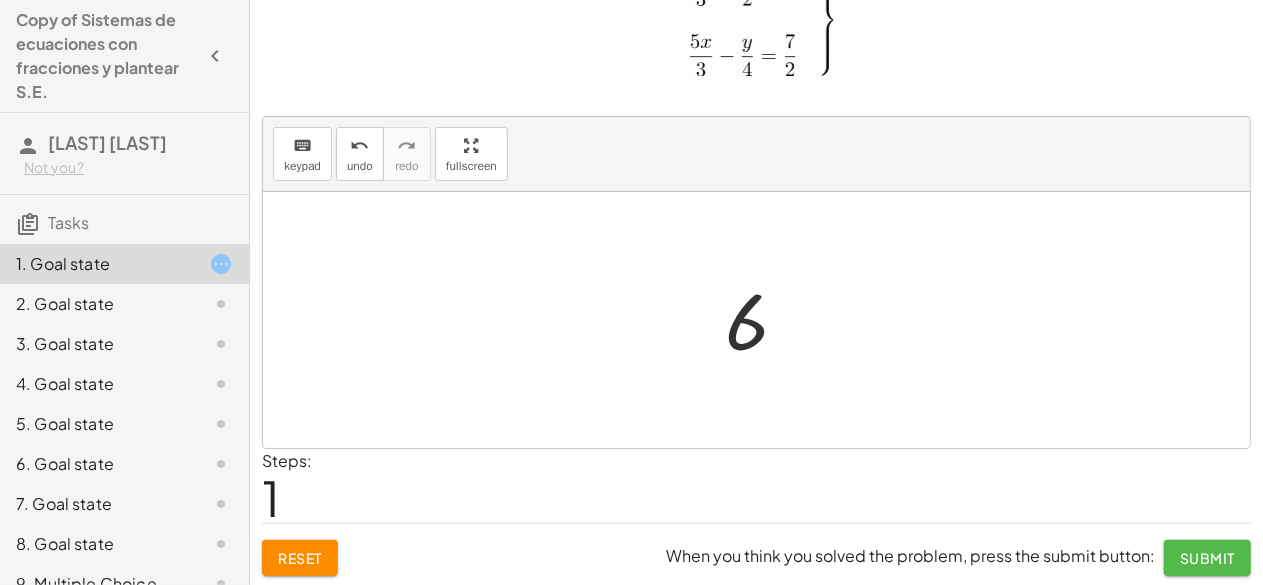 click on "Submit" 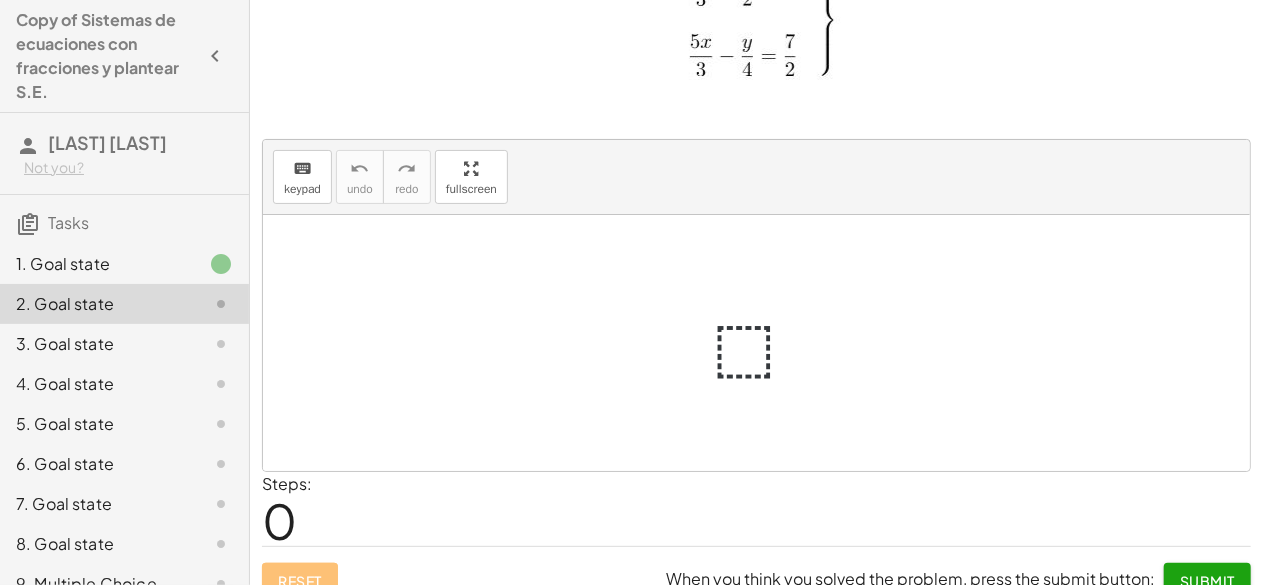 click at bounding box center (765, 343) 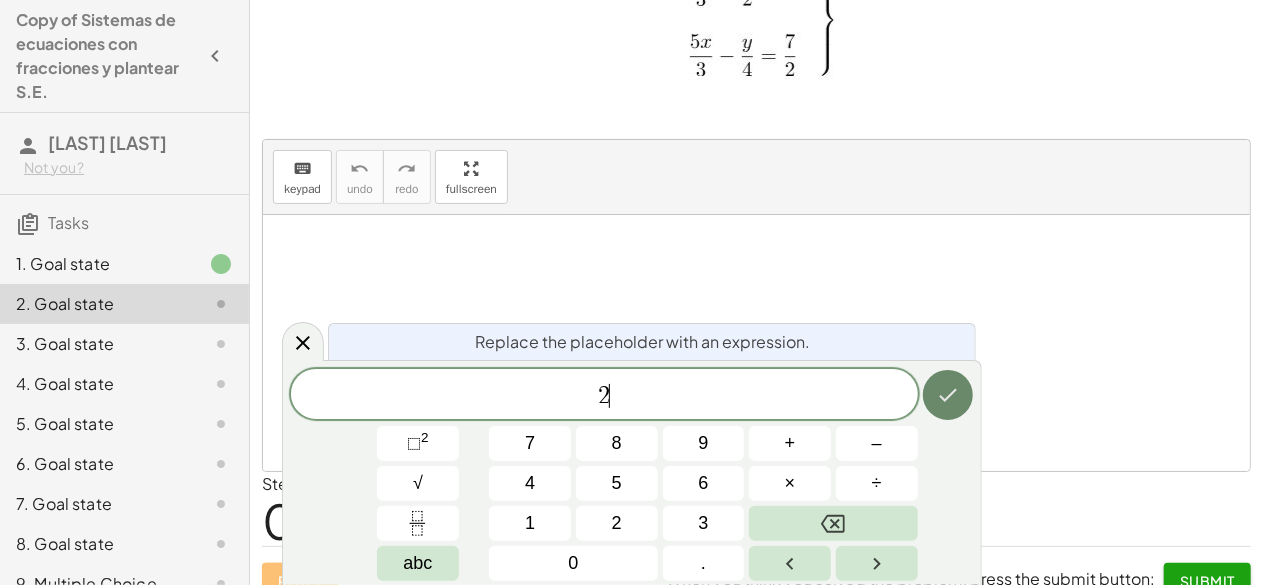 click 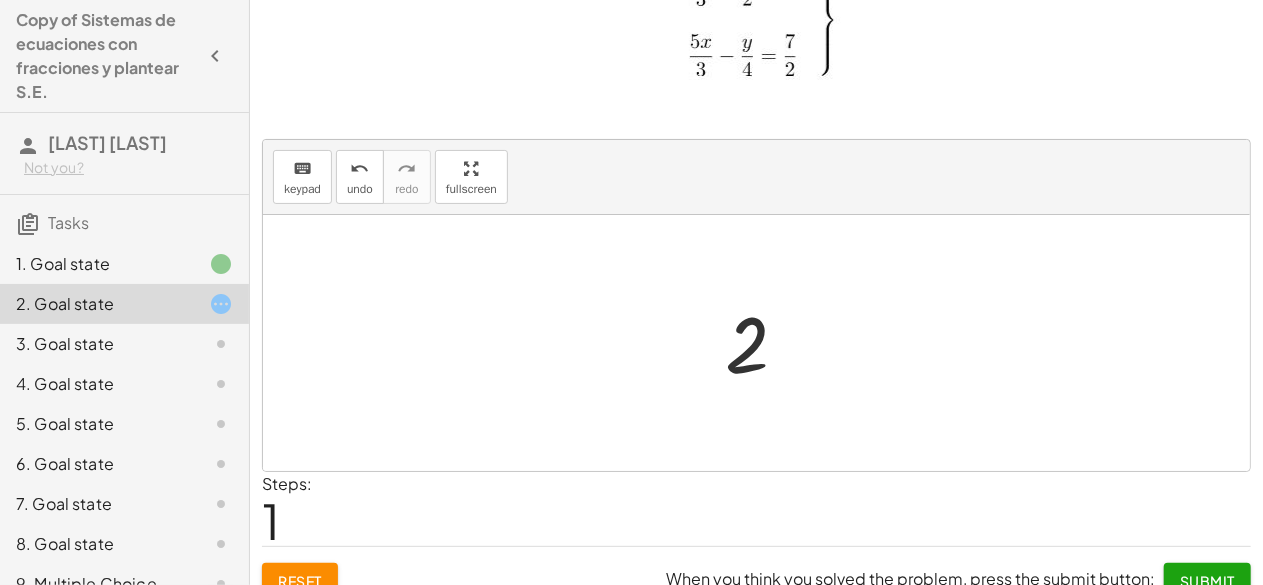 click on "Submit" 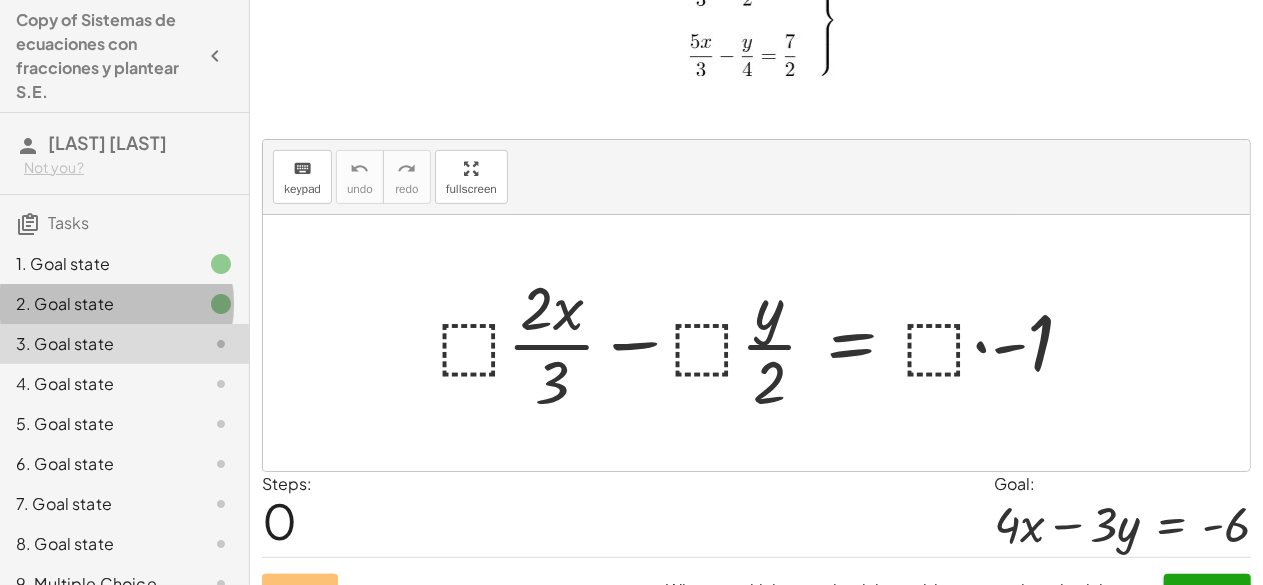 click on "2. Goal state" 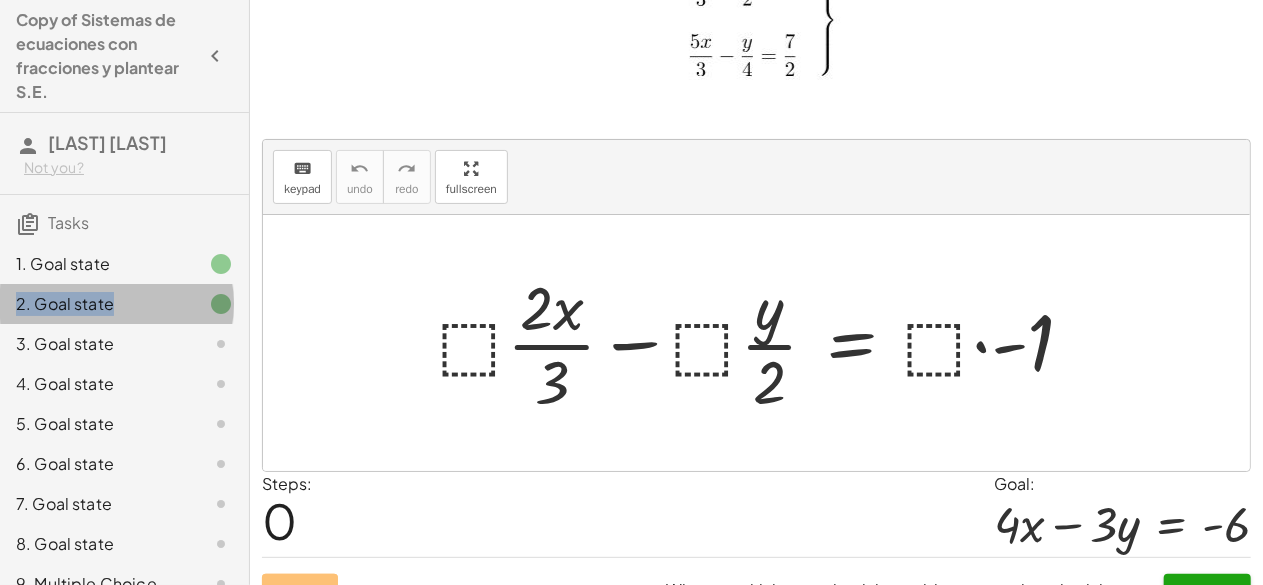 click on "2. Goal state" 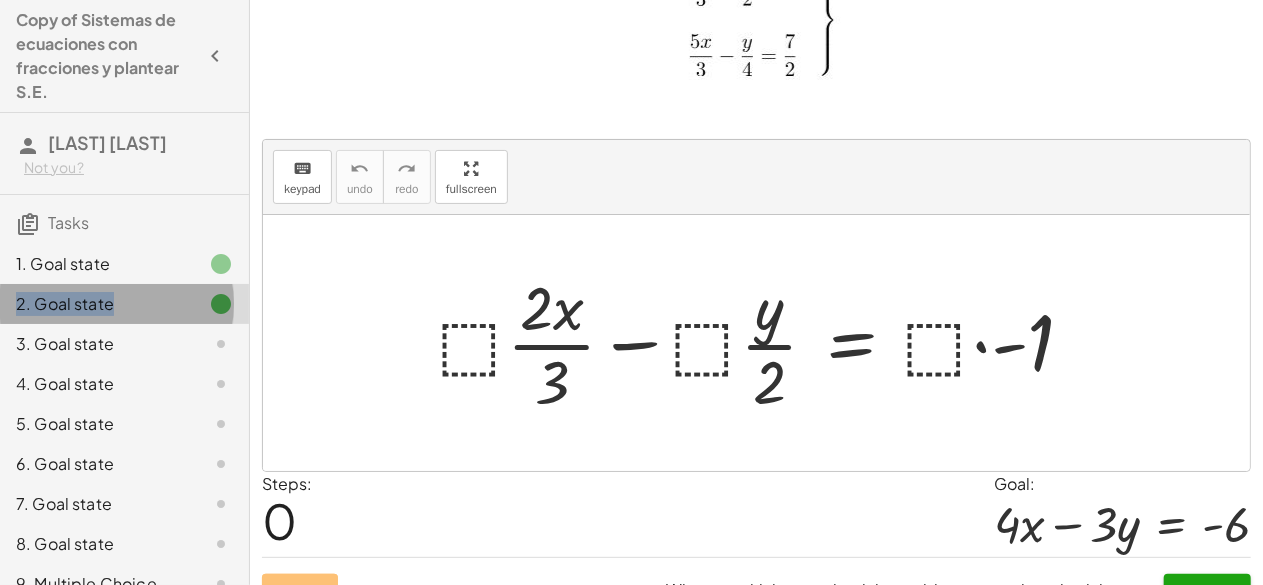 click on "2. Goal state" 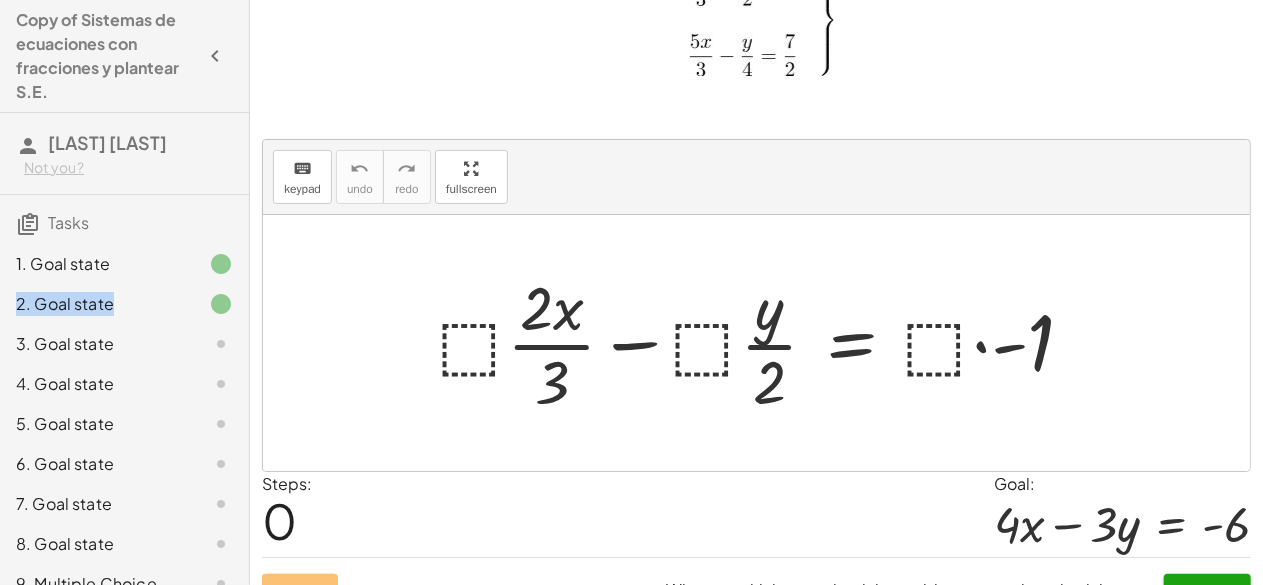 click on "2. Goal state" 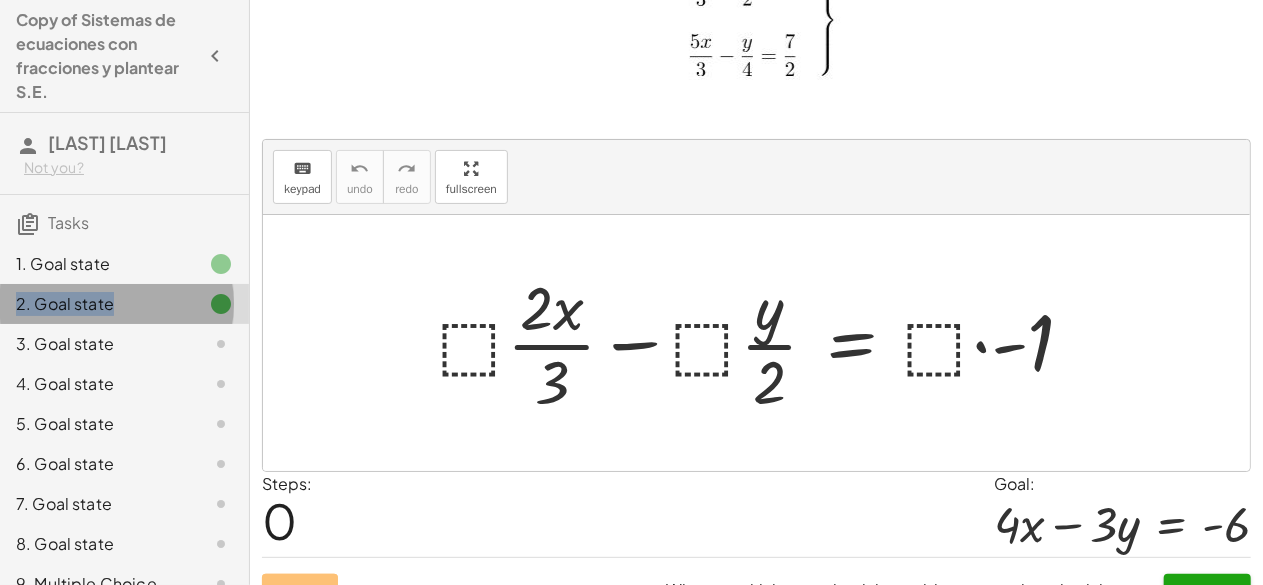 click on "2. Goal state" 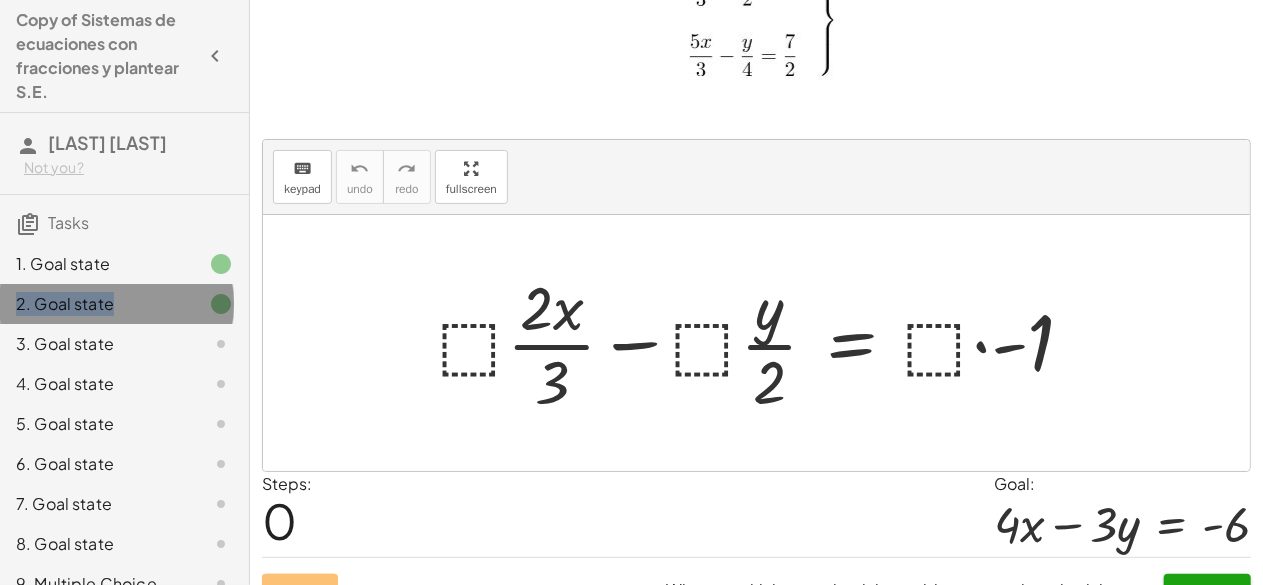 click on "2. Goal state" 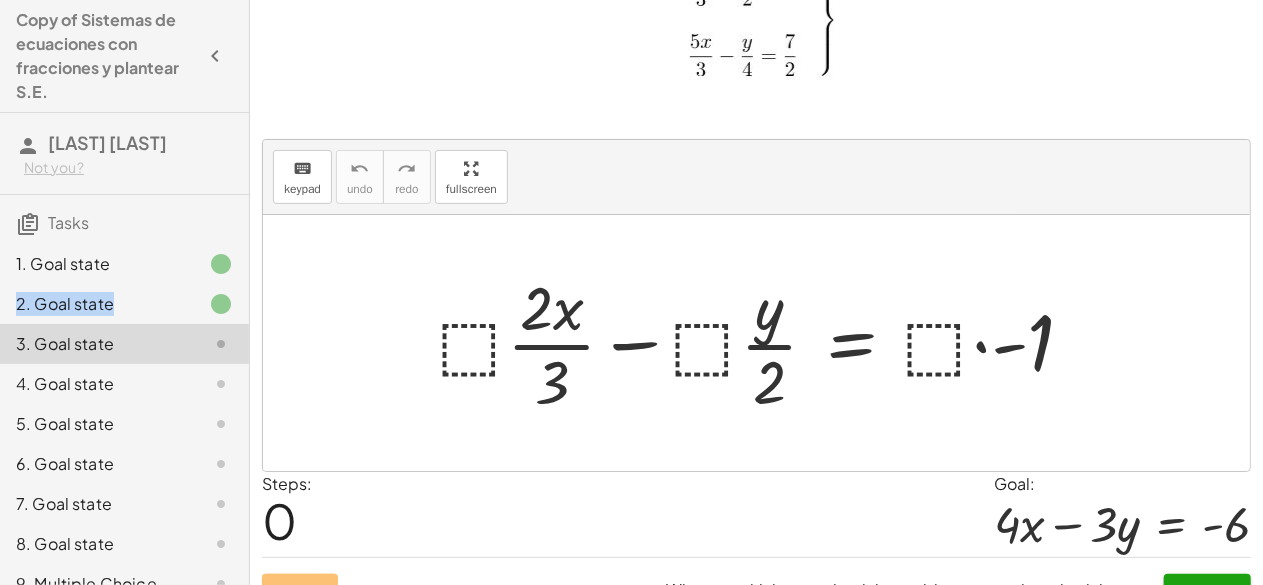 scroll, scrollTop: 127, scrollLeft: 0, axis: vertical 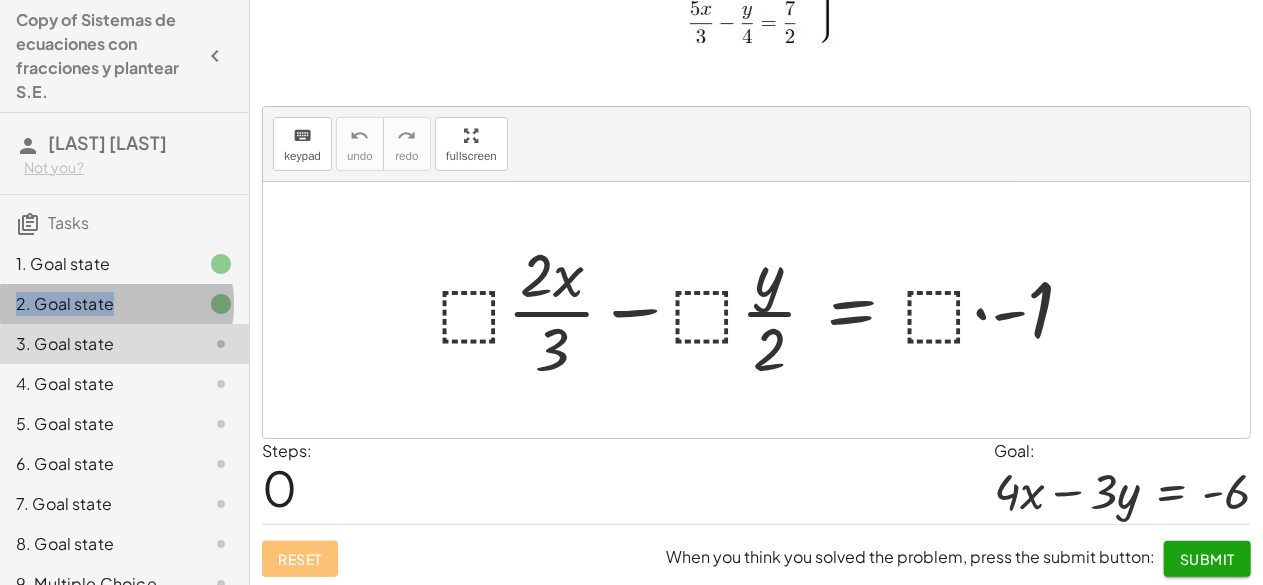 click on "2. Goal state" 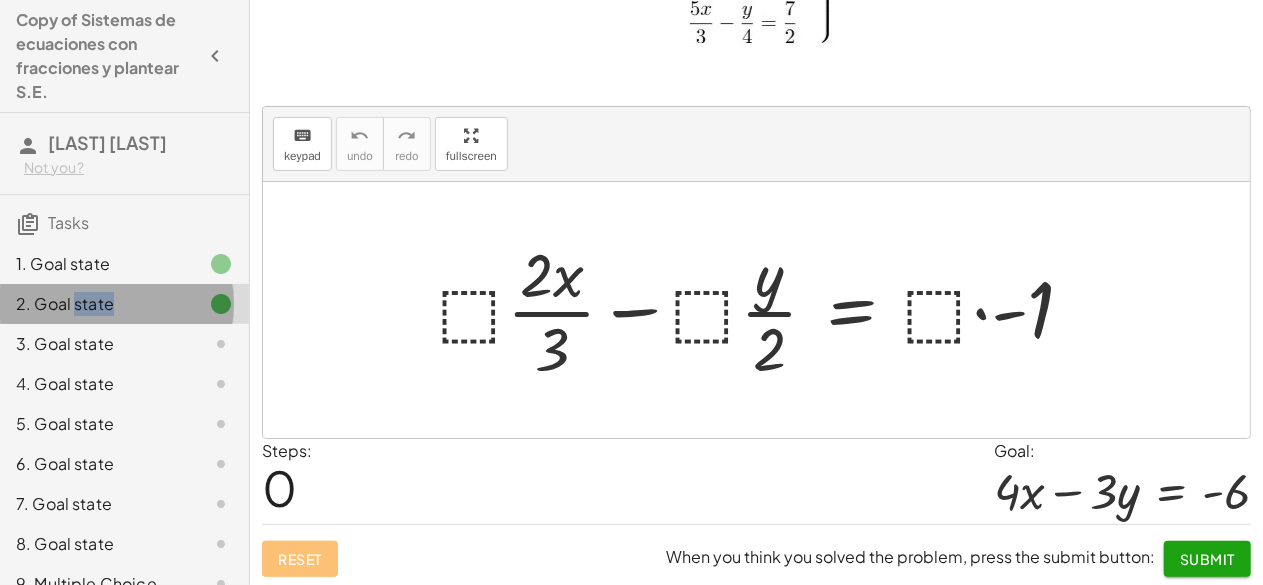 click on "2. Goal state" 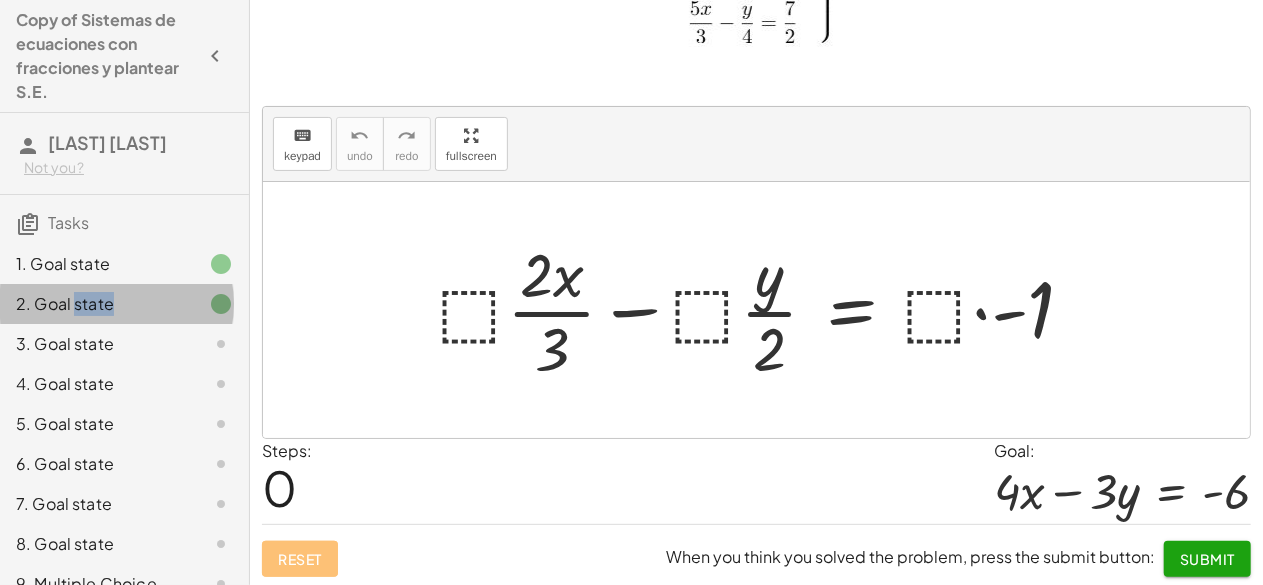 click on "2. Goal state" 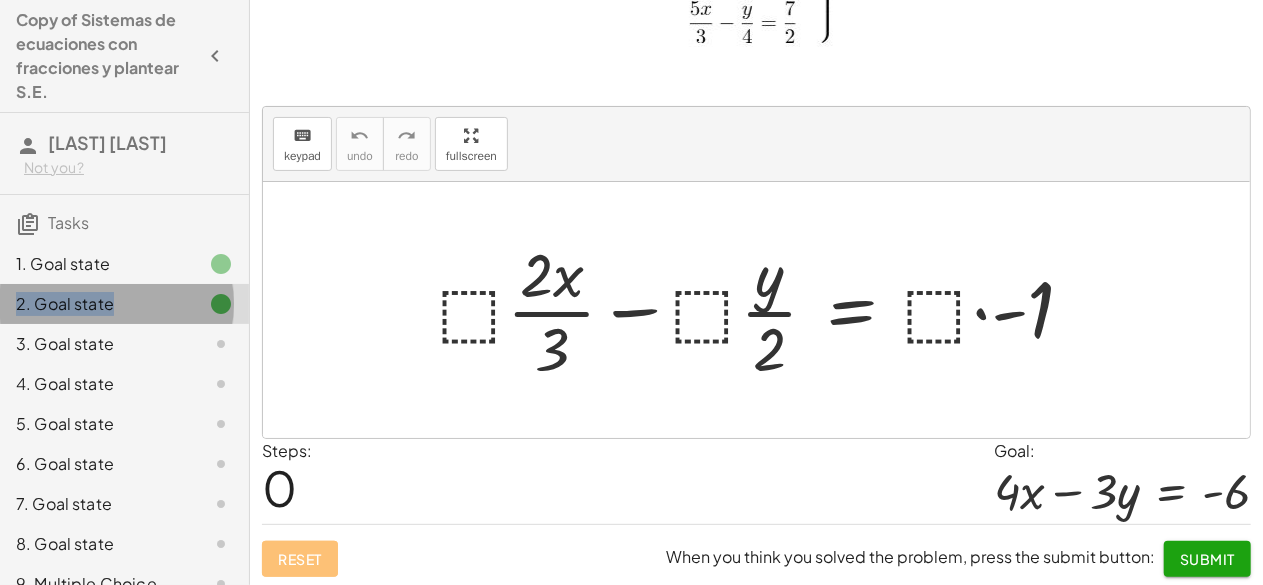 click on "2. Goal state" 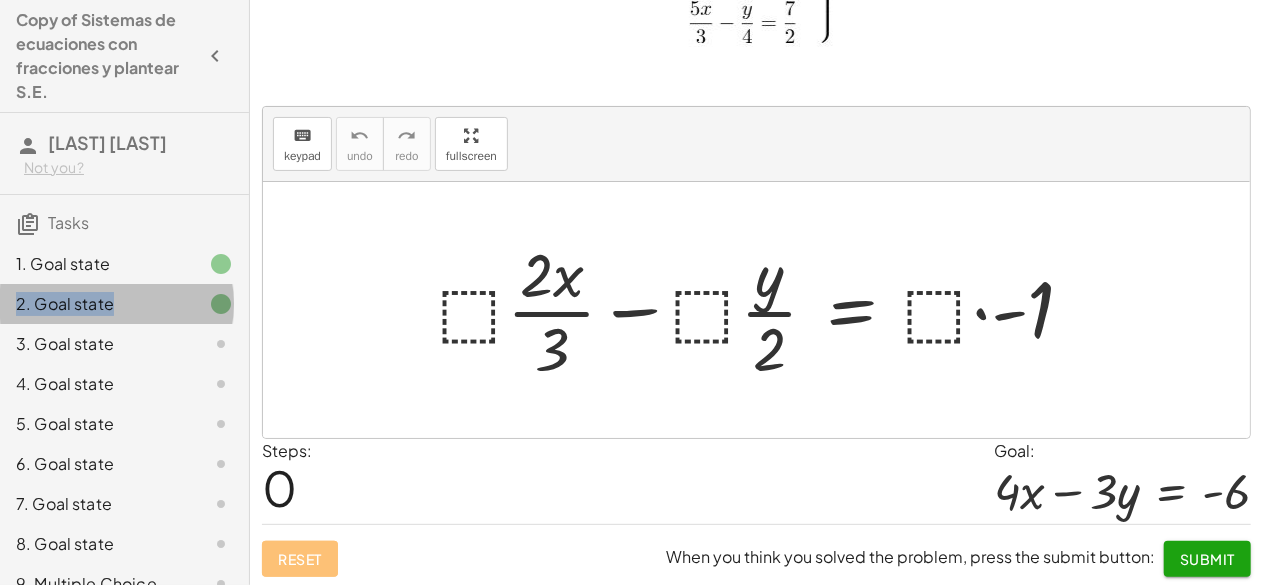 drag, startPoint x: 77, startPoint y: 341, endPoint x: 188, endPoint y: 312, distance: 114.72576 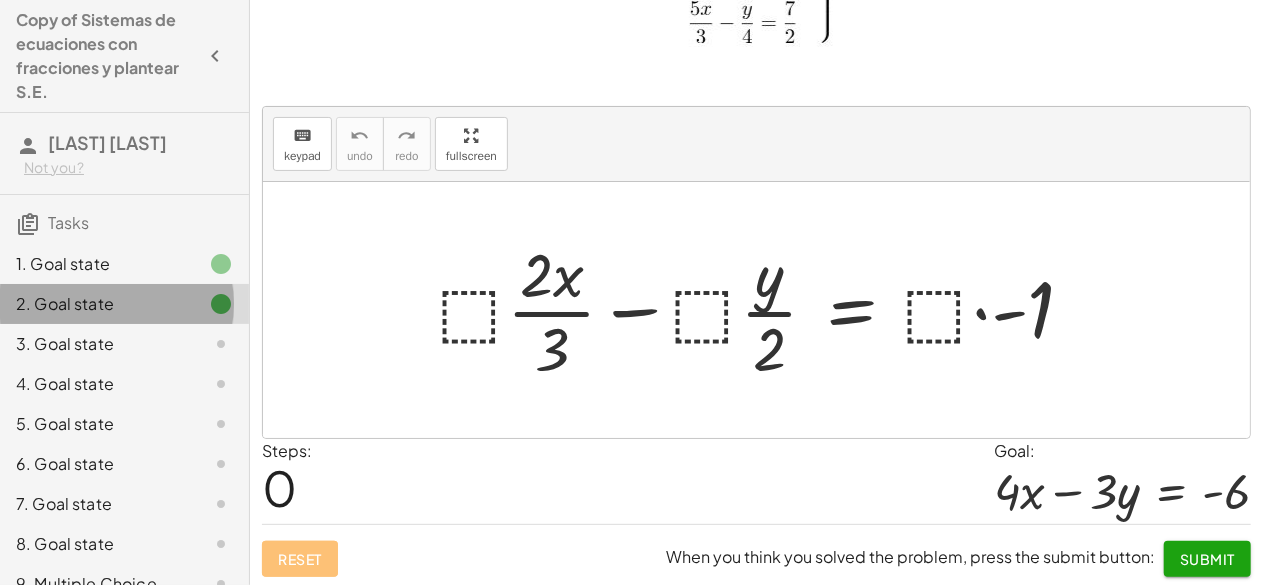 click on "2. Goal state" 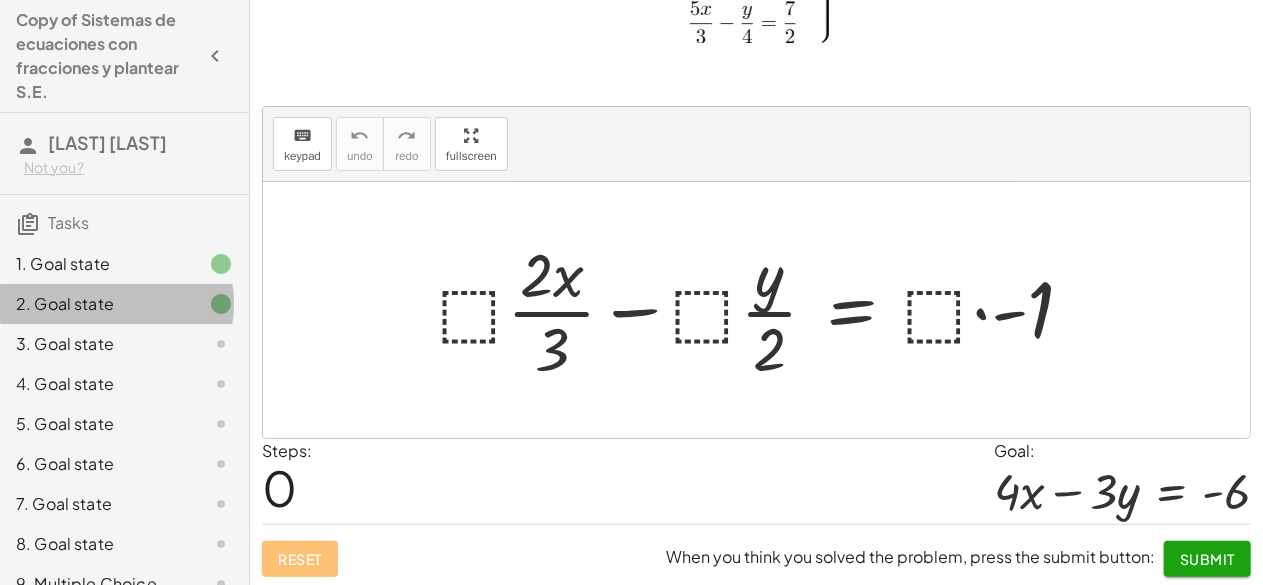 click on "2. Goal state" 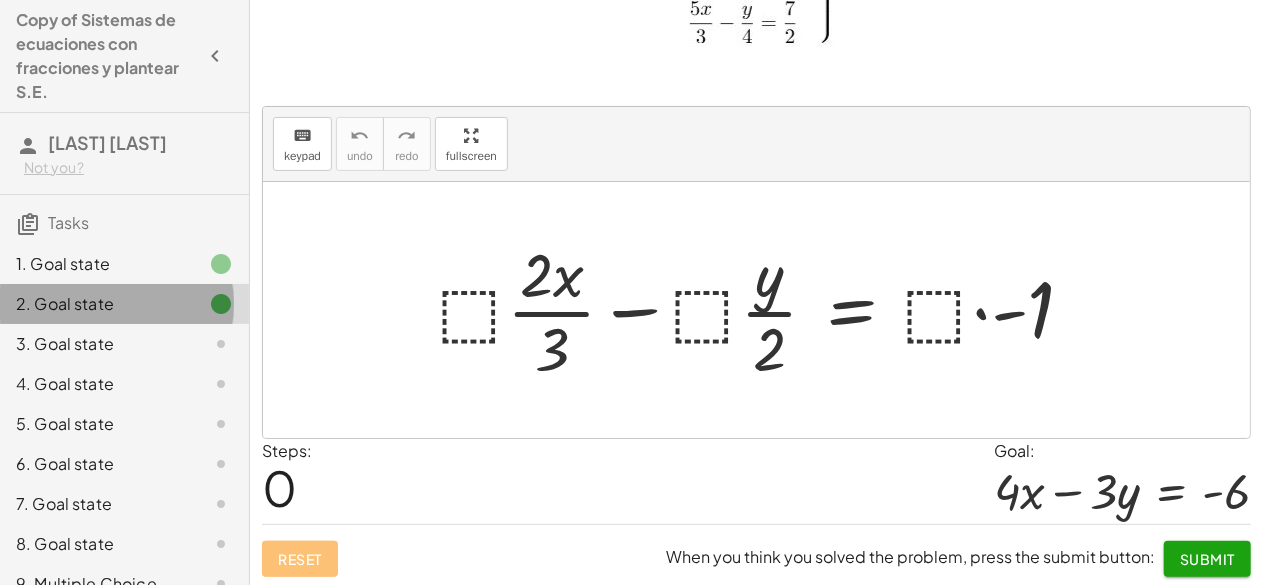 click on "2. Goal state" 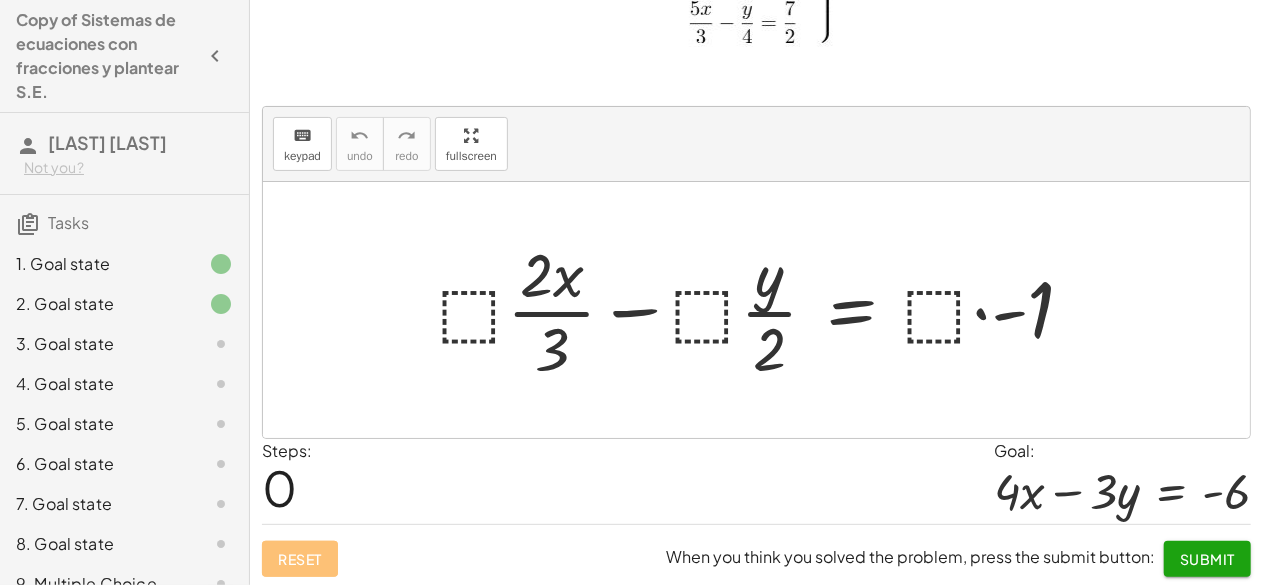 click on "2. Goal state" 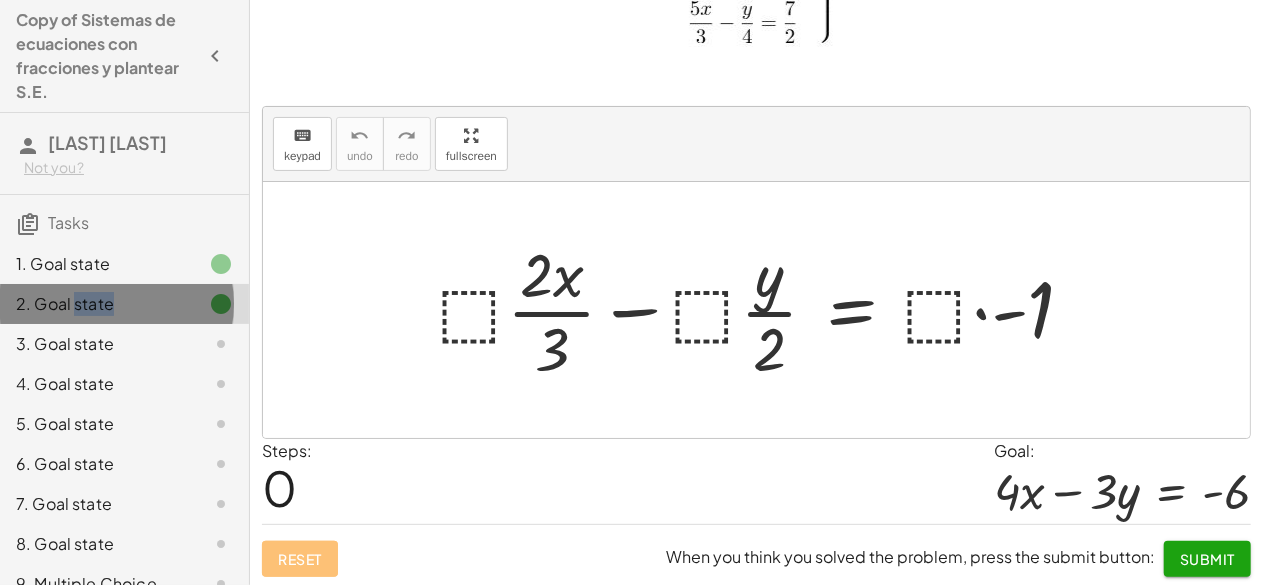 click on "2. Goal state" 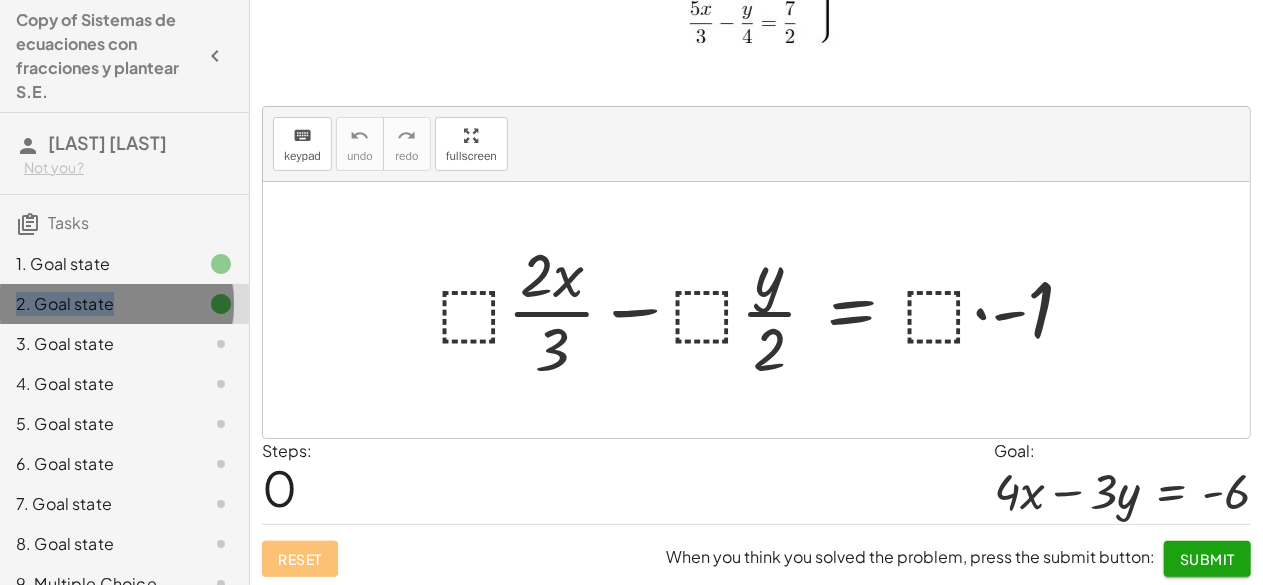 click on "2. Goal state" 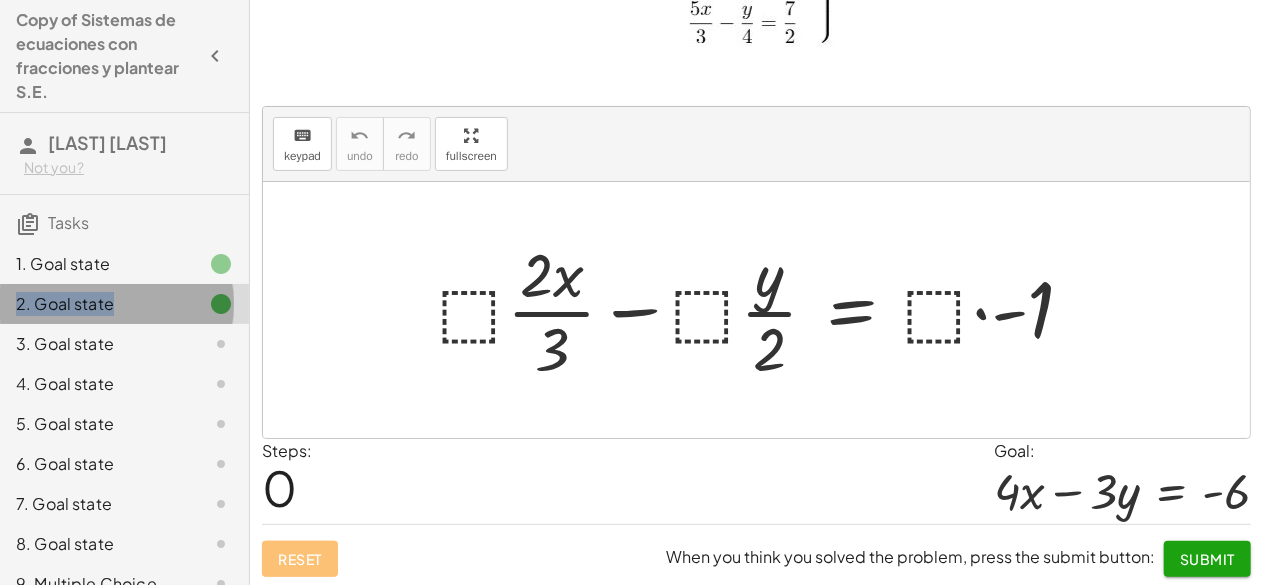 click on "2. Goal state" 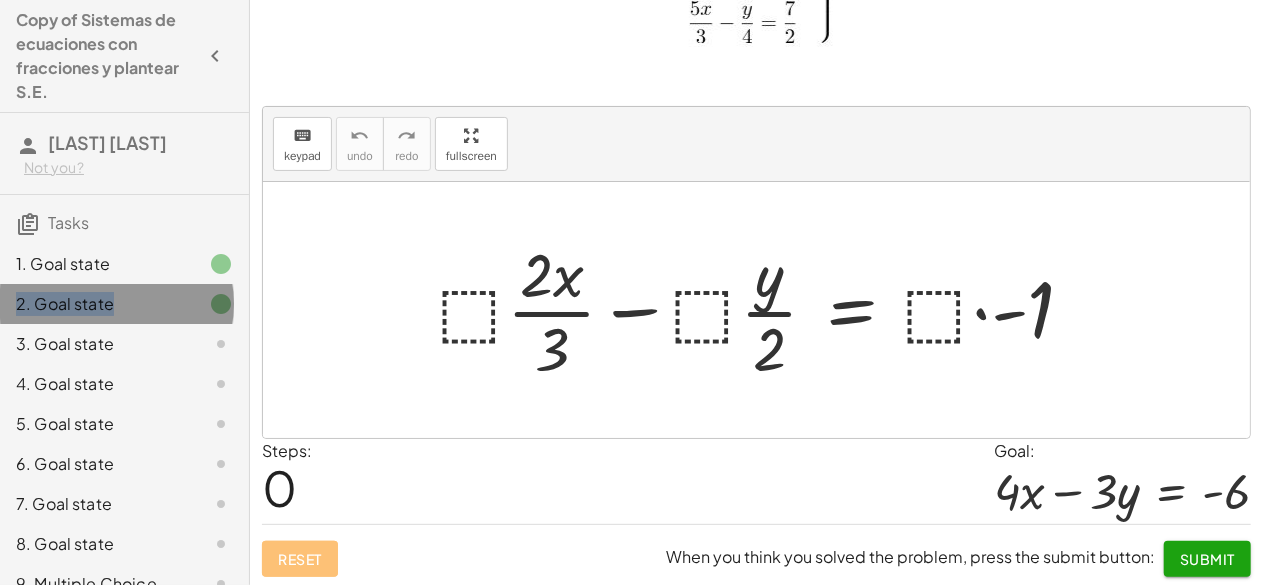 click on "2. Goal state" 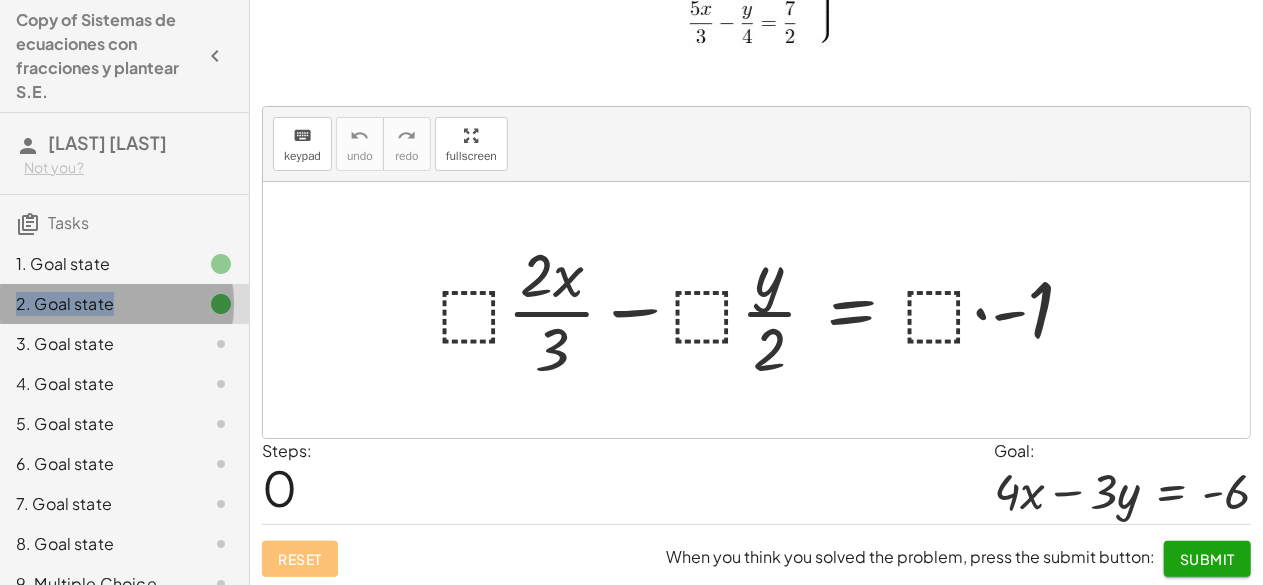 click on "2. Goal state" 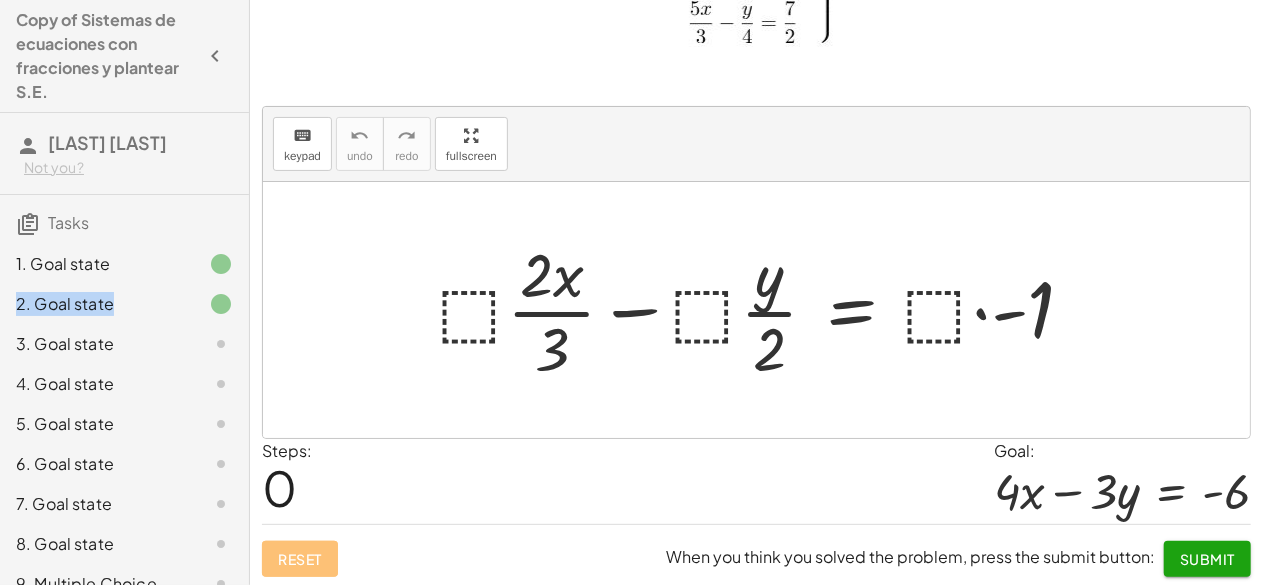 click on "2. Goal state" 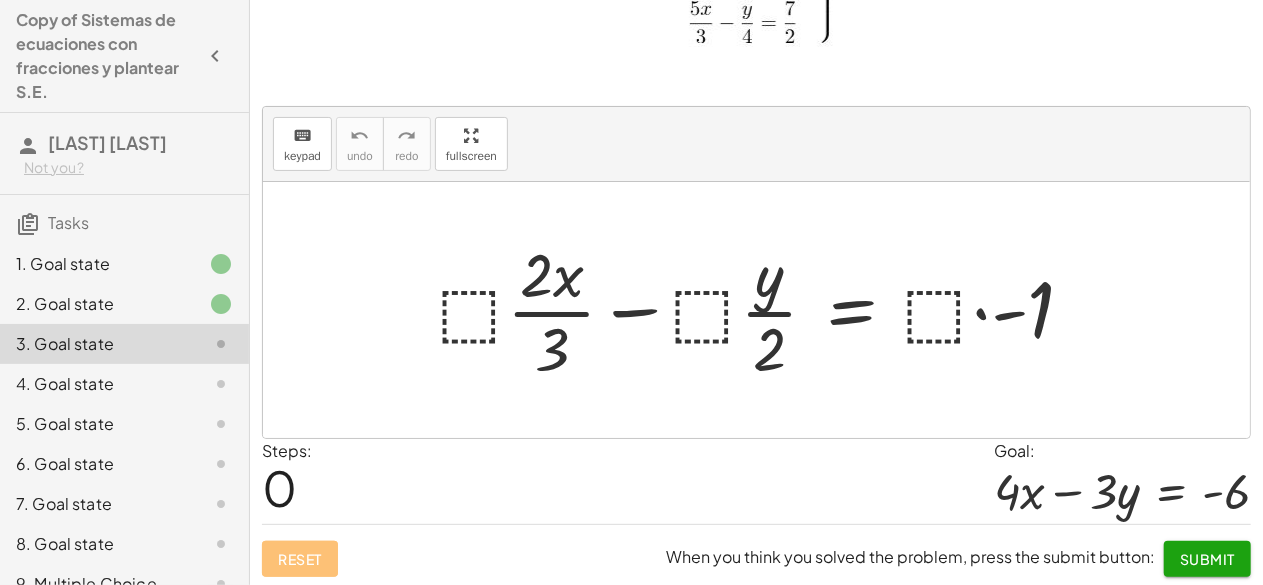 click at bounding box center (764, 310) 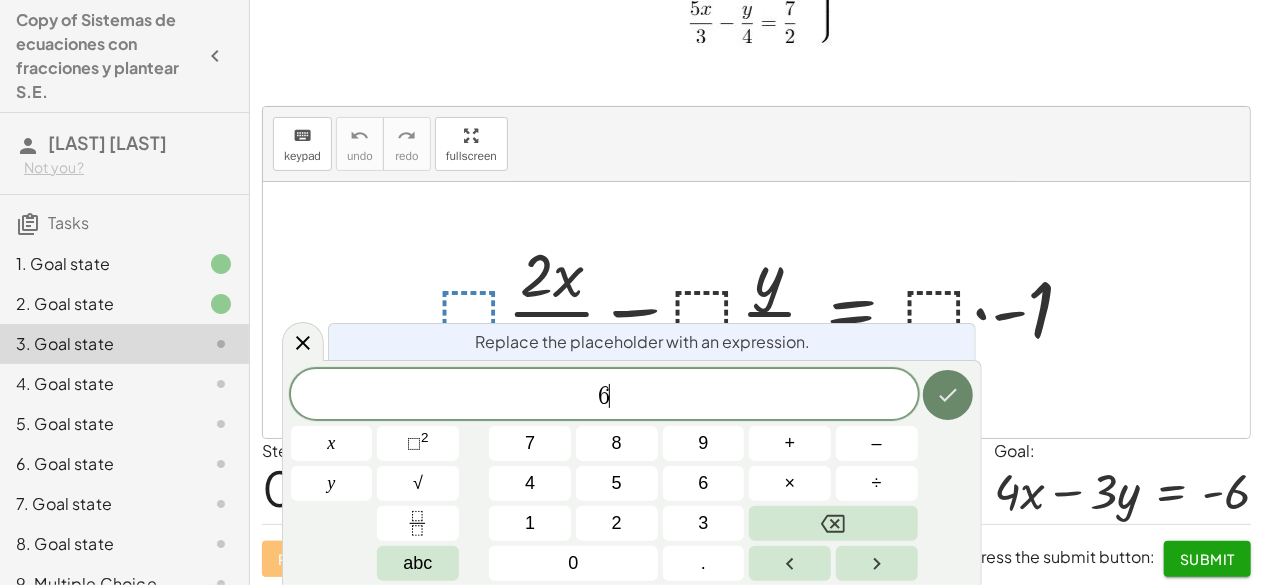 click at bounding box center (948, 395) 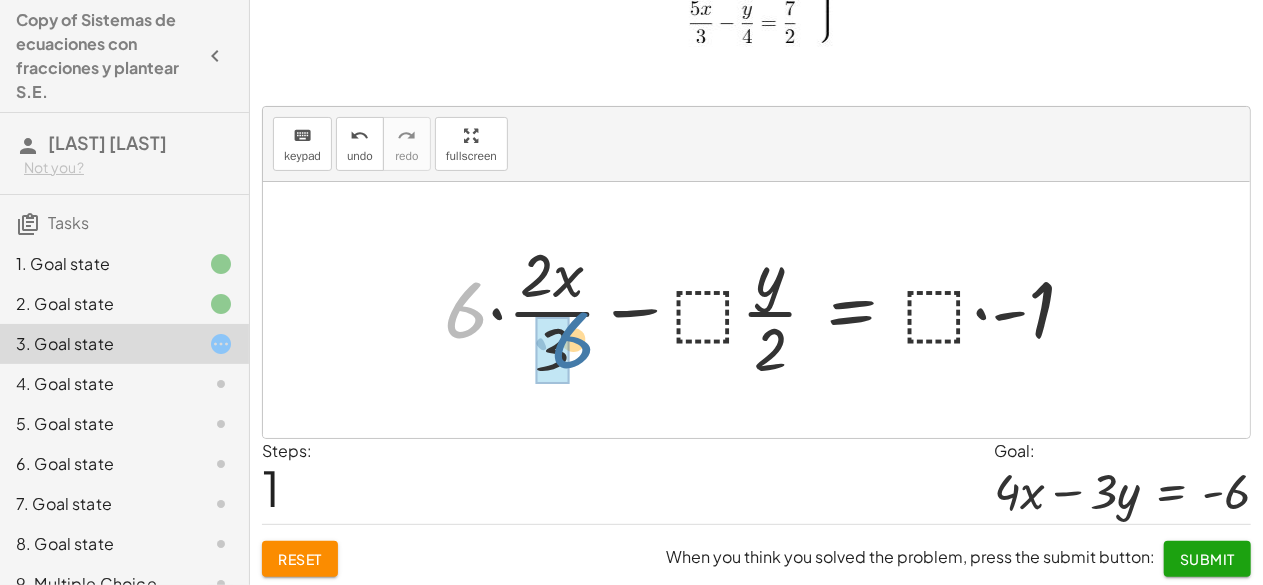 drag, startPoint x: 461, startPoint y: 315, endPoint x: 572, endPoint y: 345, distance: 114.982605 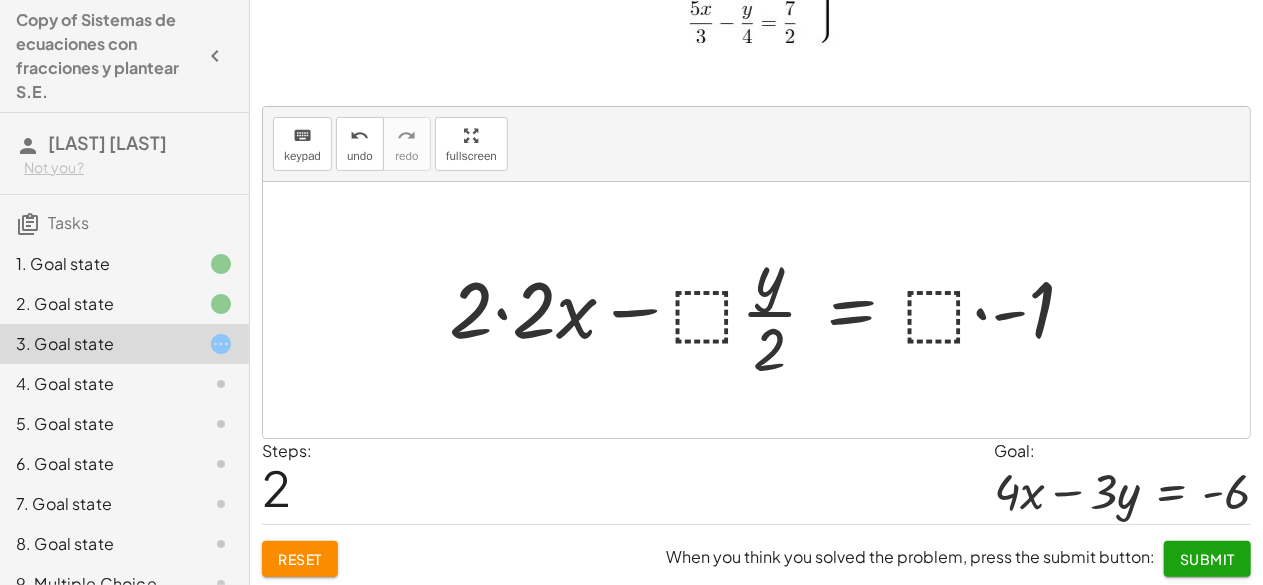 click at bounding box center (770, 310) 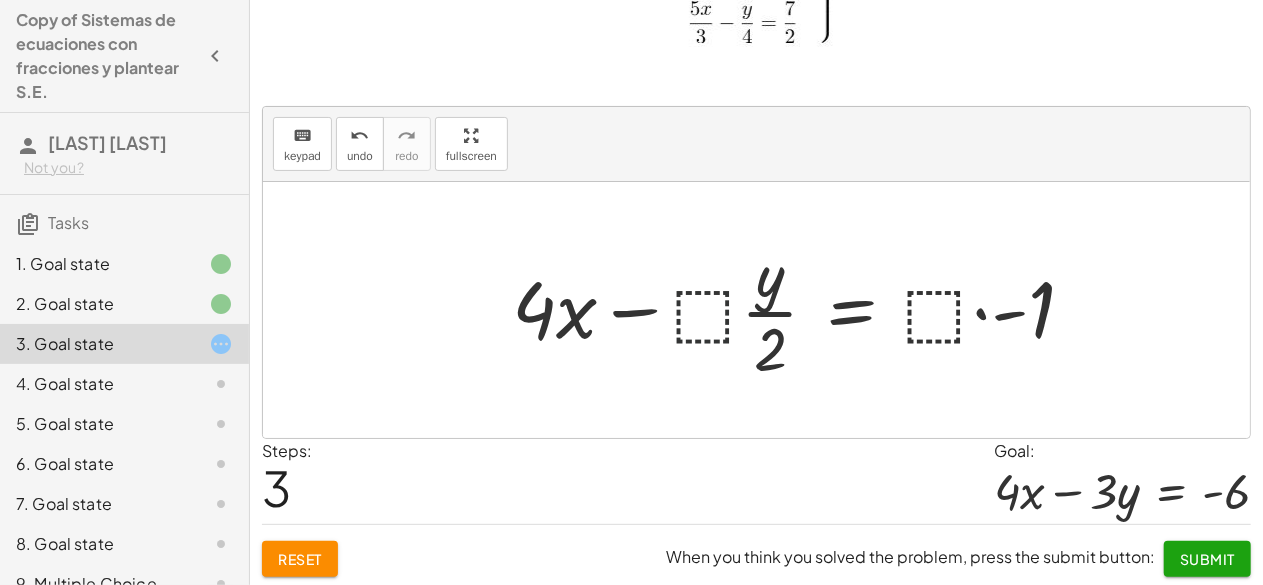 click at bounding box center [801, 310] 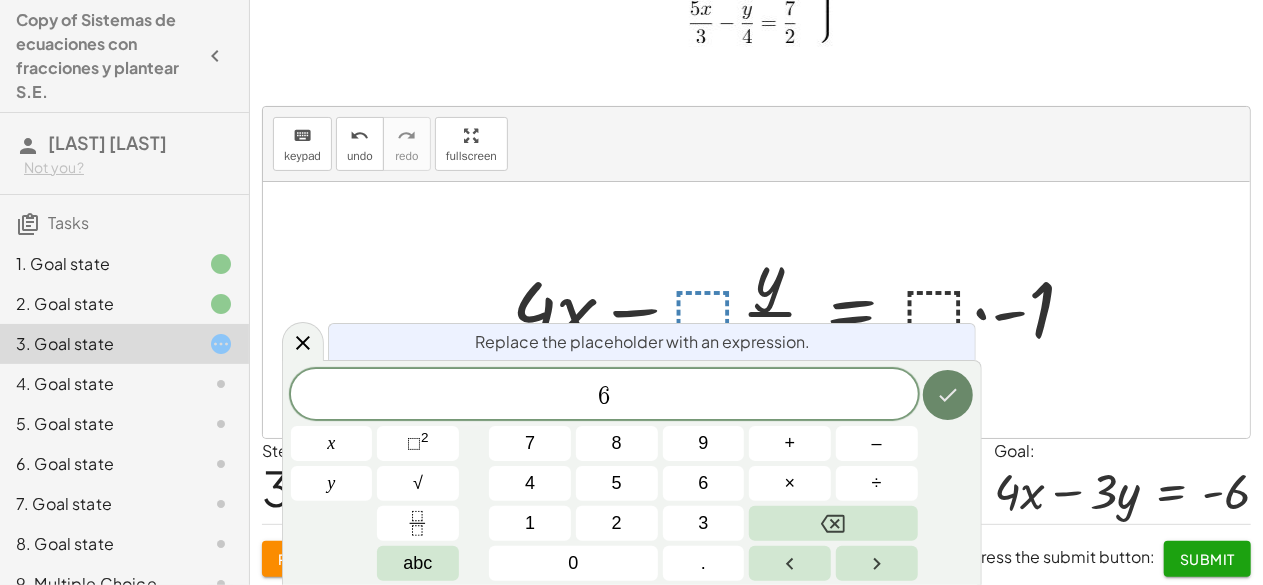 click 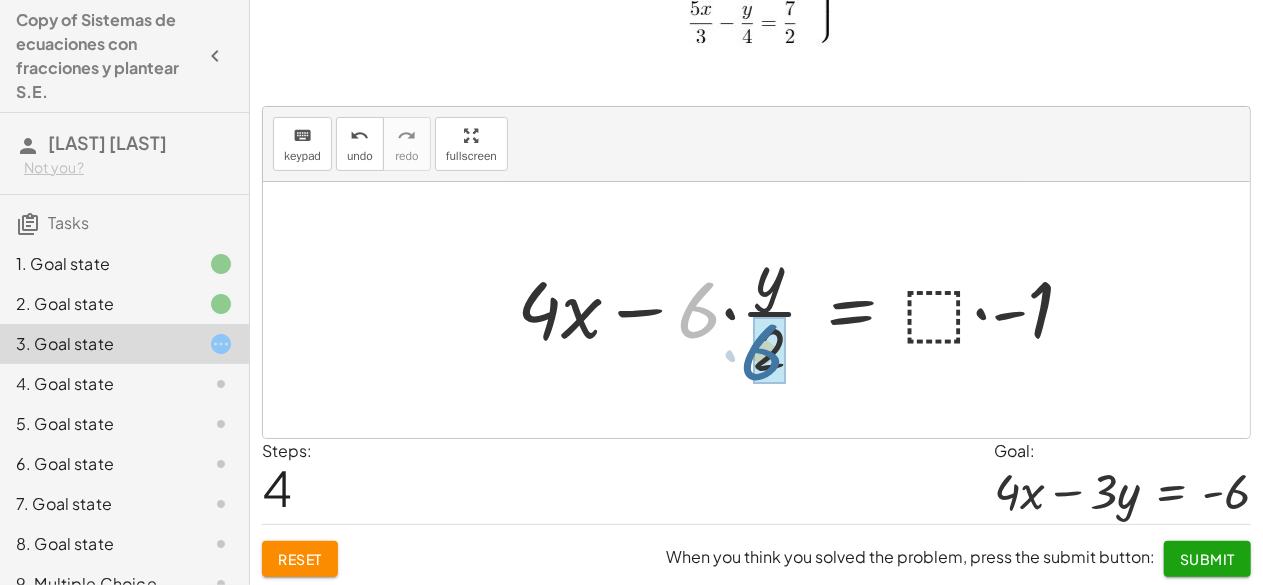 drag, startPoint x: 702, startPoint y: 301, endPoint x: 766, endPoint y: 343, distance: 76.55064 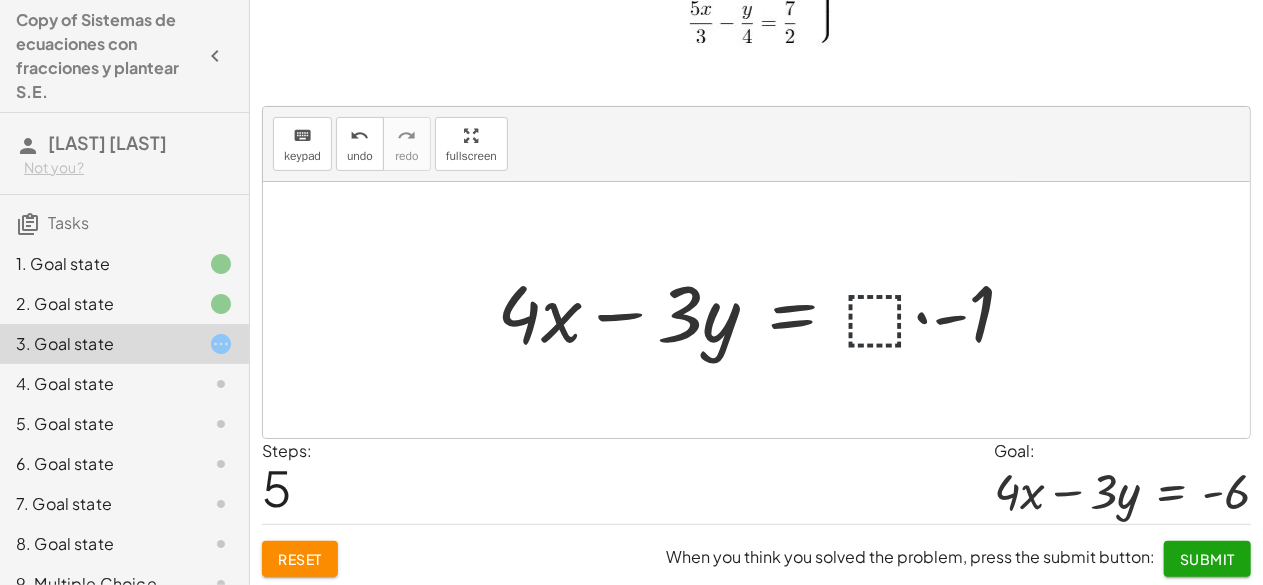 click at bounding box center [764, 310] 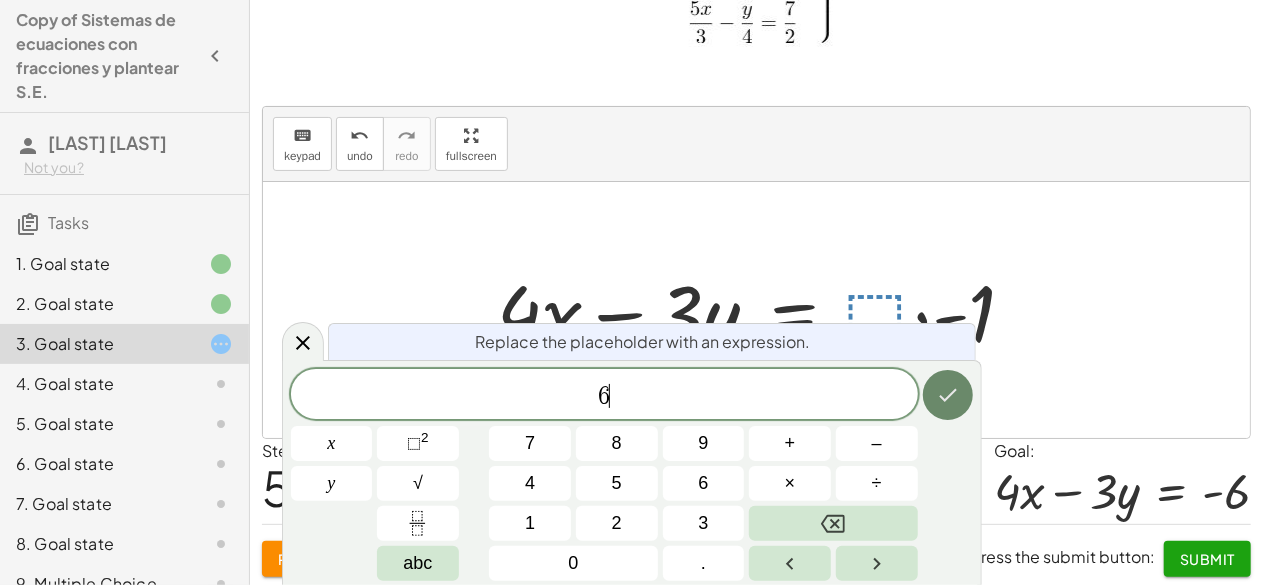 click 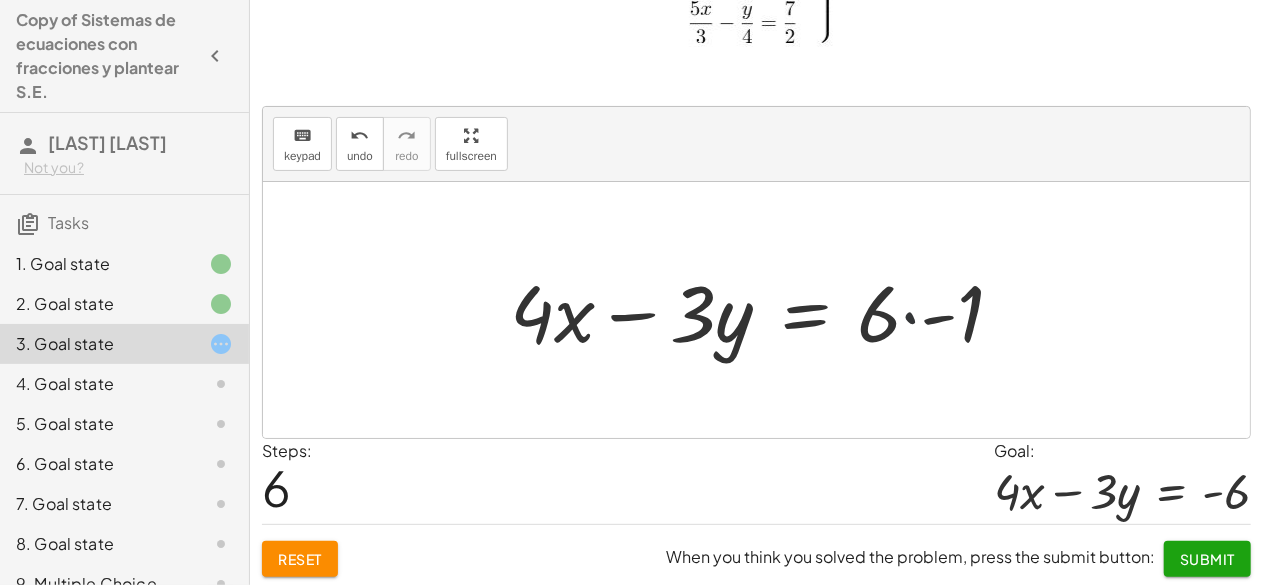 click at bounding box center [765, 310] 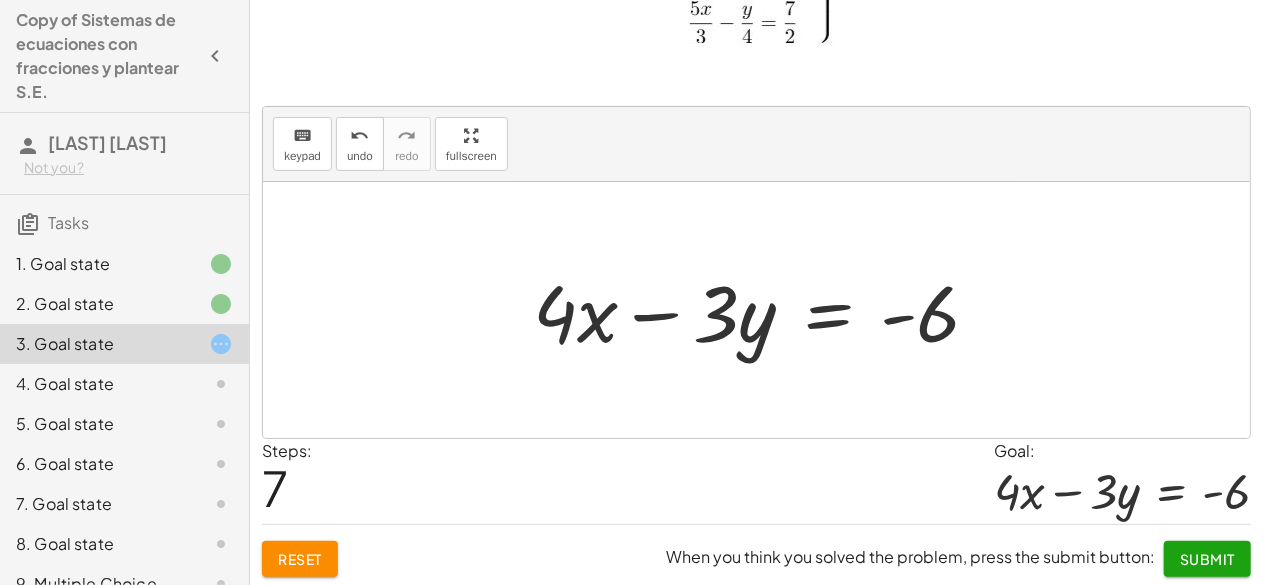click on "Submit" at bounding box center [1207, 559] 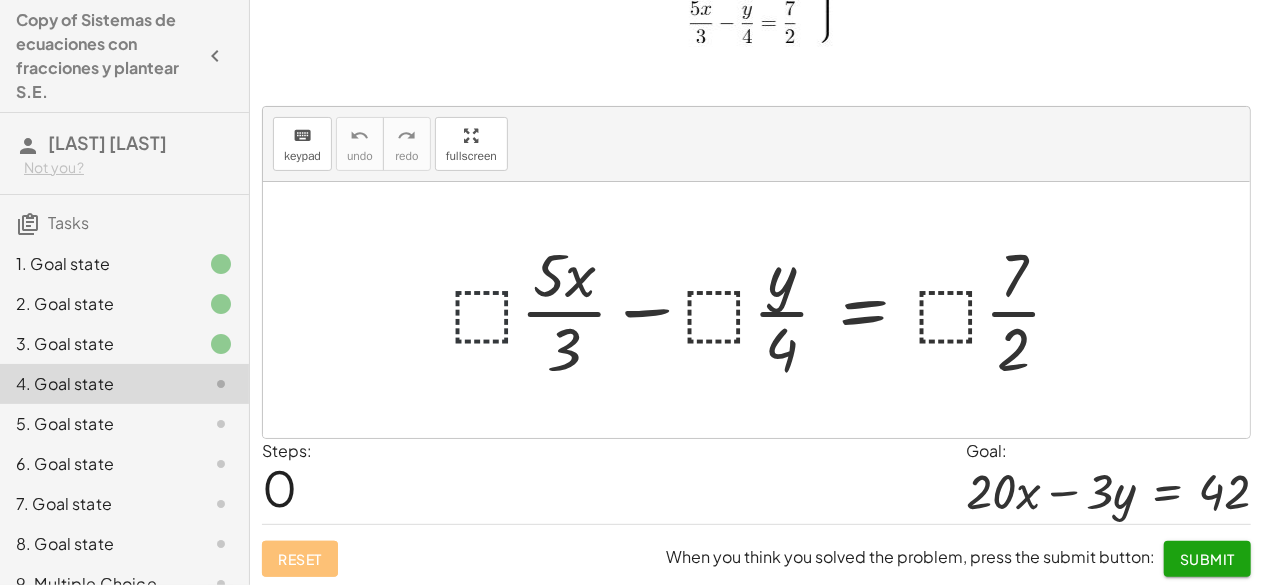 click at bounding box center [764, 310] 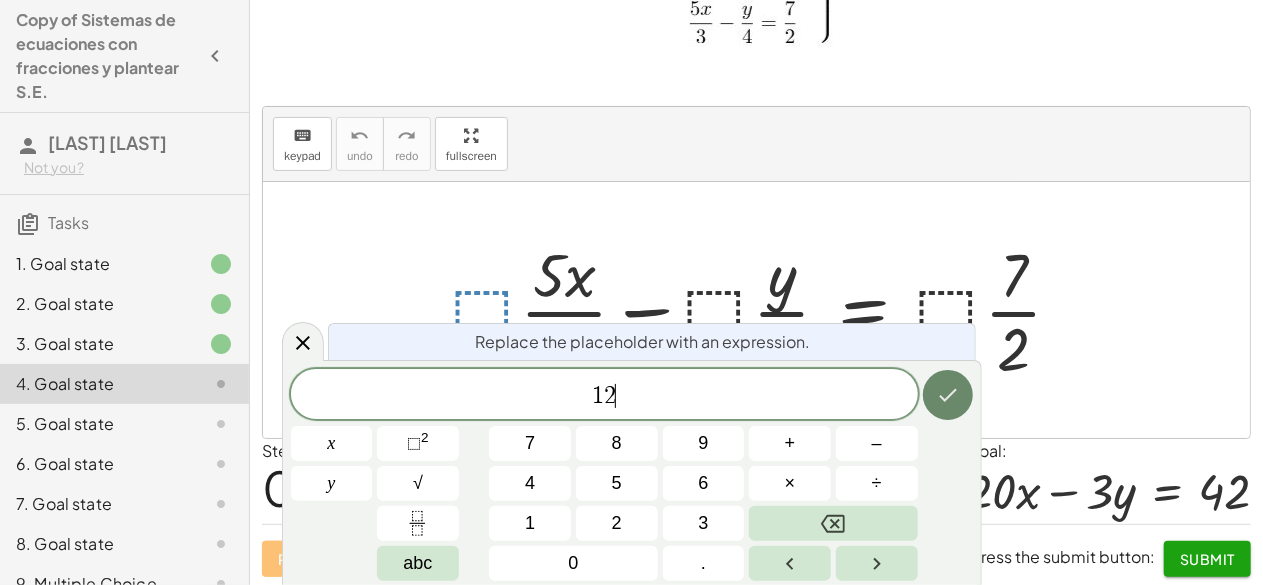 click 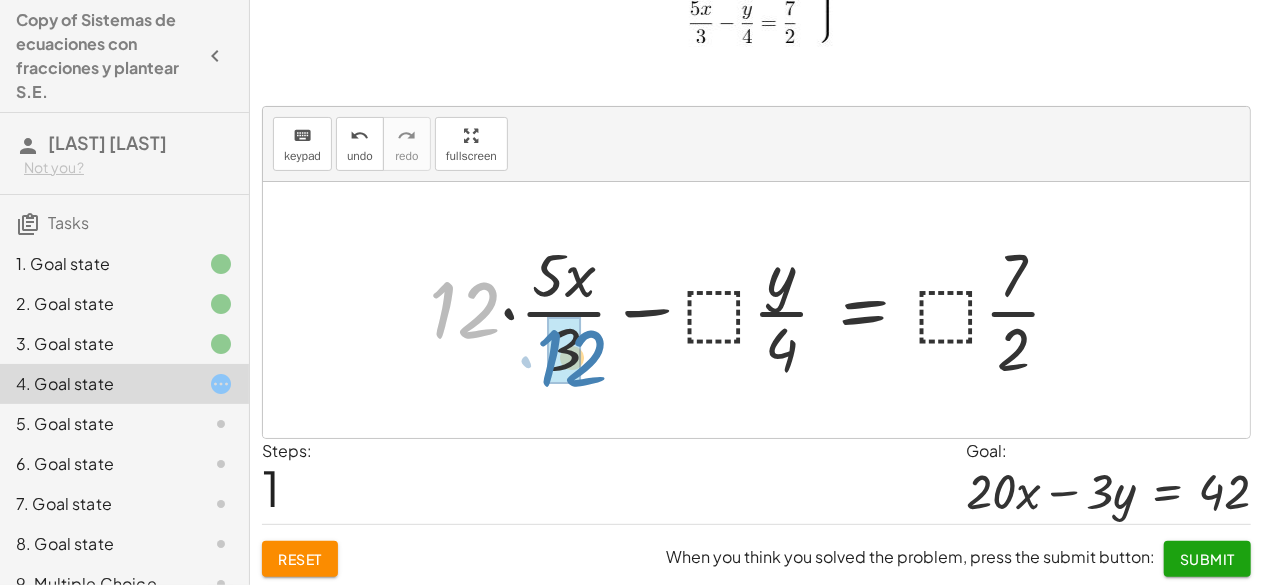 drag, startPoint x: 479, startPoint y: 305, endPoint x: 586, endPoint y: 353, distance: 117.273186 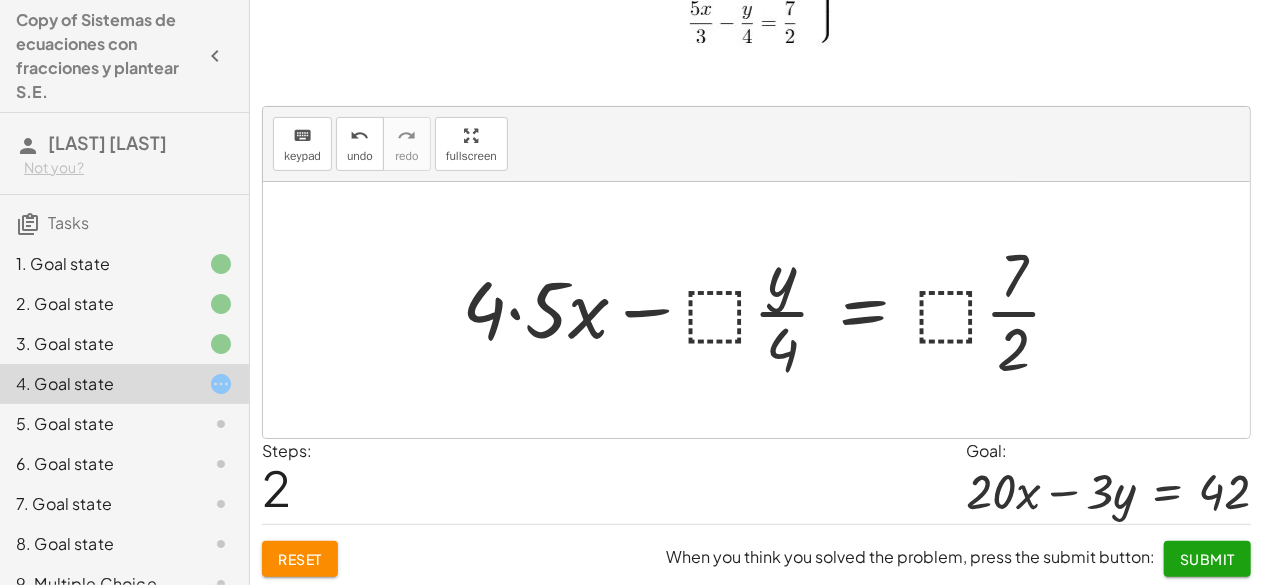 click at bounding box center [770, 310] 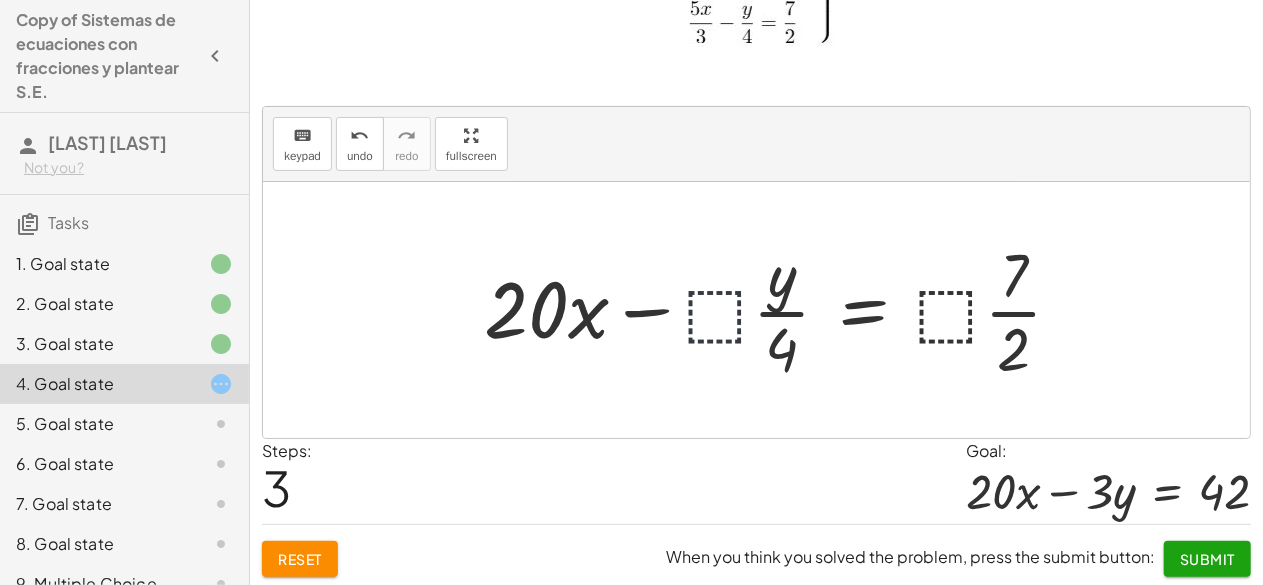click at bounding box center [781, 310] 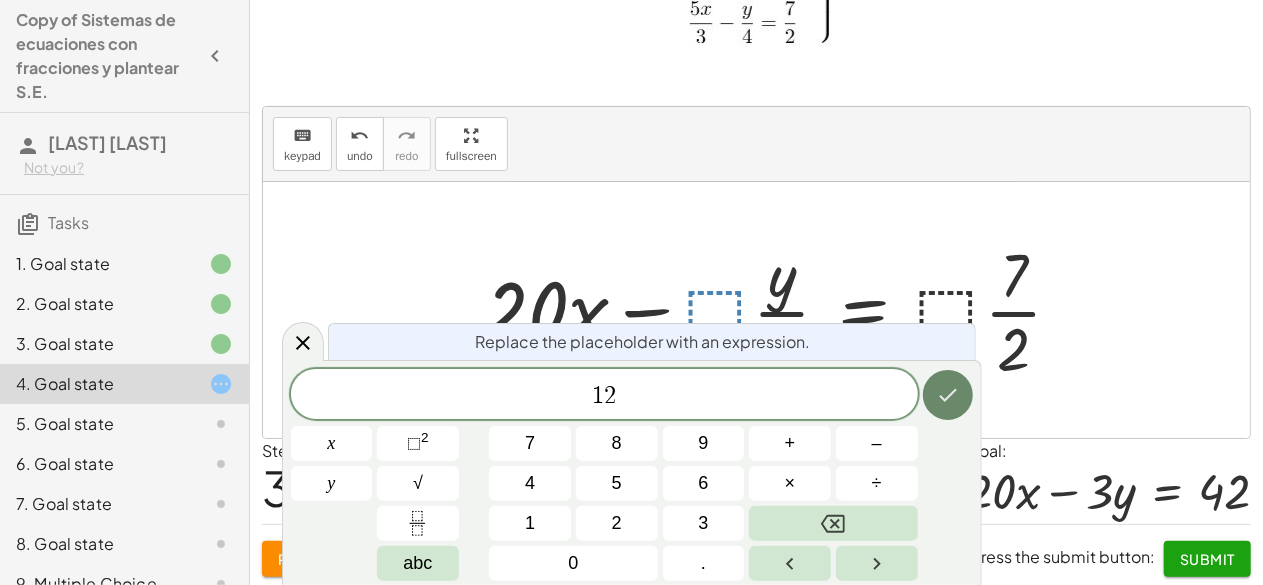 click 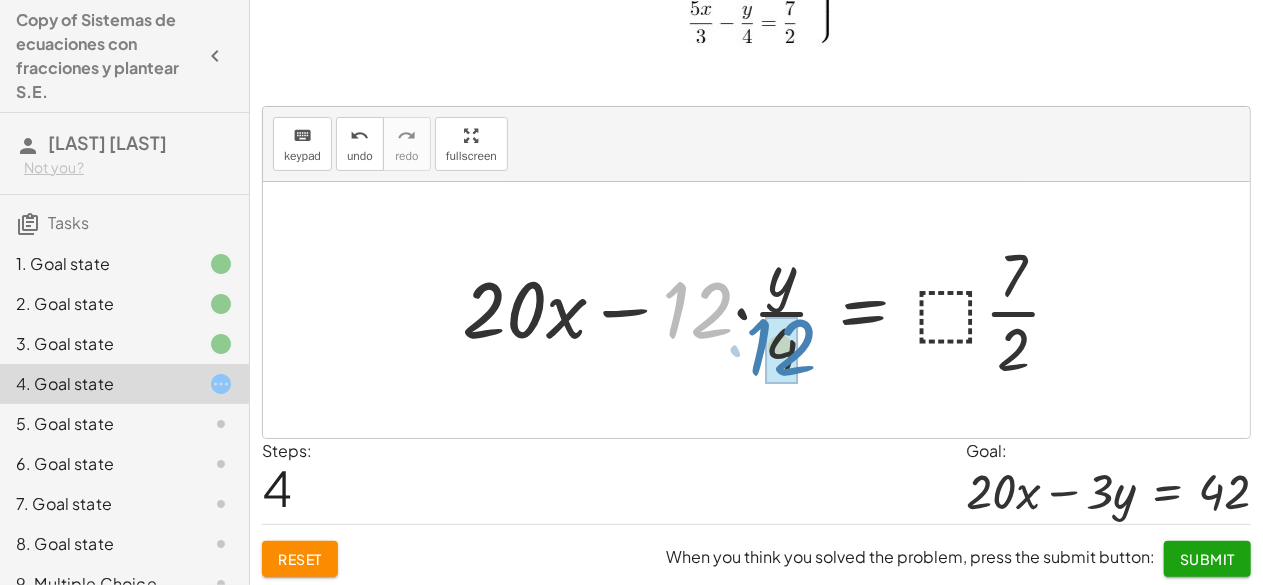 drag, startPoint x: 715, startPoint y: 306, endPoint x: 806, endPoint y: 343, distance: 98.23441 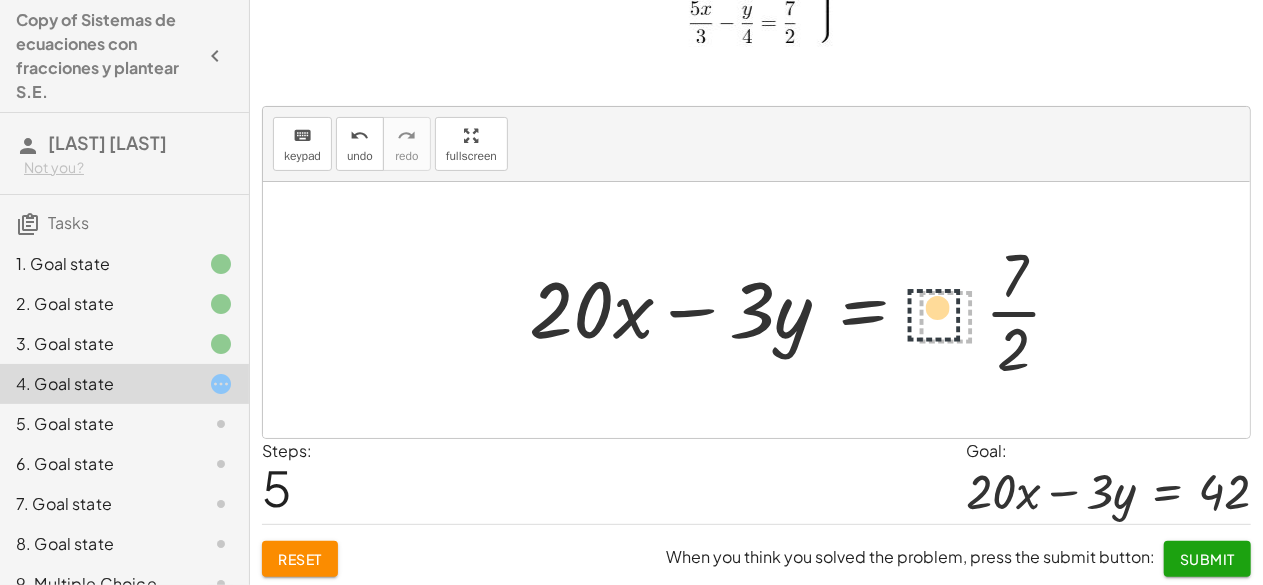 drag, startPoint x: 984, startPoint y: 324, endPoint x: 962, endPoint y: 321, distance: 22.203604 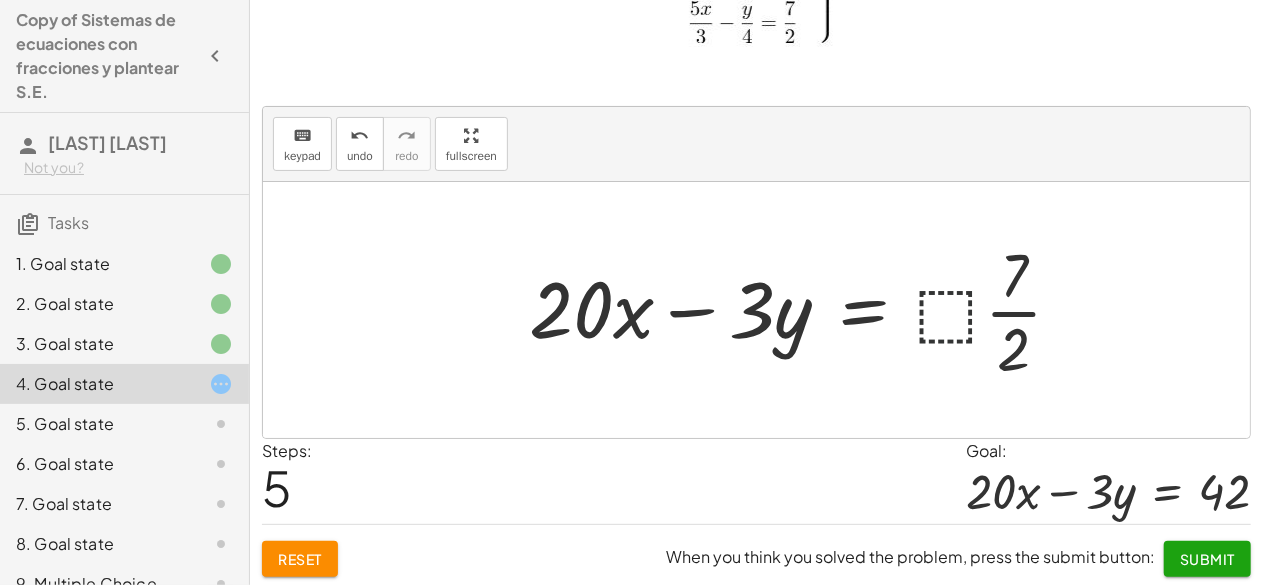 click at bounding box center (804, 310) 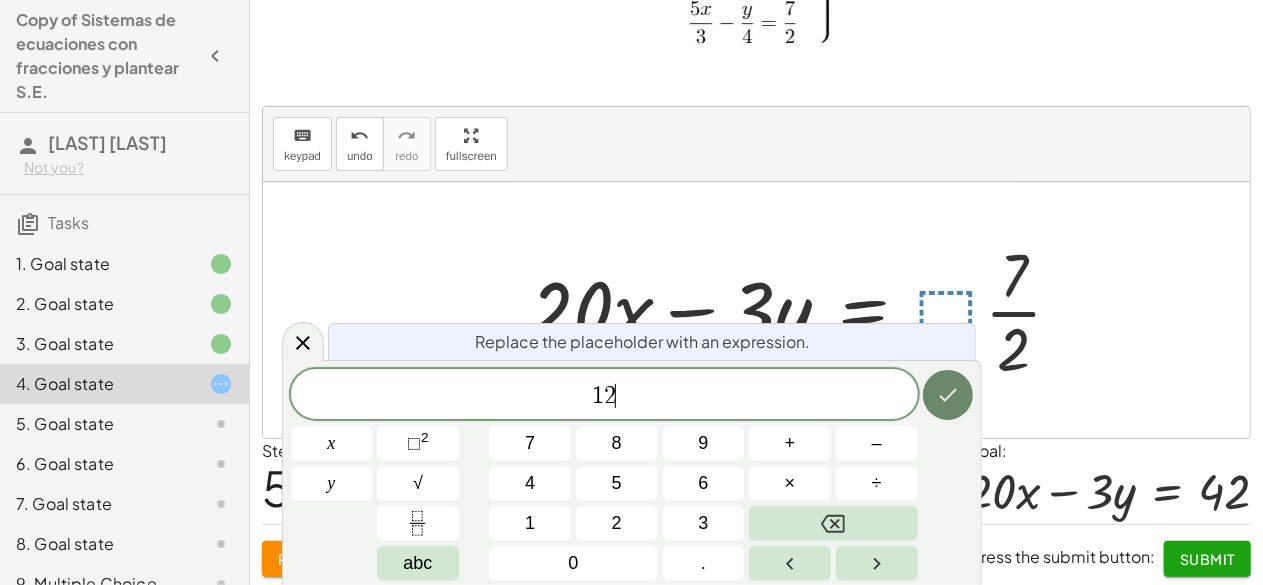 click 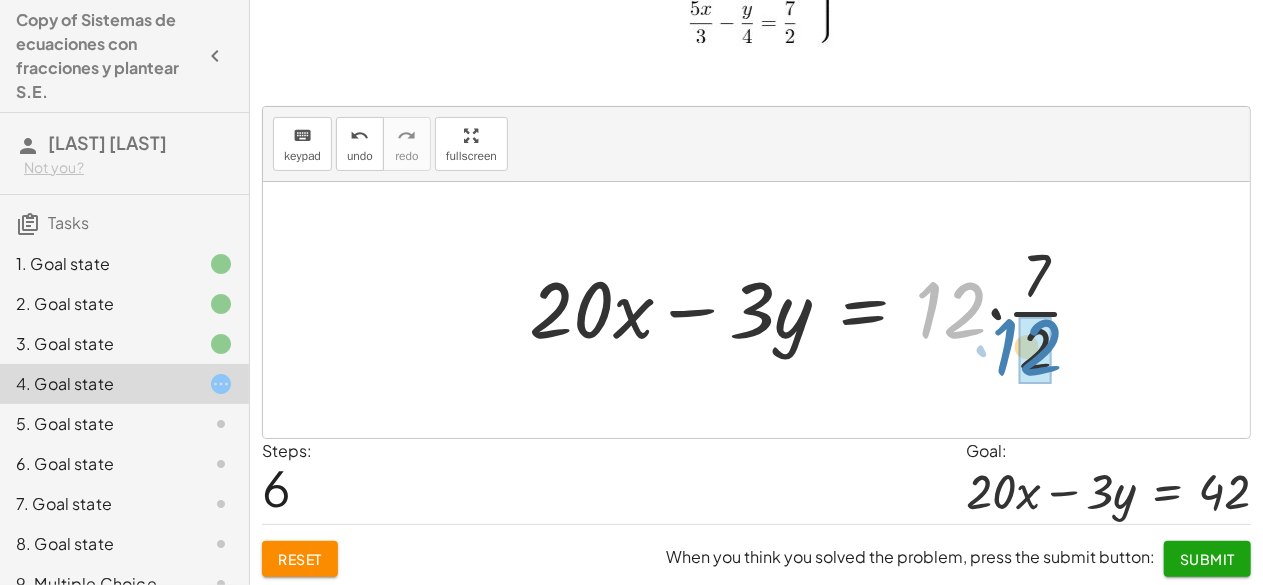 drag, startPoint x: 960, startPoint y: 318, endPoint x: 1036, endPoint y: 355, distance: 84.5281 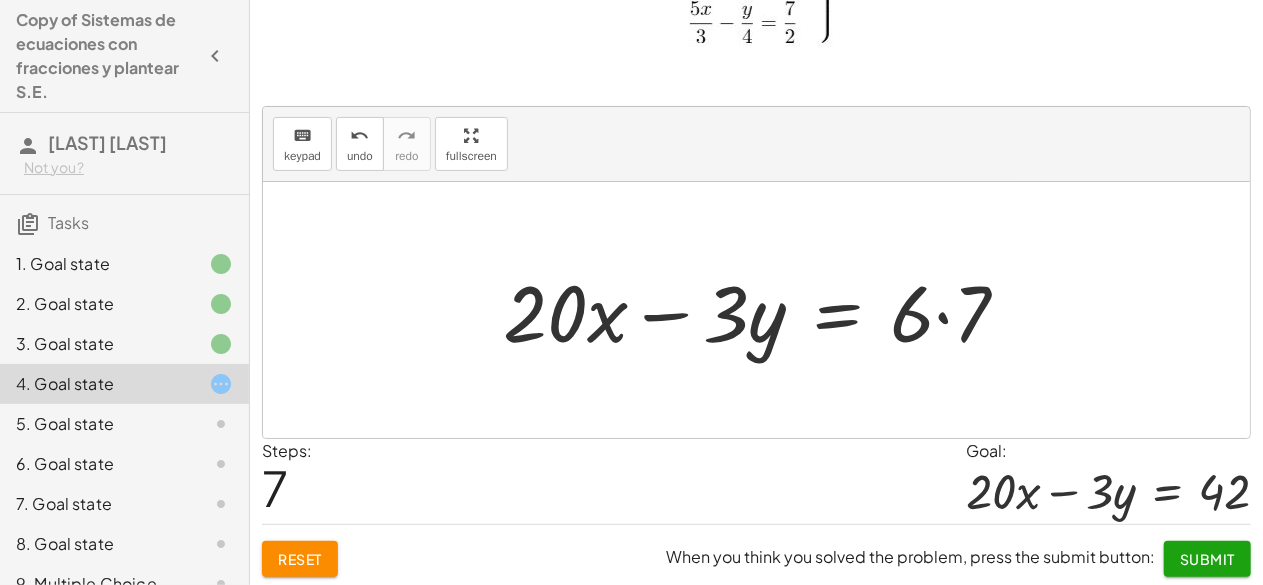 click at bounding box center (764, 310) 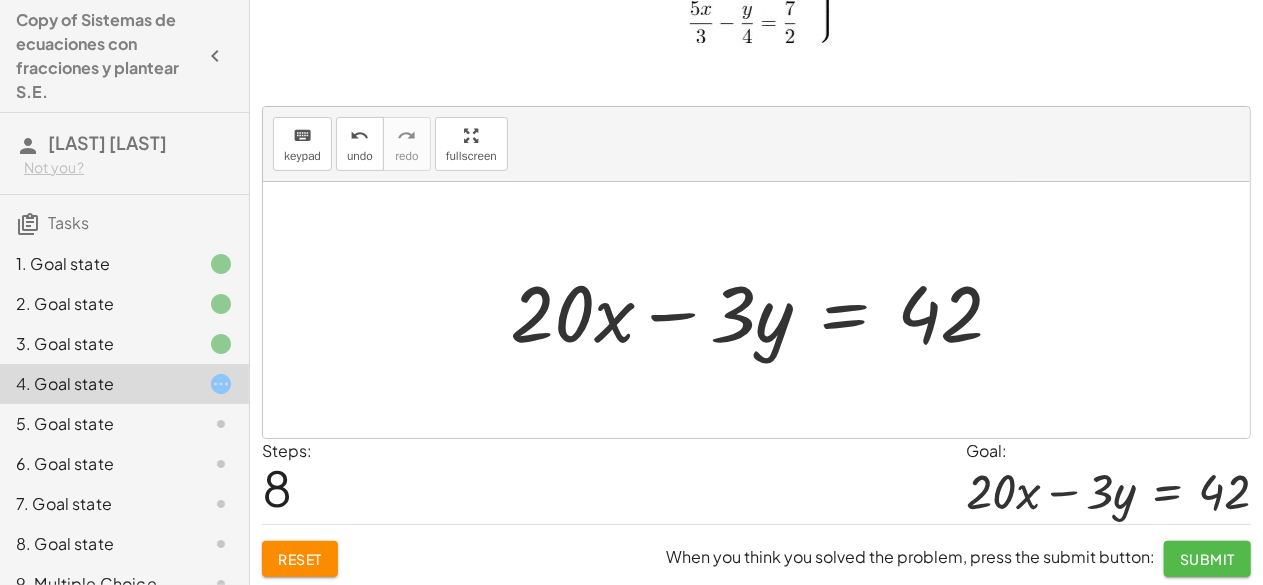 click on "Submit" at bounding box center (1207, 559) 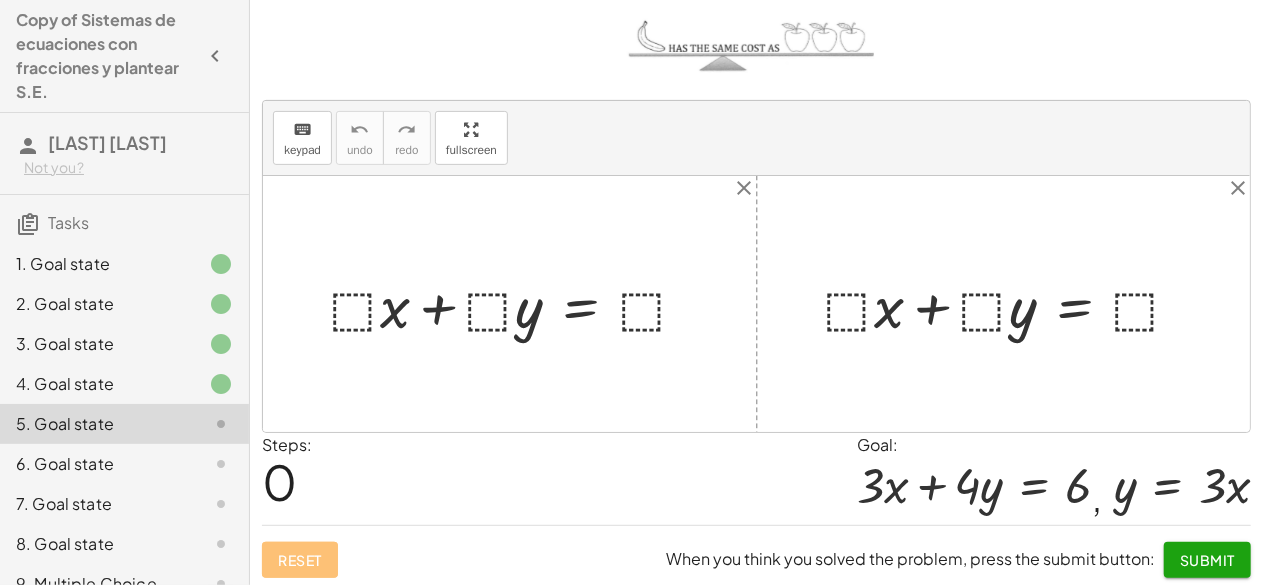 scroll, scrollTop: 258, scrollLeft: 0, axis: vertical 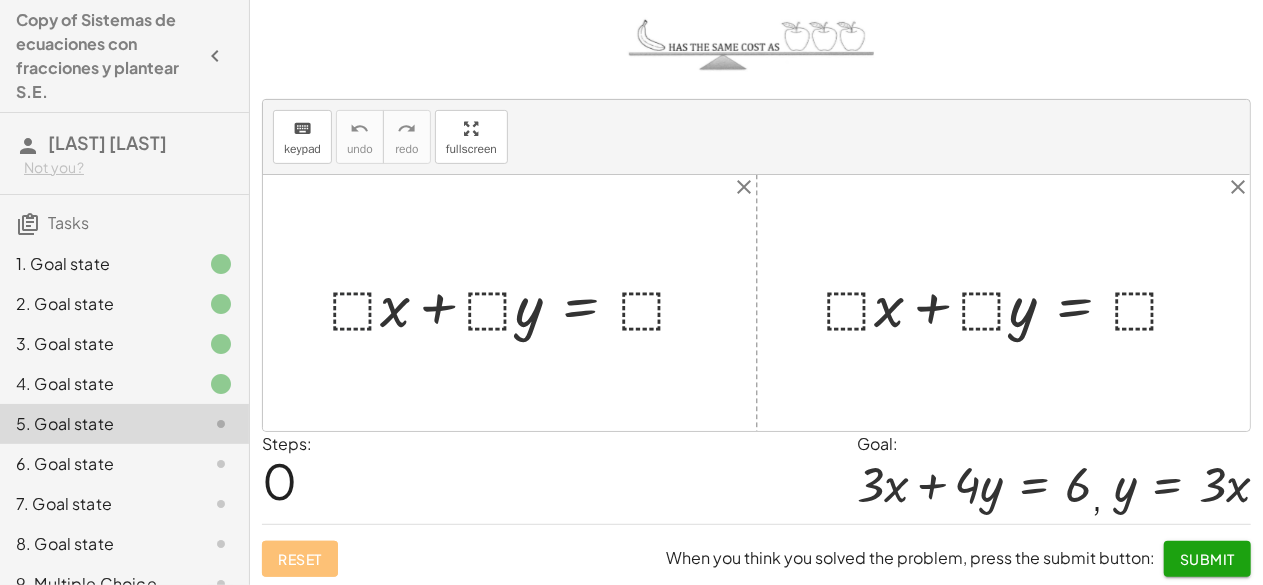 click at bounding box center (517, 303) 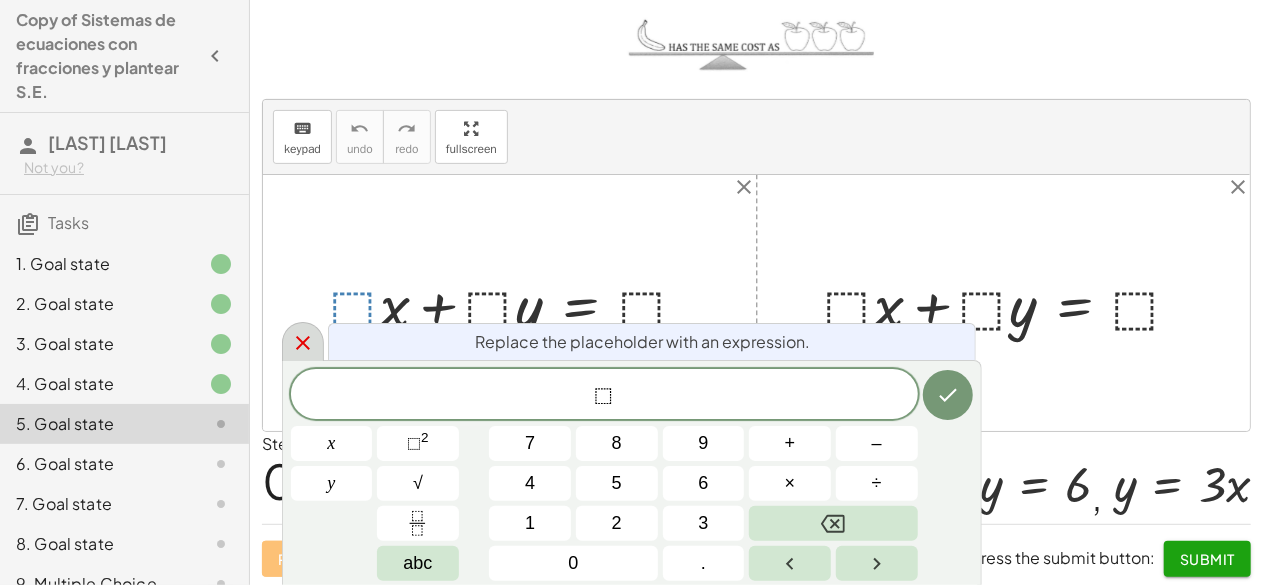 click 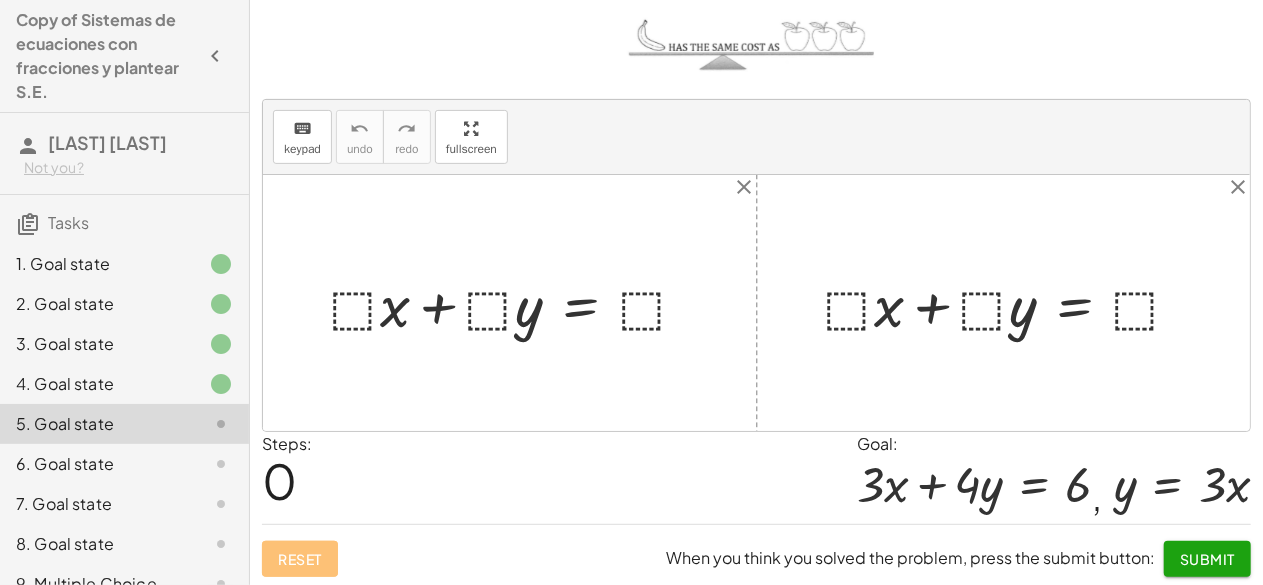 click at bounding box center [517, 303] 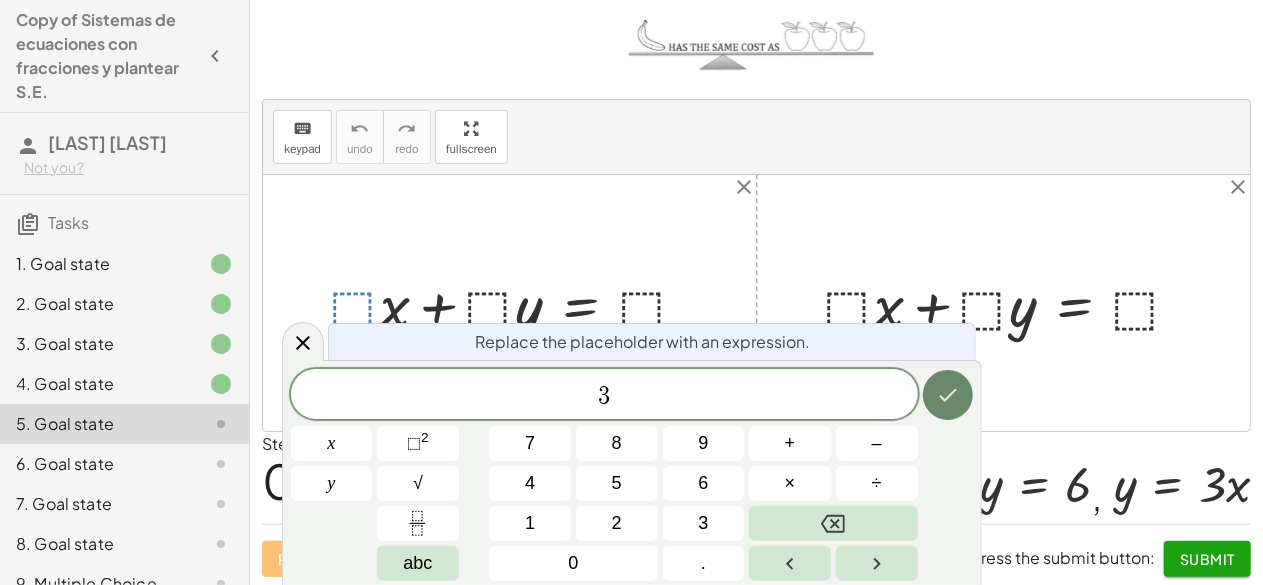 click 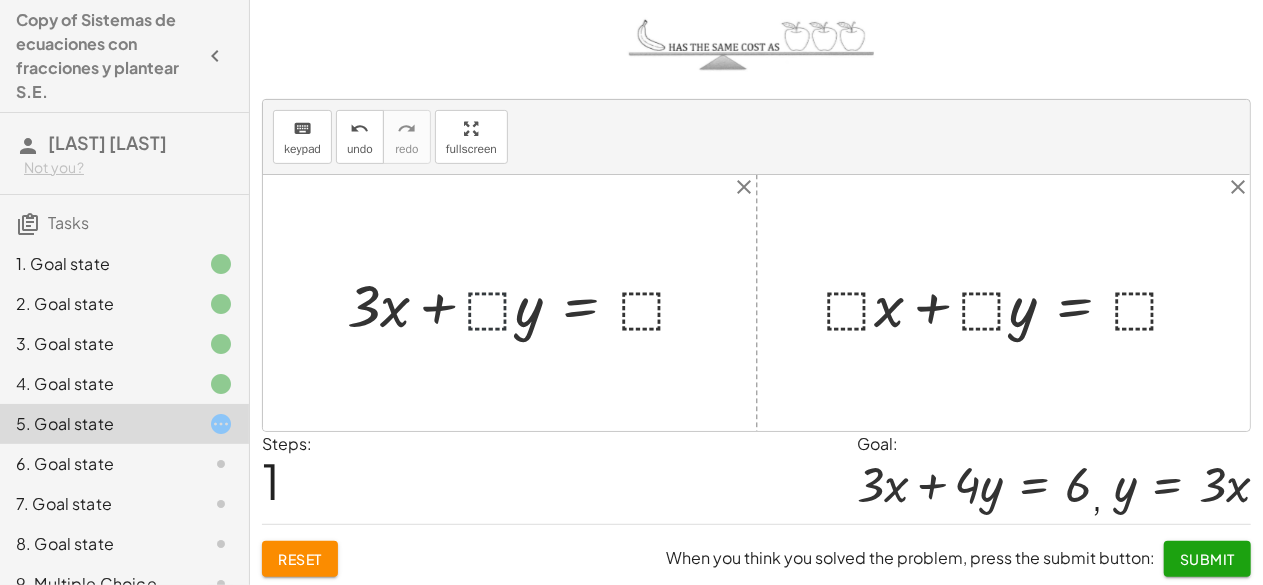 click at bounding box center (525, 303) 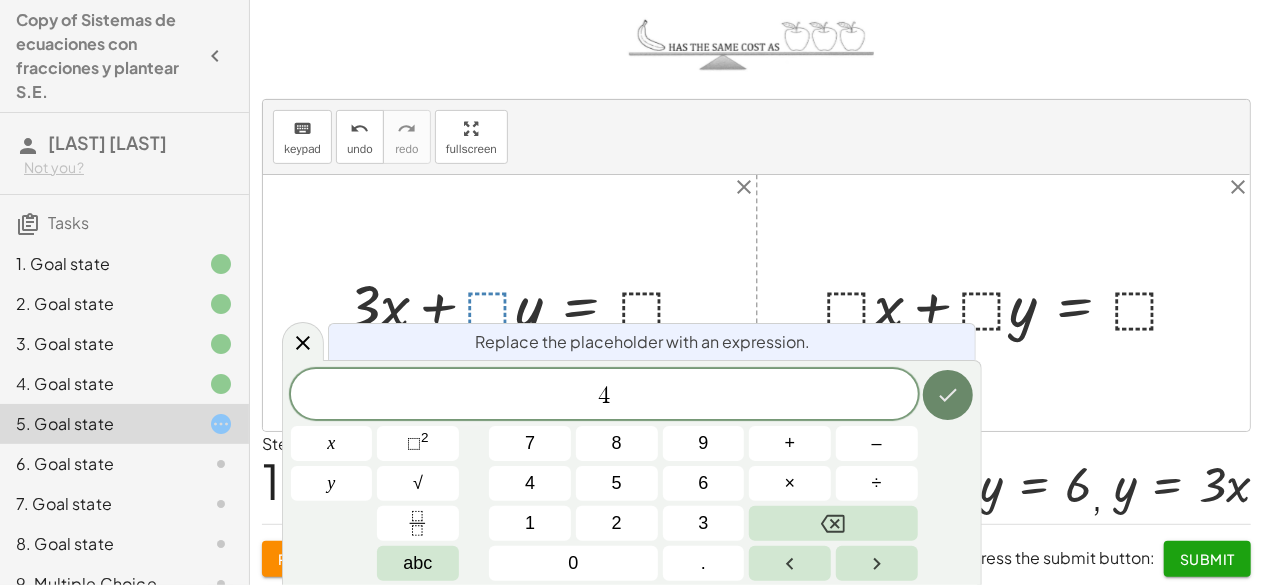 click at bounding box center [948, 395] 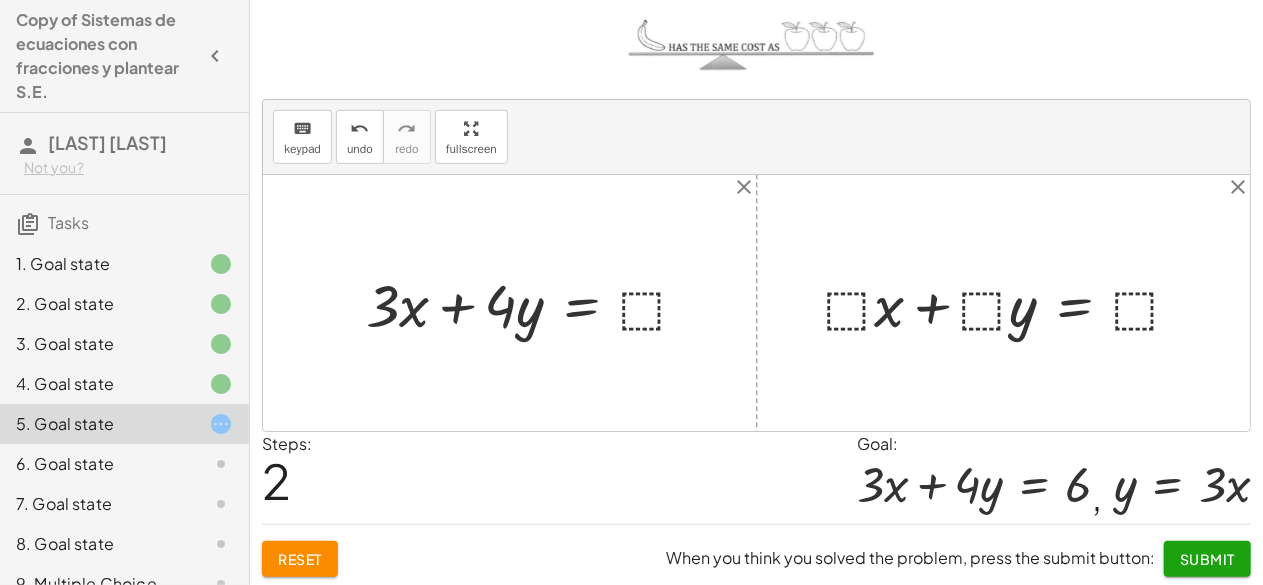 click at bounding box center [535, 303] 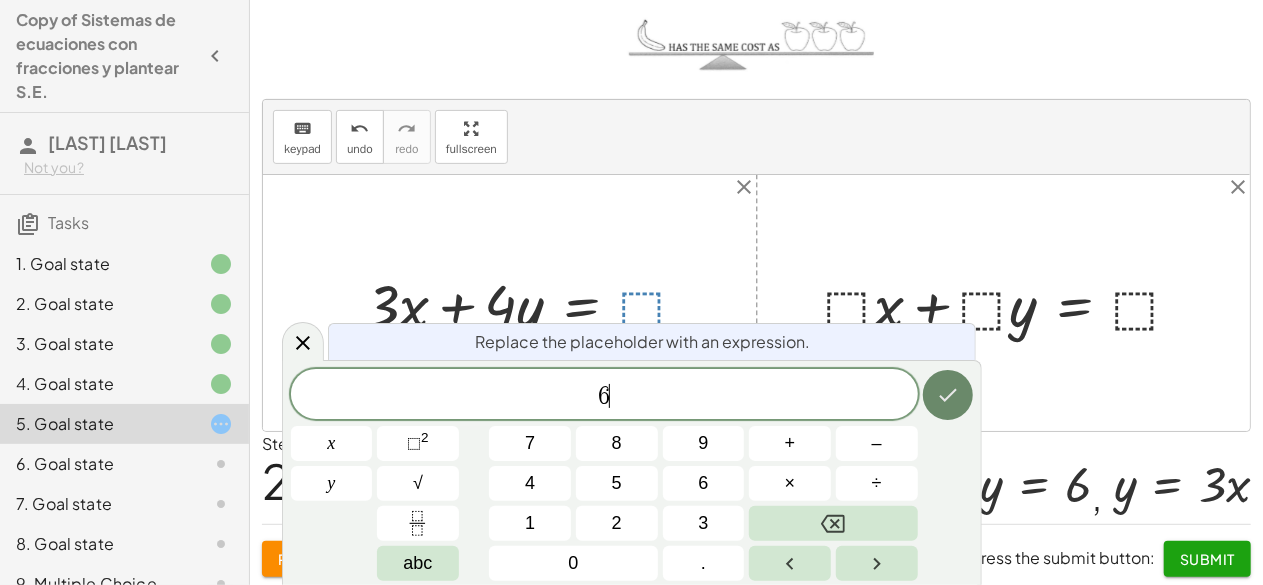 click 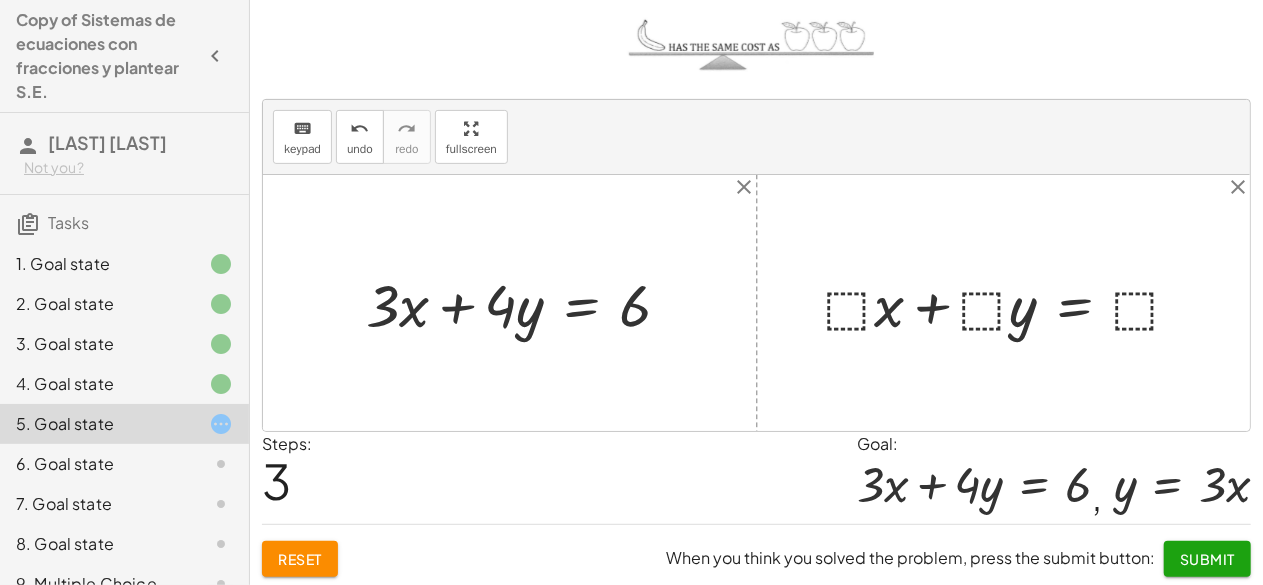 click at bounding box center [1011, 303] 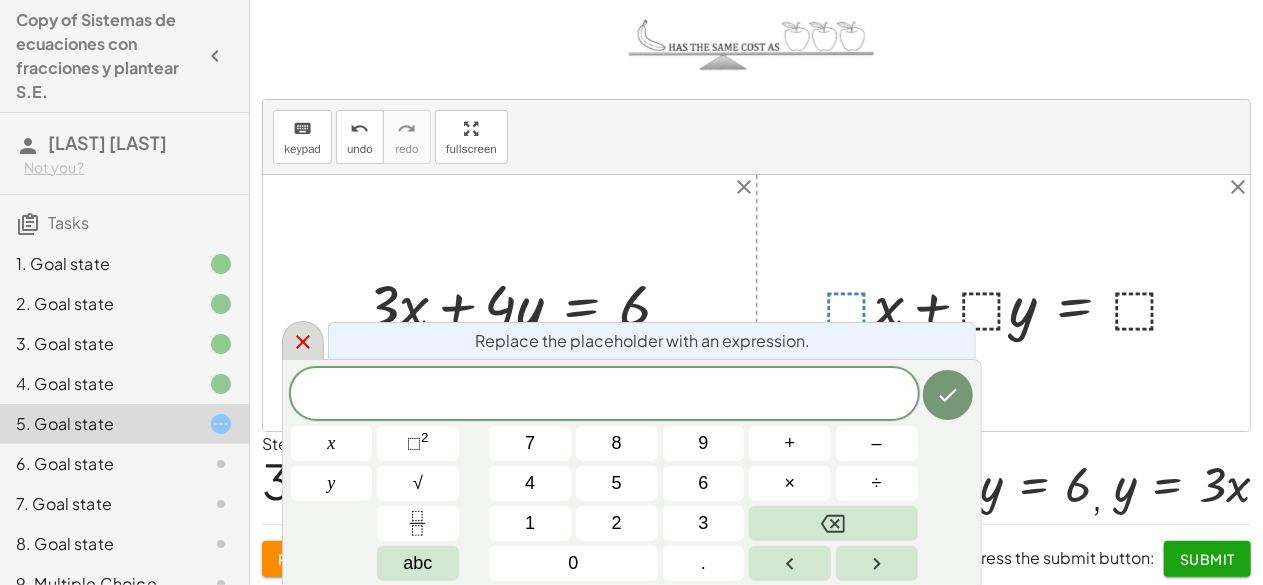 click 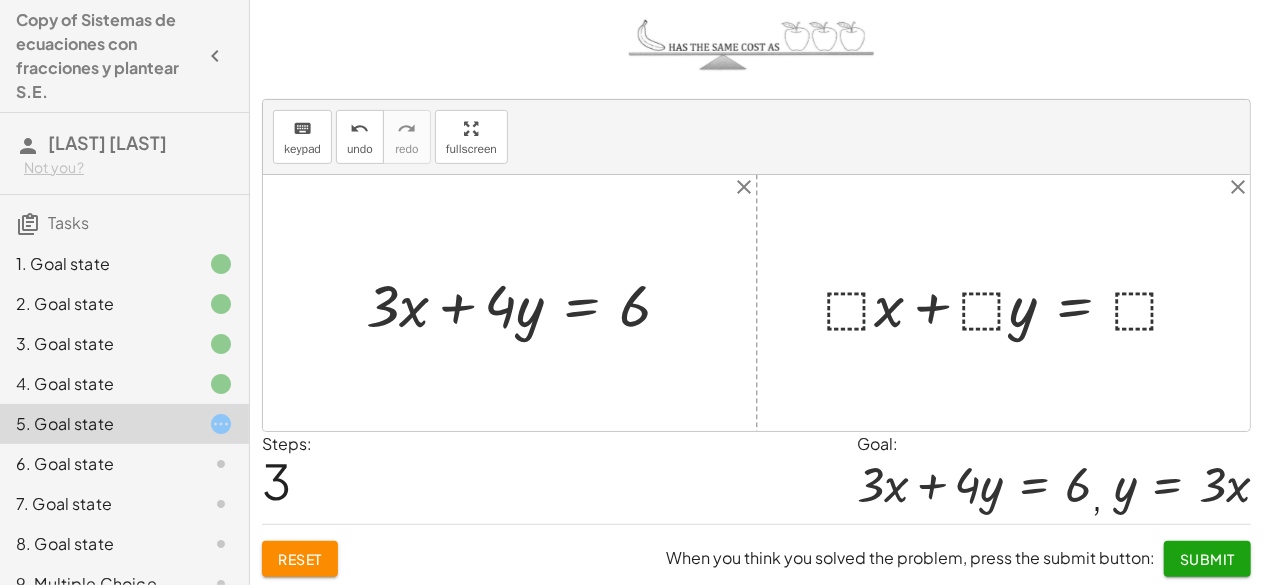 click at bounding box center [1011, 303] 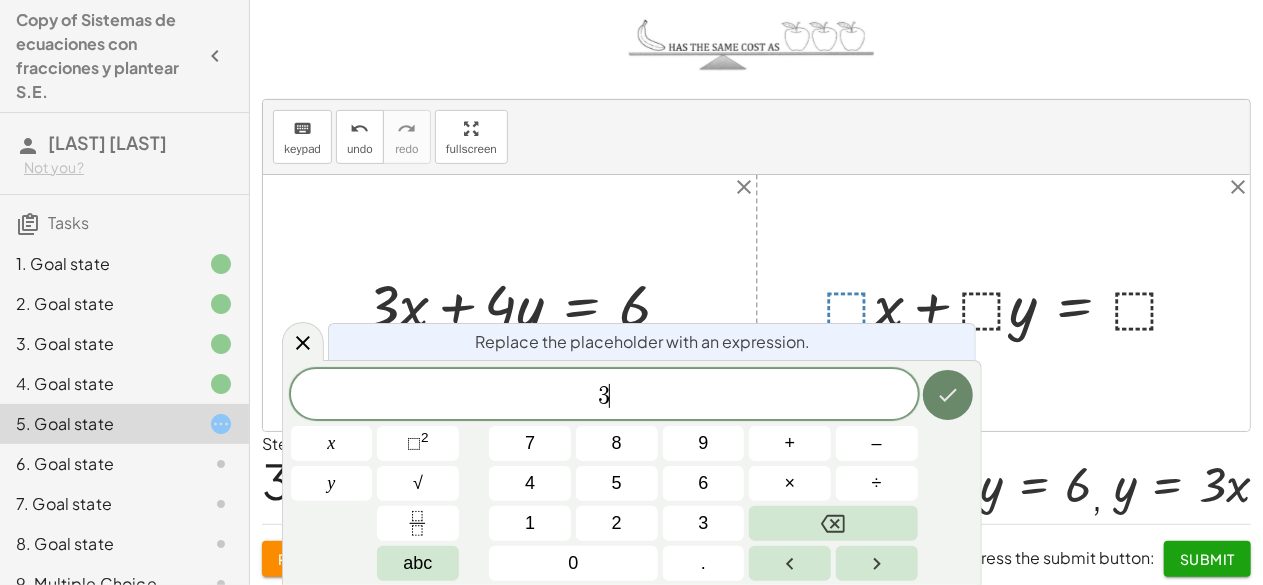 click at bounding box center [948, 395] 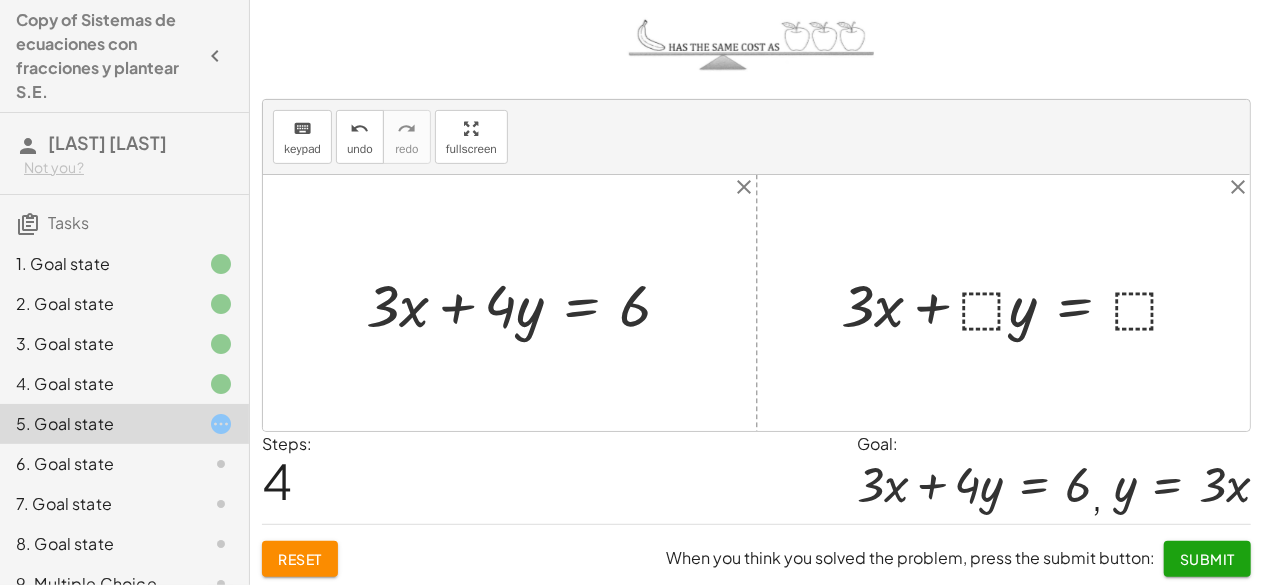 click at bounding box center [1019, 303] 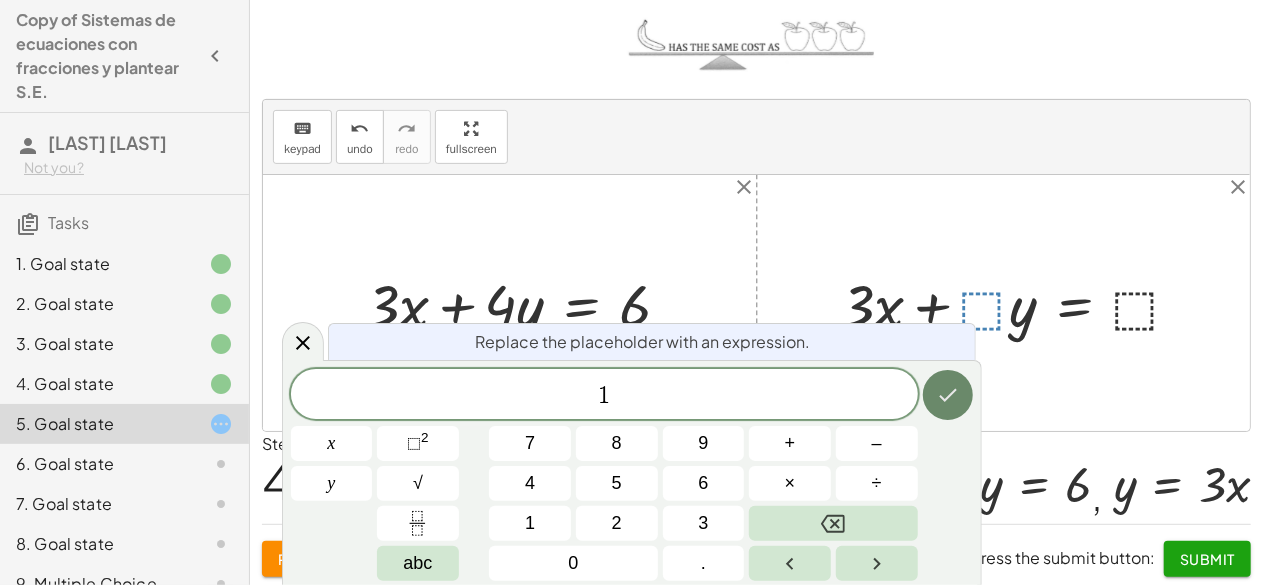 click 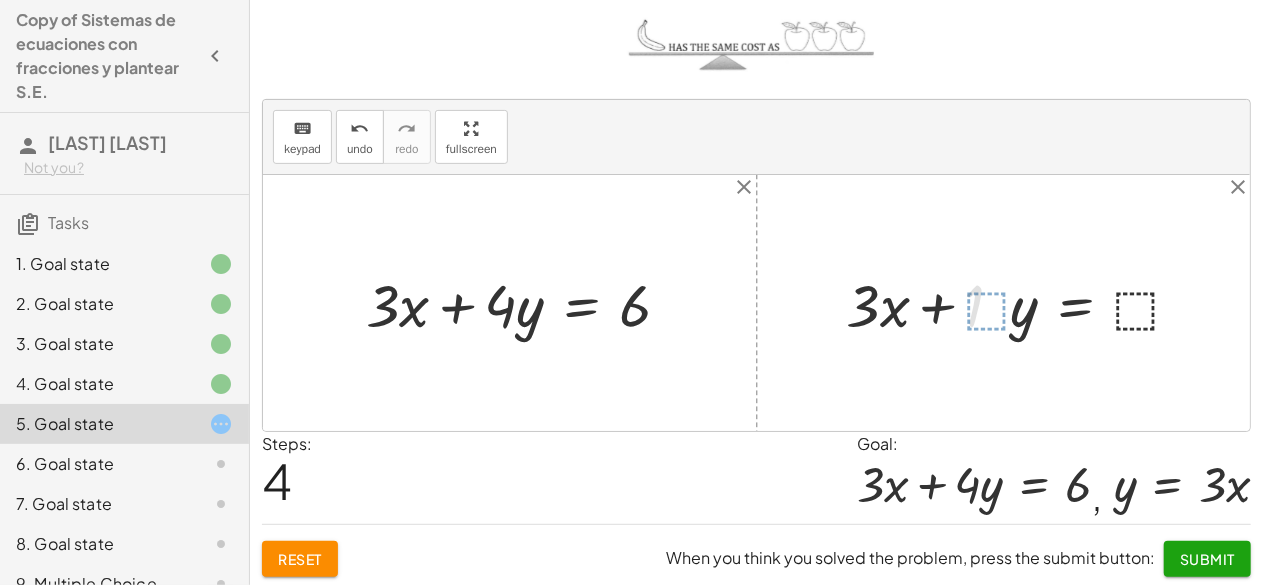 click at bounding box center [756, 303] 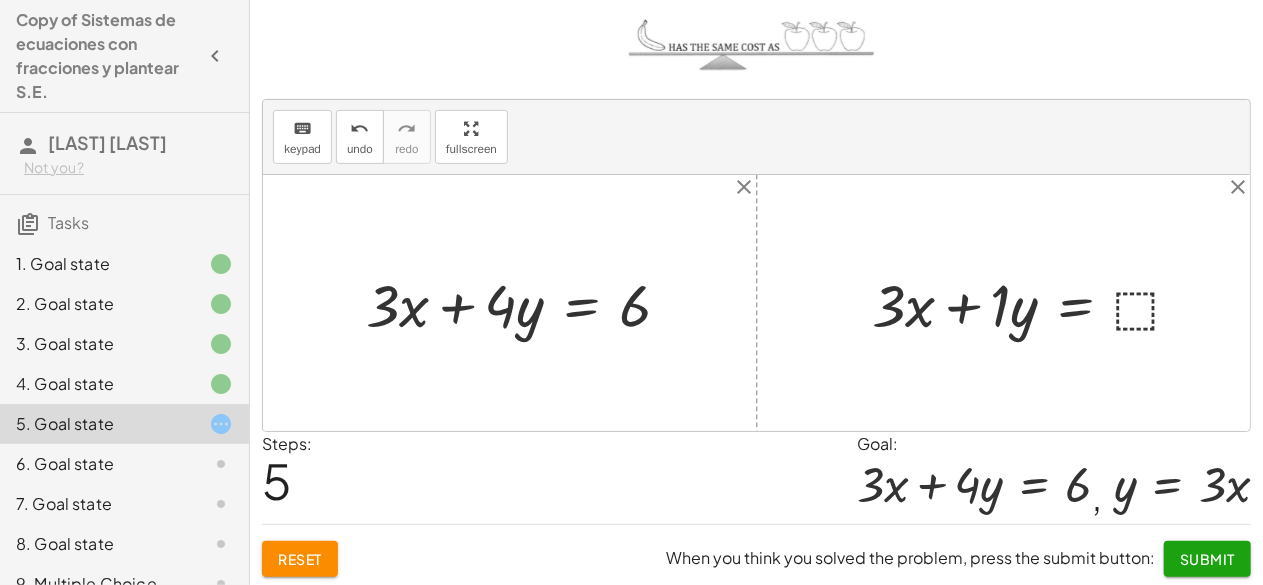 click at bounding box center (1035, 303) 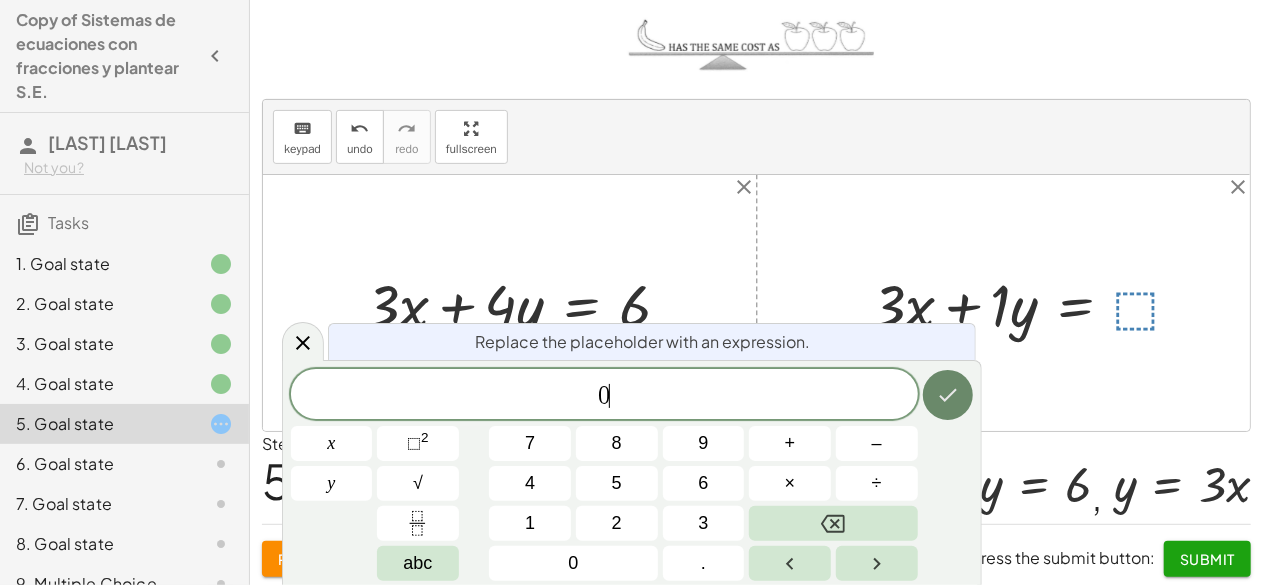click 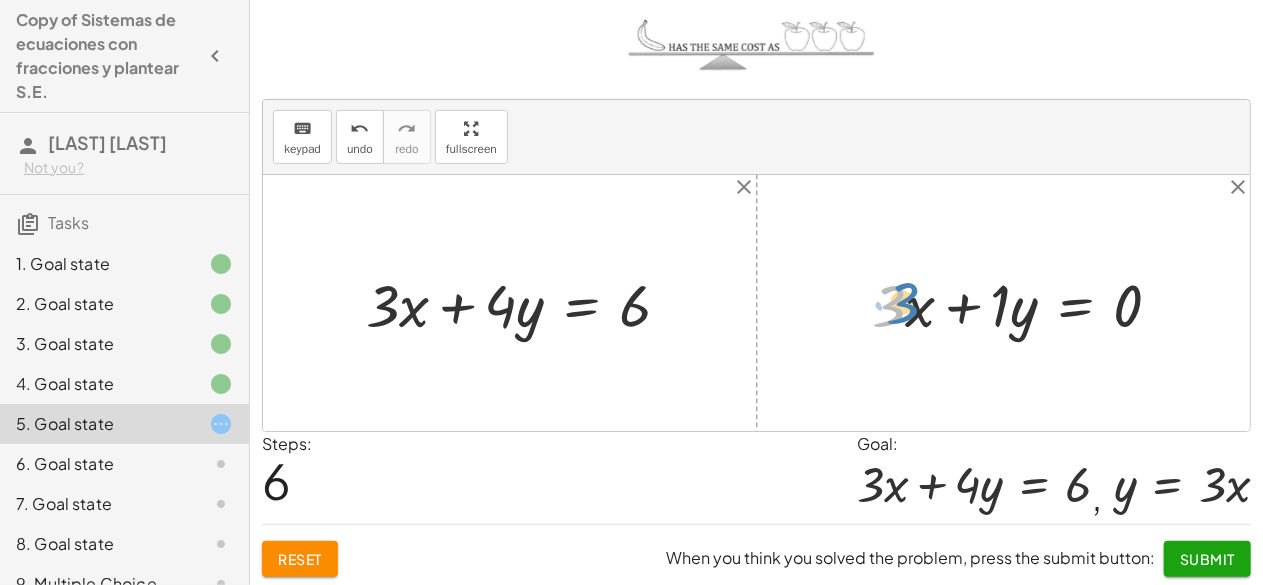 drag, startPoint x: 892, startPoint y: 312, endPoint x: 902, endPoint y: 310, distance: 10.198039 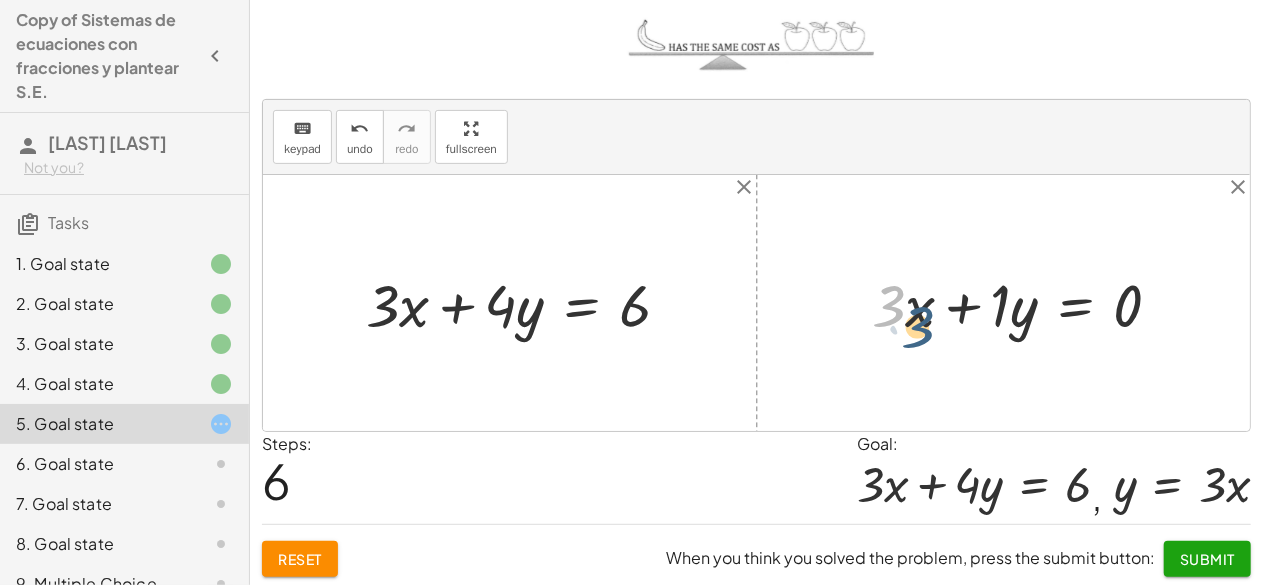 drag, startPoint x: 899, startPoint y: 305, endPoint x: 908, endPoint y: 287, distance: 20.12461 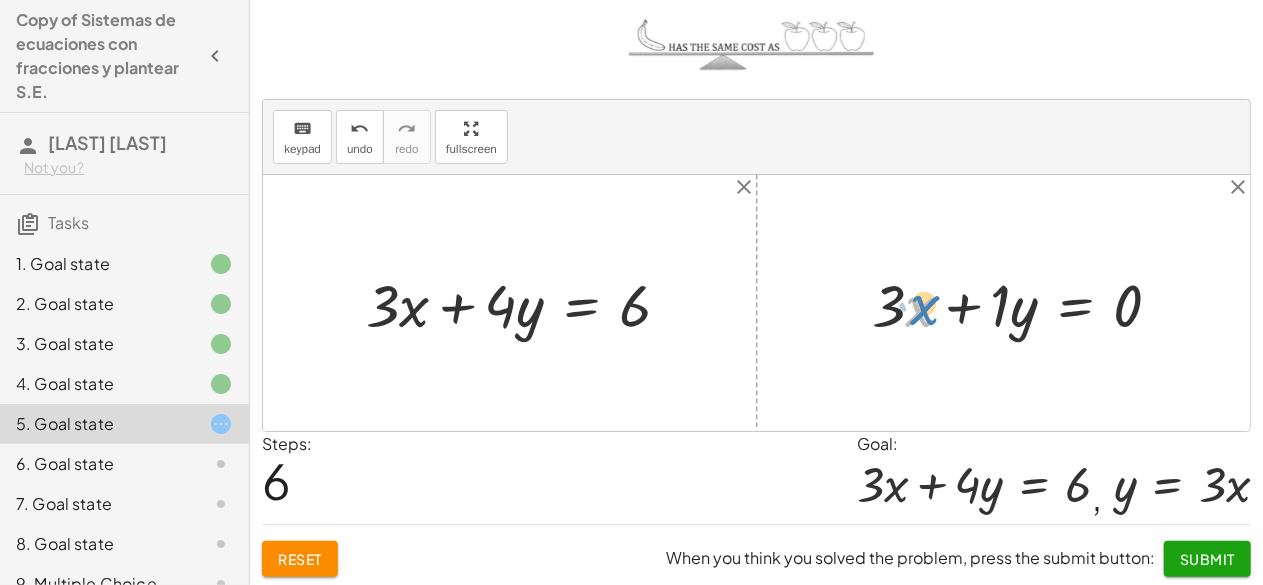 click at bounding box center [1025, 303] 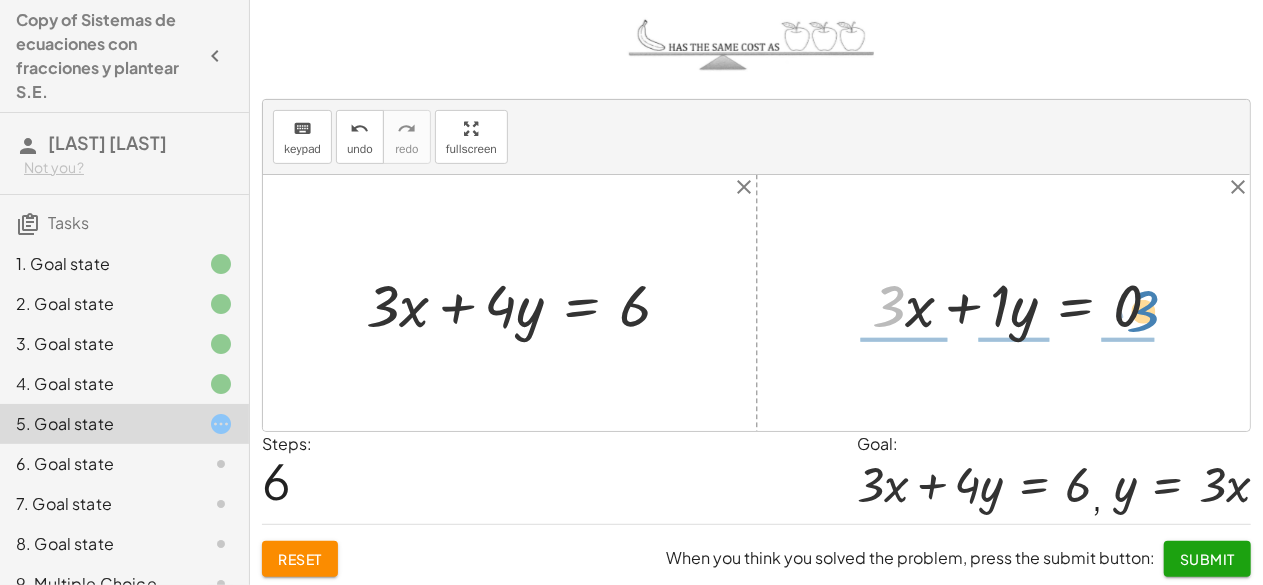 drag, startPoint x: 898, startPoint y: 296, endPoint x: 1173, endPoint y: 300, distance: 275.02908 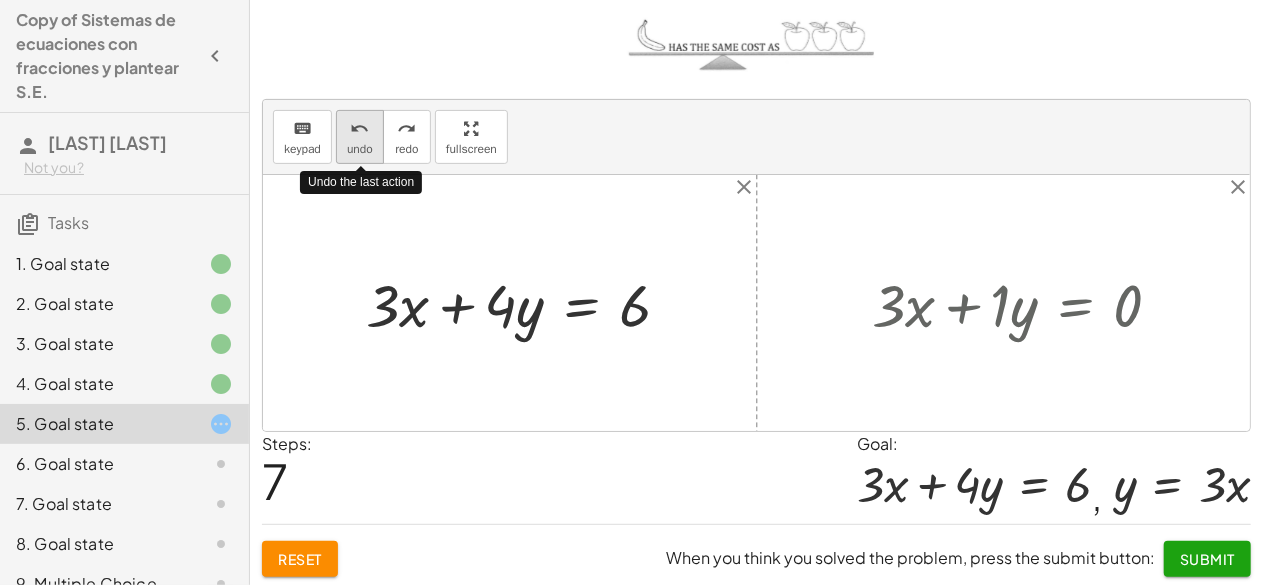 click on "undo" at bounding box center [360, 149] 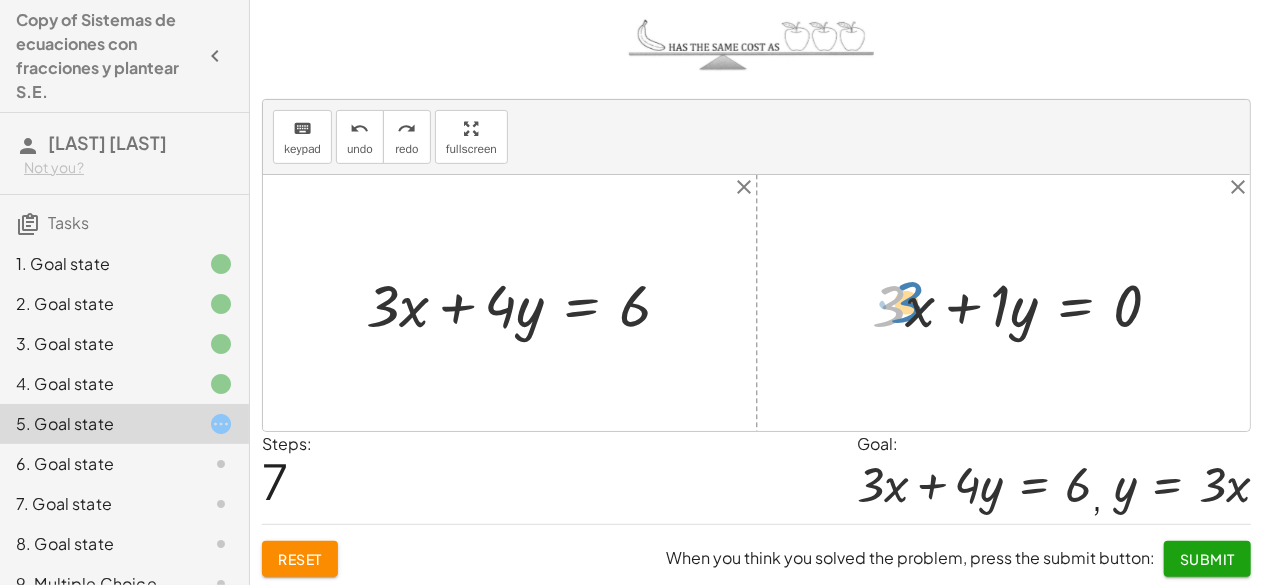 drag, startPoint x: 890, startPoint y: 298, endPoint x: 903, endPoint y: 298, distance: 13 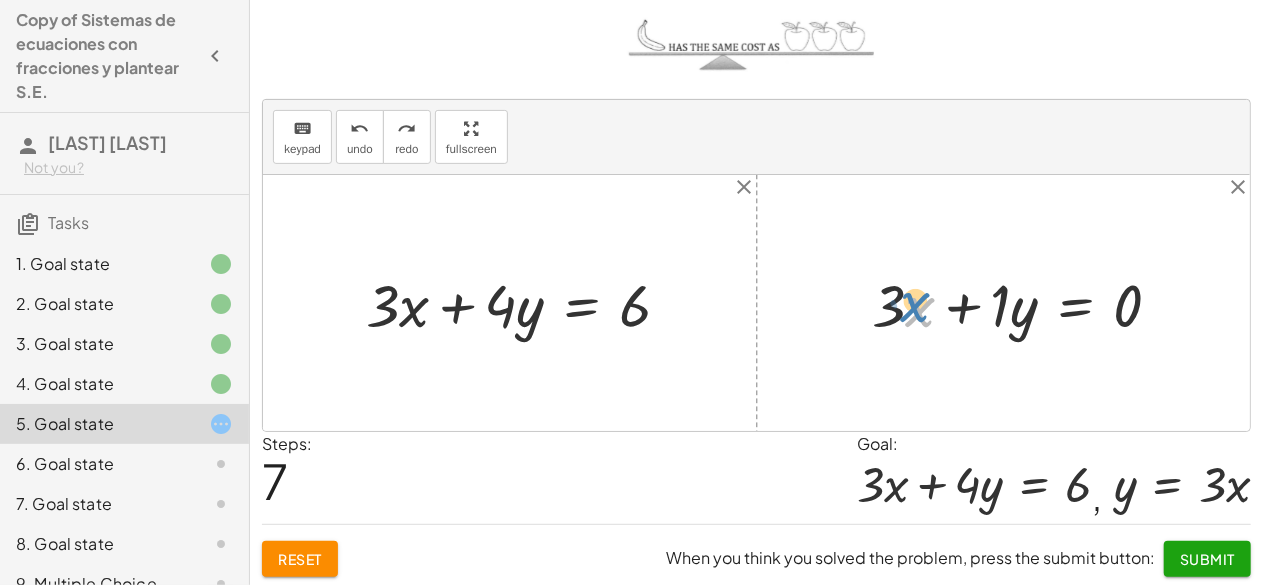 click at bounding box center [1025, 303] 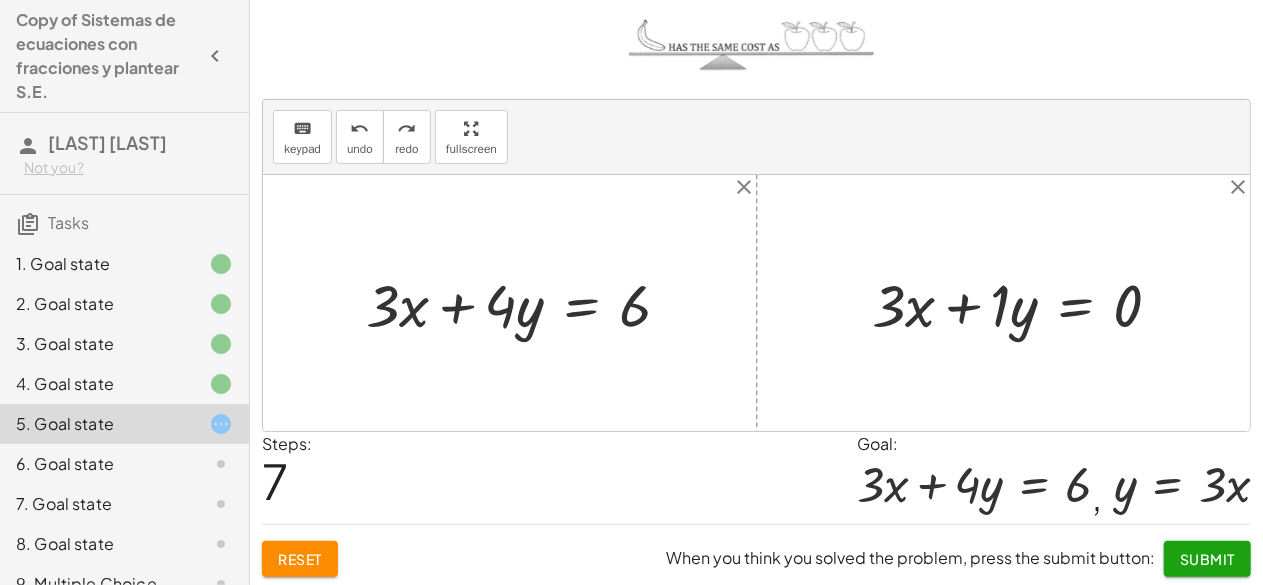 click at bounding box center (1025, 303) 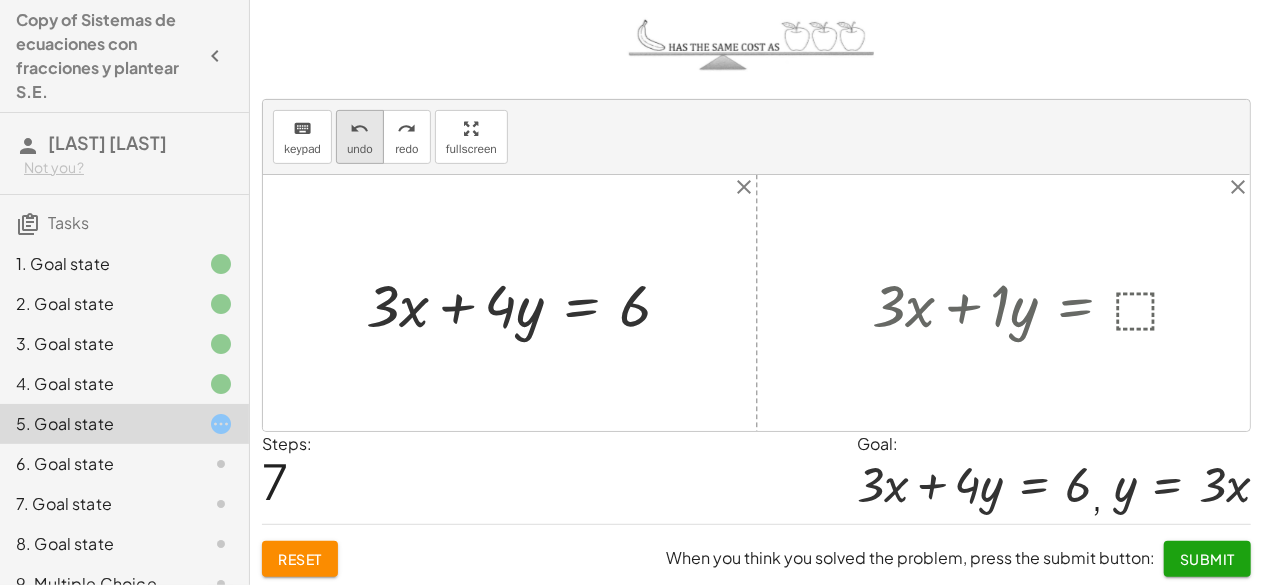 click on "undo" at bounding box center (359, 129) 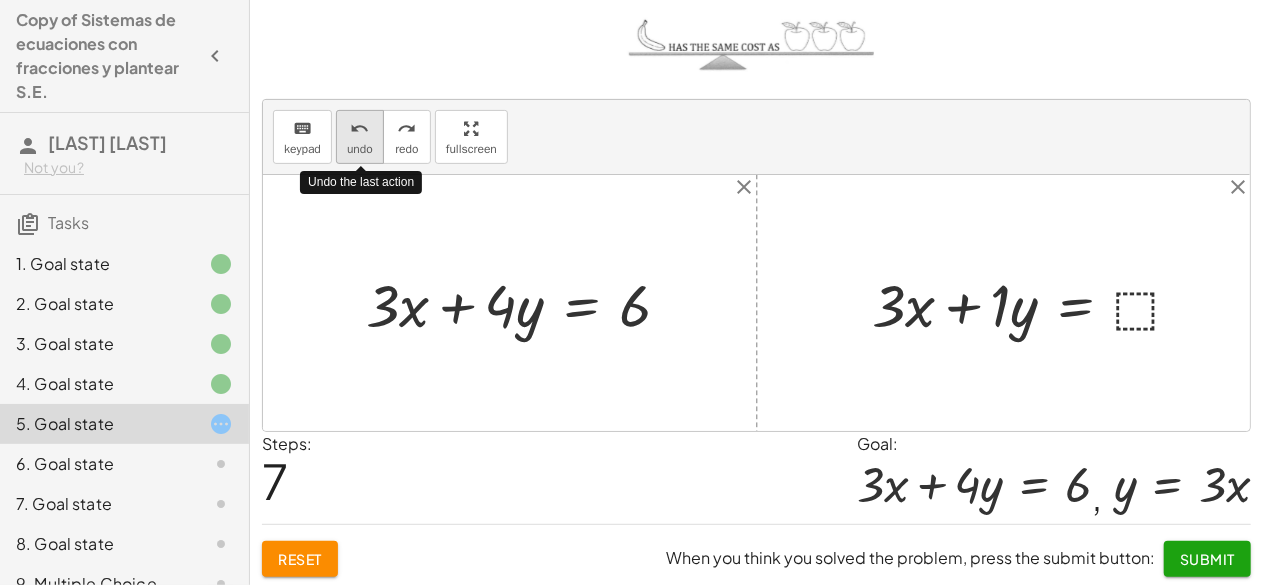 click on "undo" at bounding box center [359, 129] 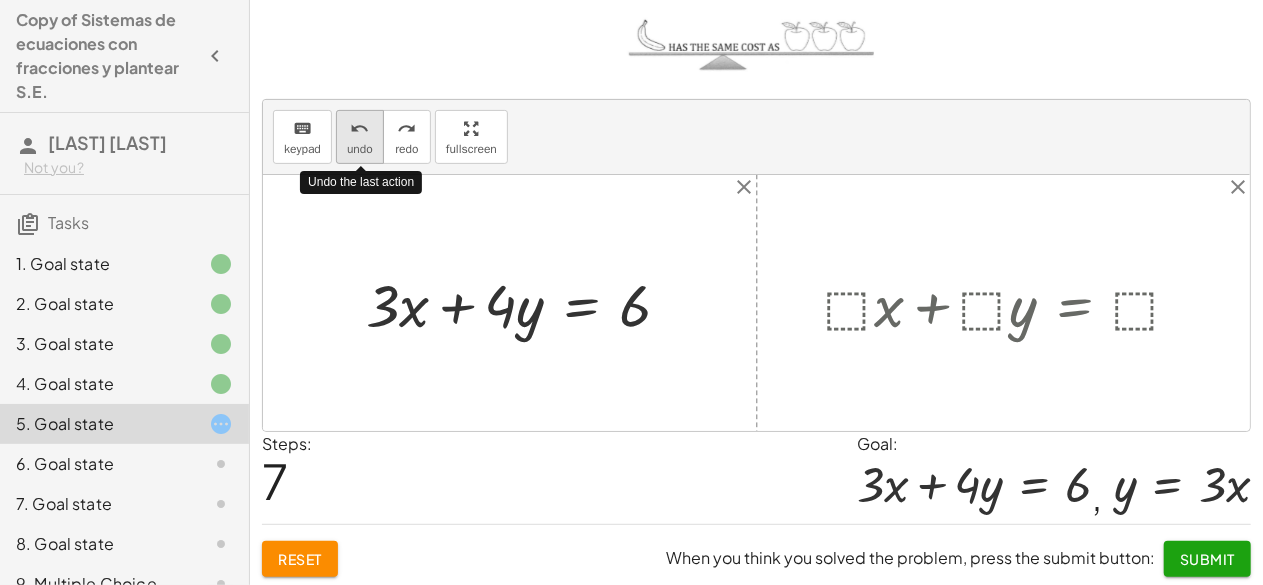click on "undo" at bounding box center [359, 129] 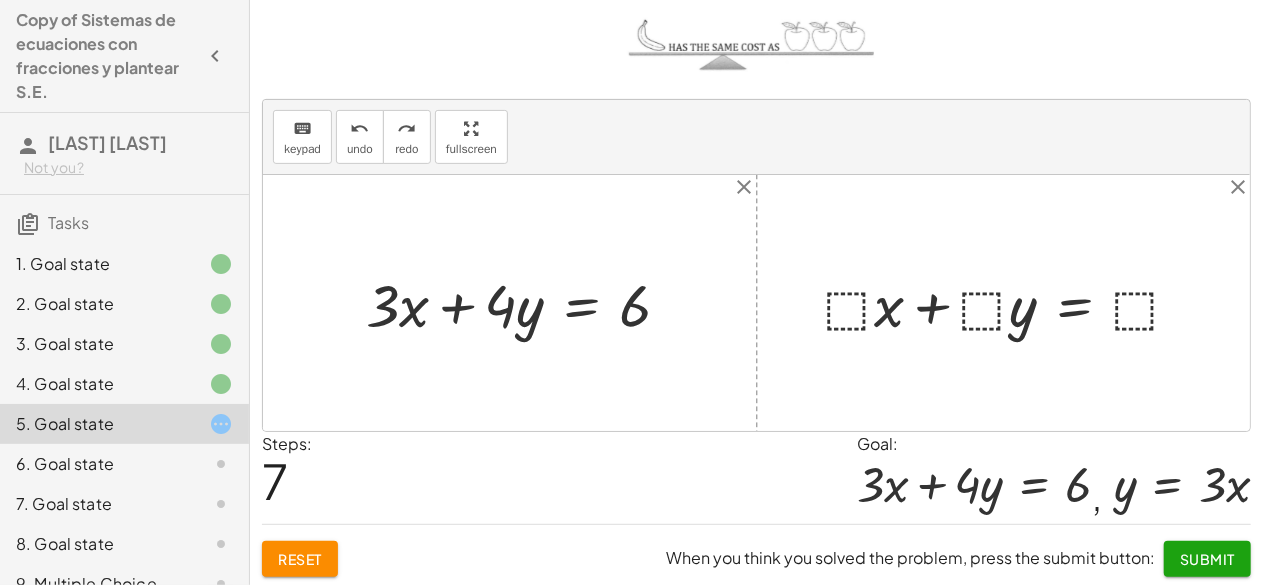 click at bounding box center (1011, 303) 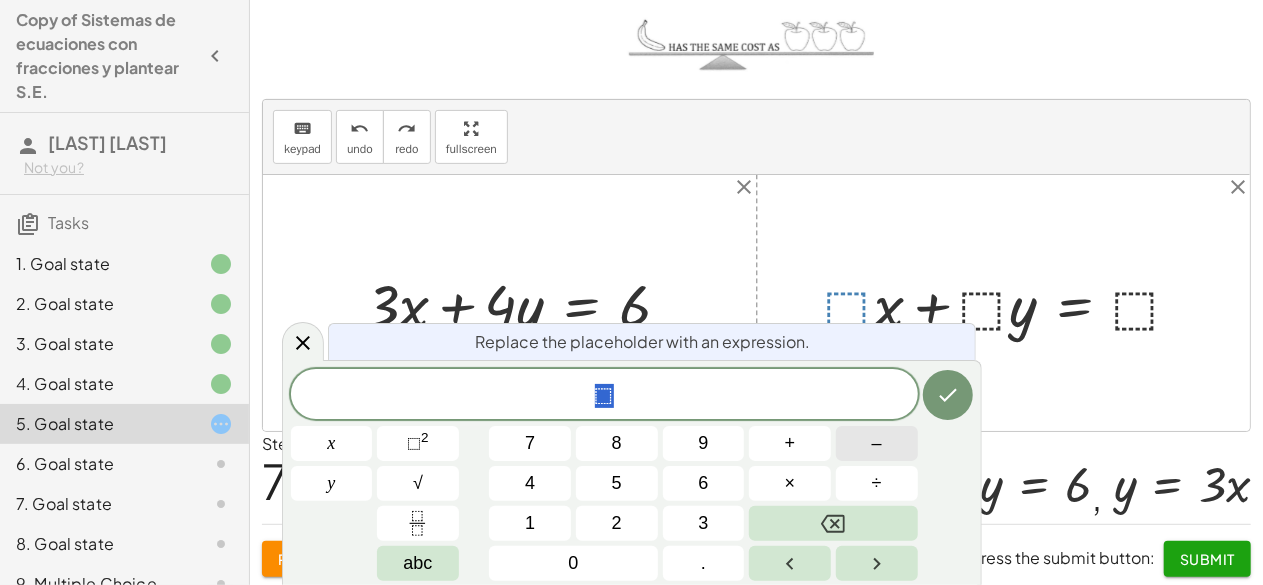 click on "–" at bounding box center (877, 443) 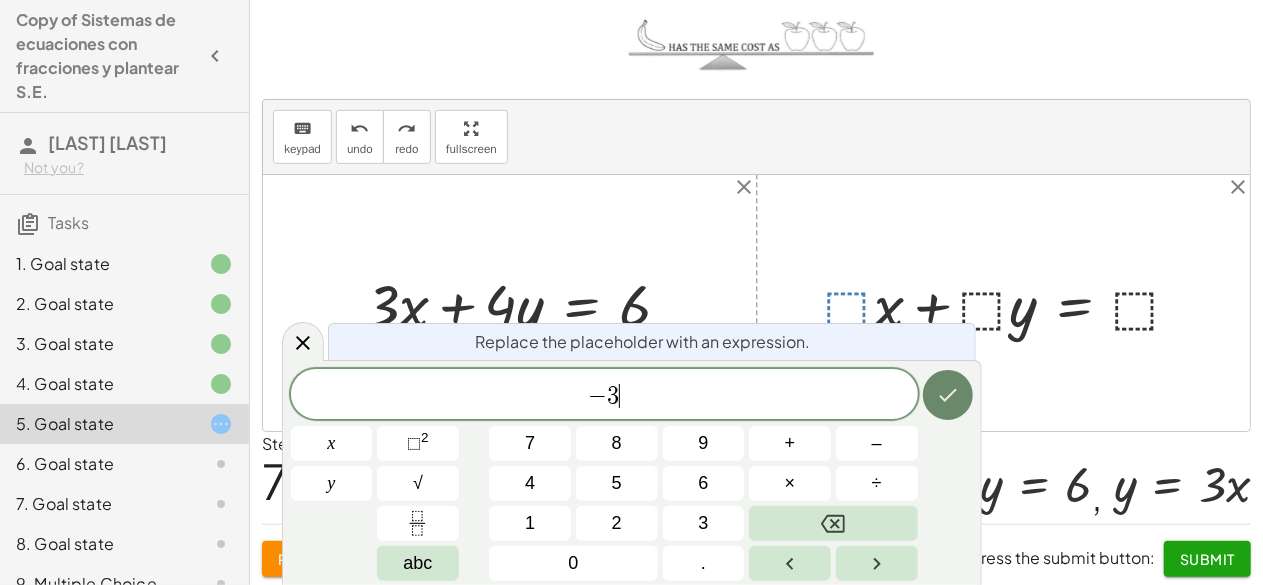 click 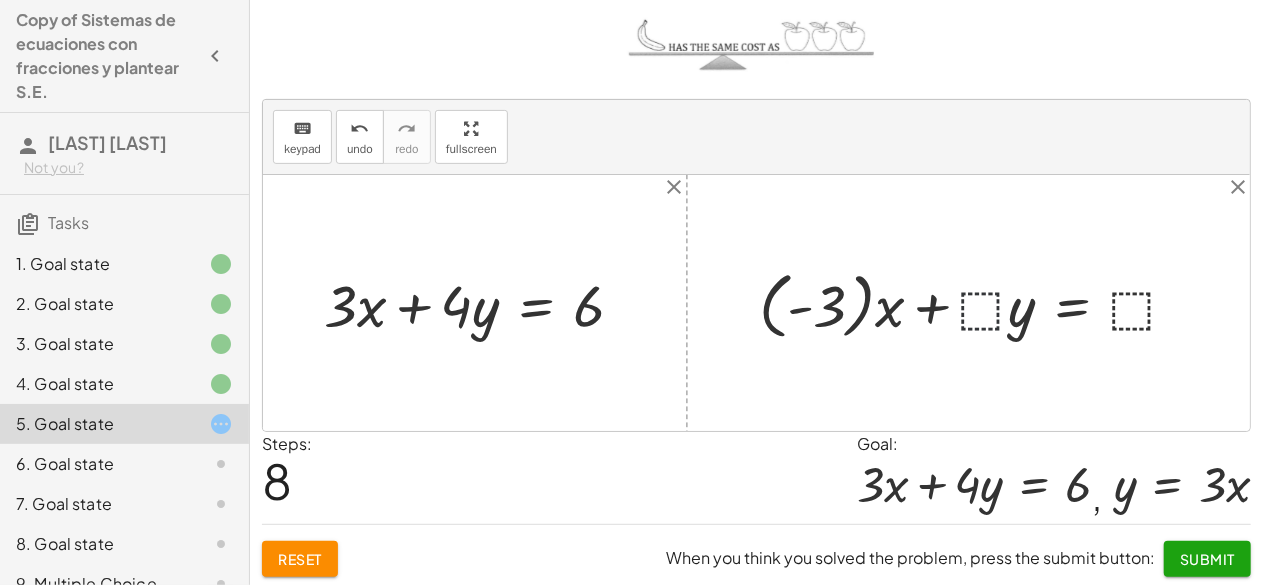 click at bounding box center (976, 303) 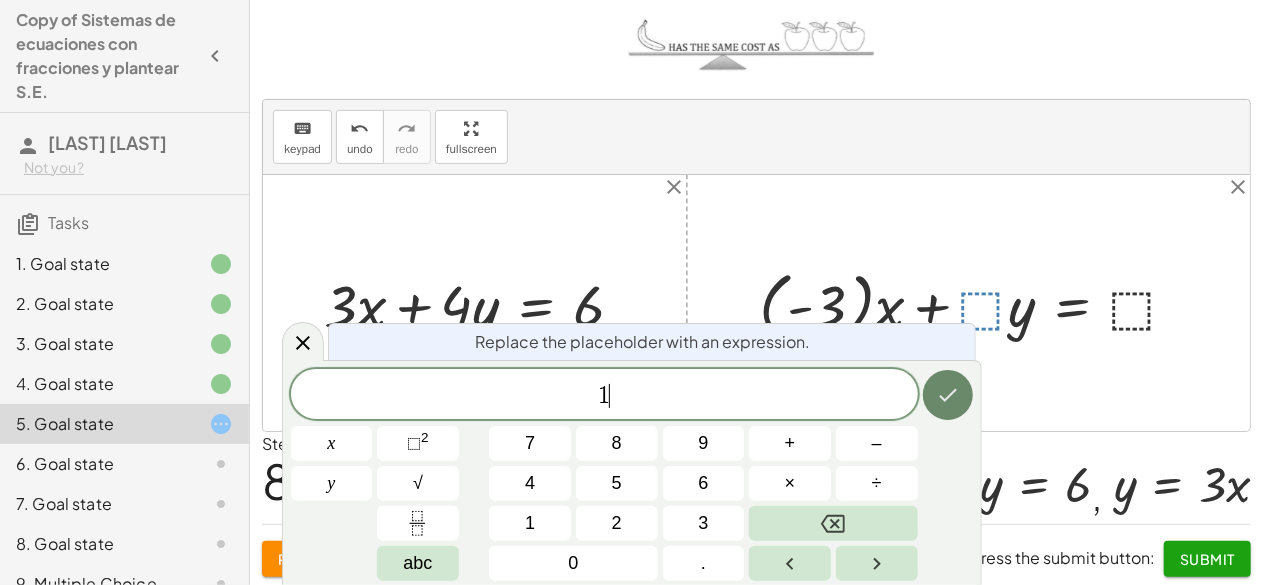 click 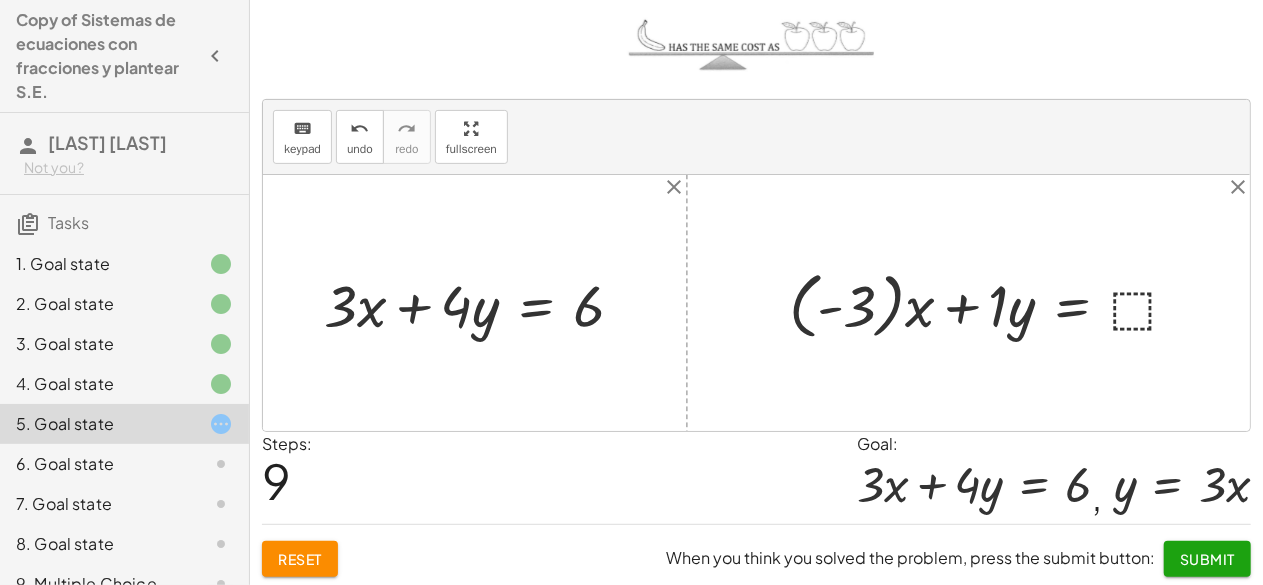 click at bounding box center [991, 303] 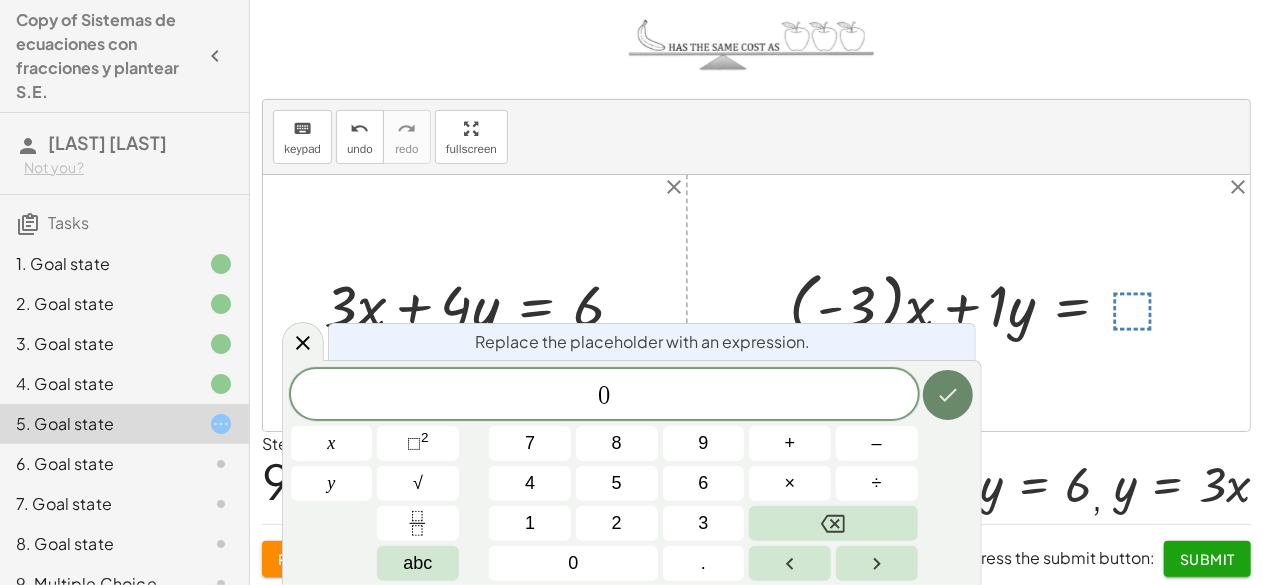 click 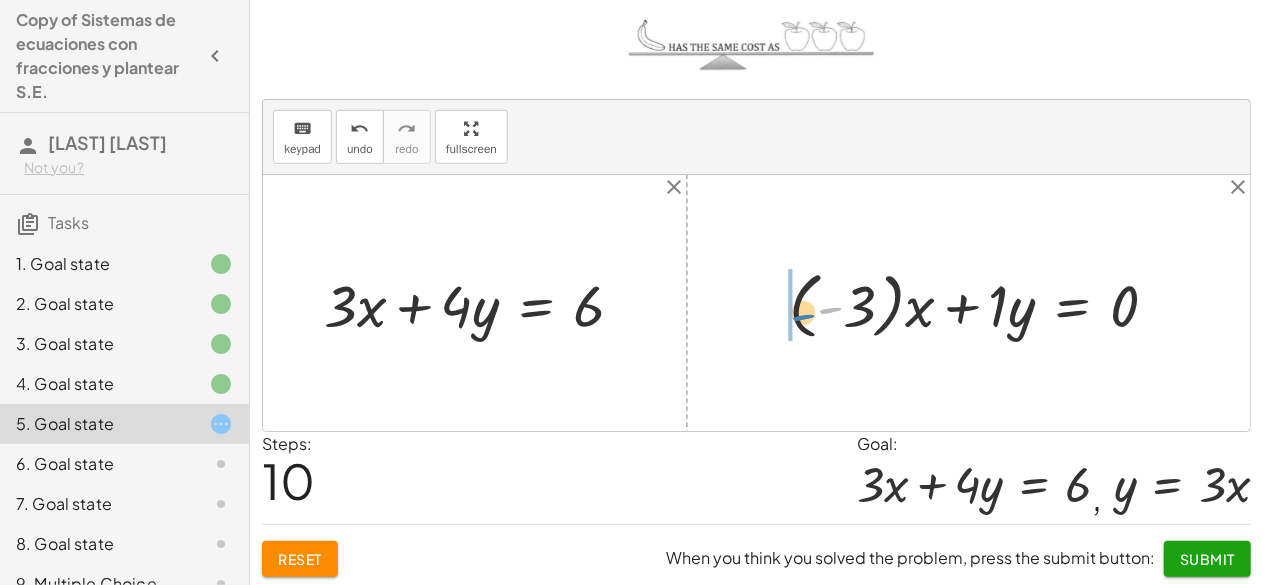drag, startPoint x: 834, startPoint y: 296, endPoint x: 804, endPoint y: 301, distance: 30.413813 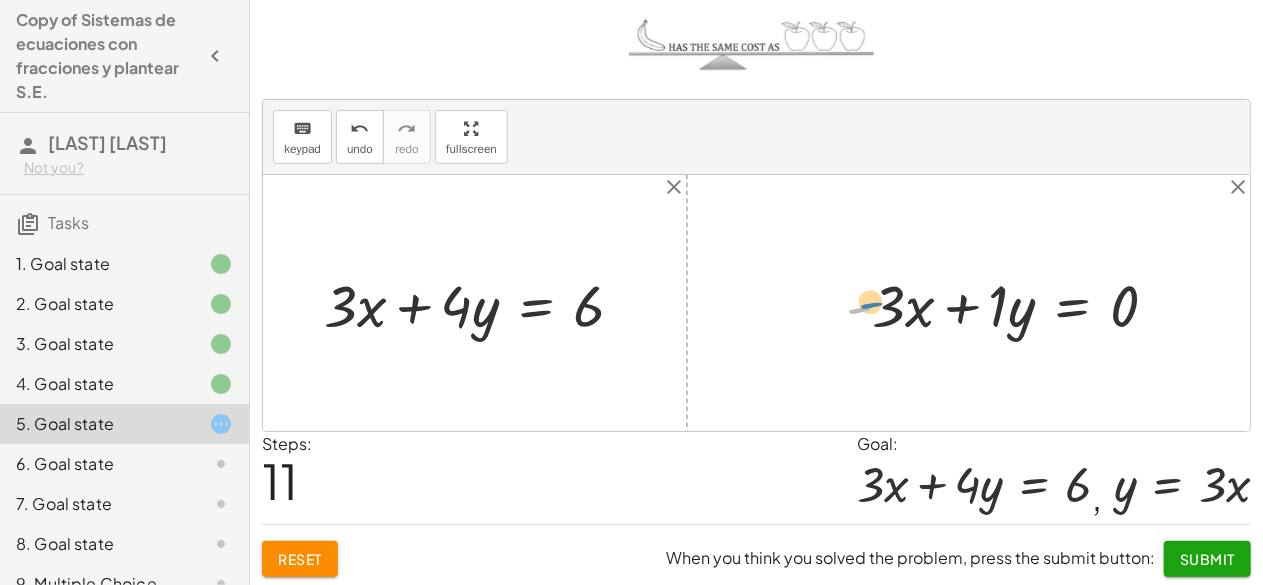 click at bounding box center [1010, 303] 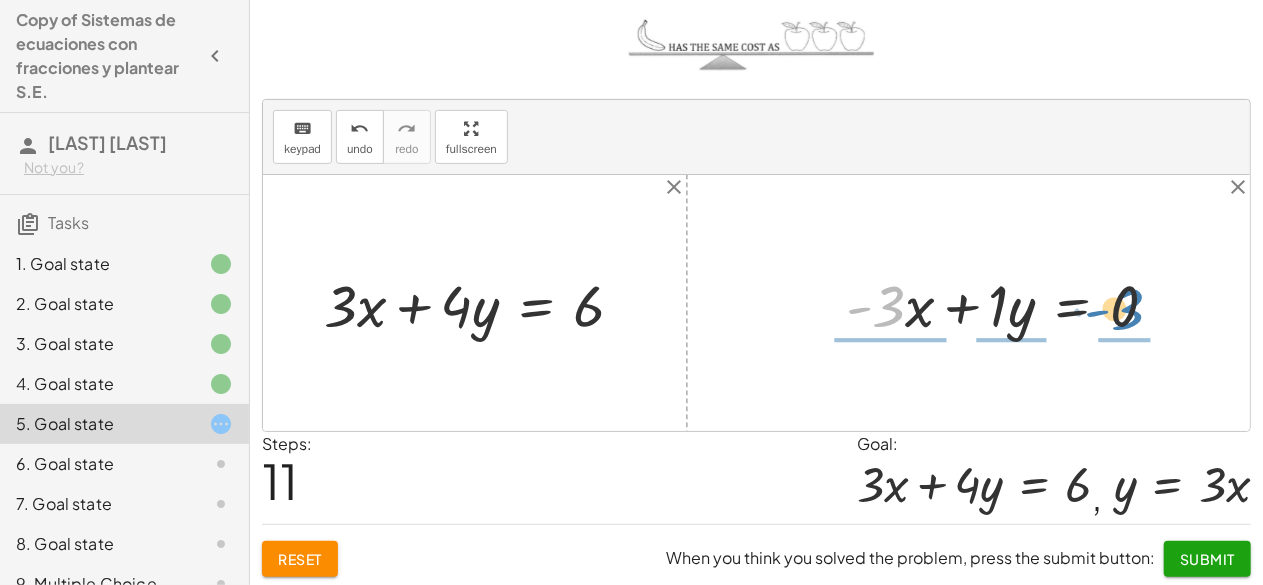 drag, startPoint x: 890, startPoint y: 306, endPoint x: 1133, endPoint y: 307, distance: 243.00206 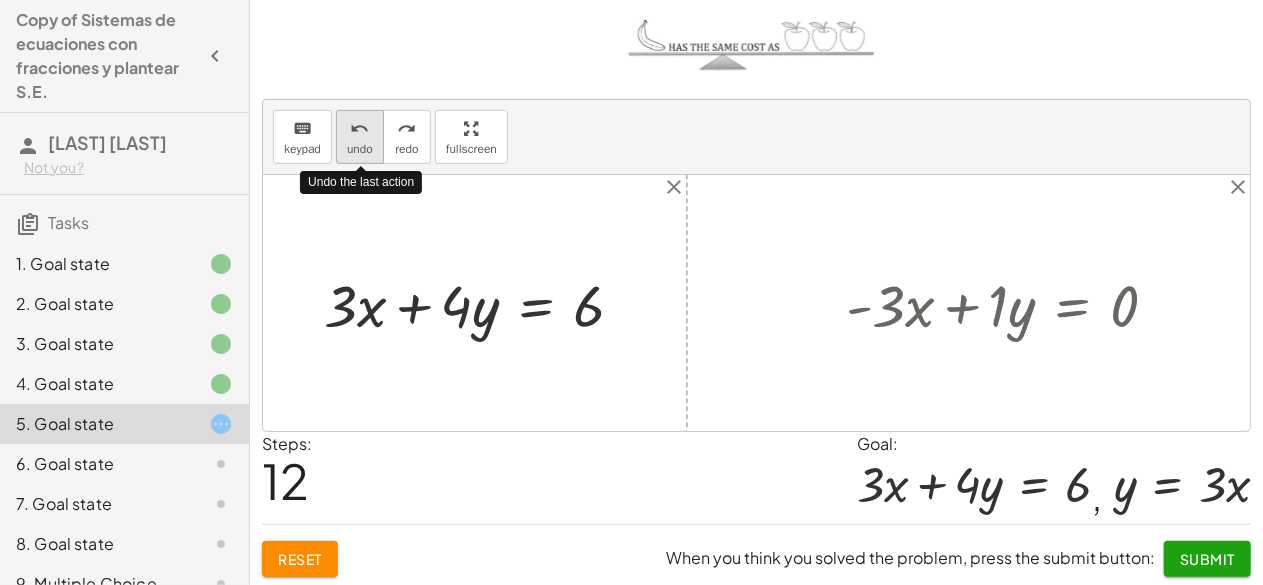 click on "undo" at bounding box center [360, 149] 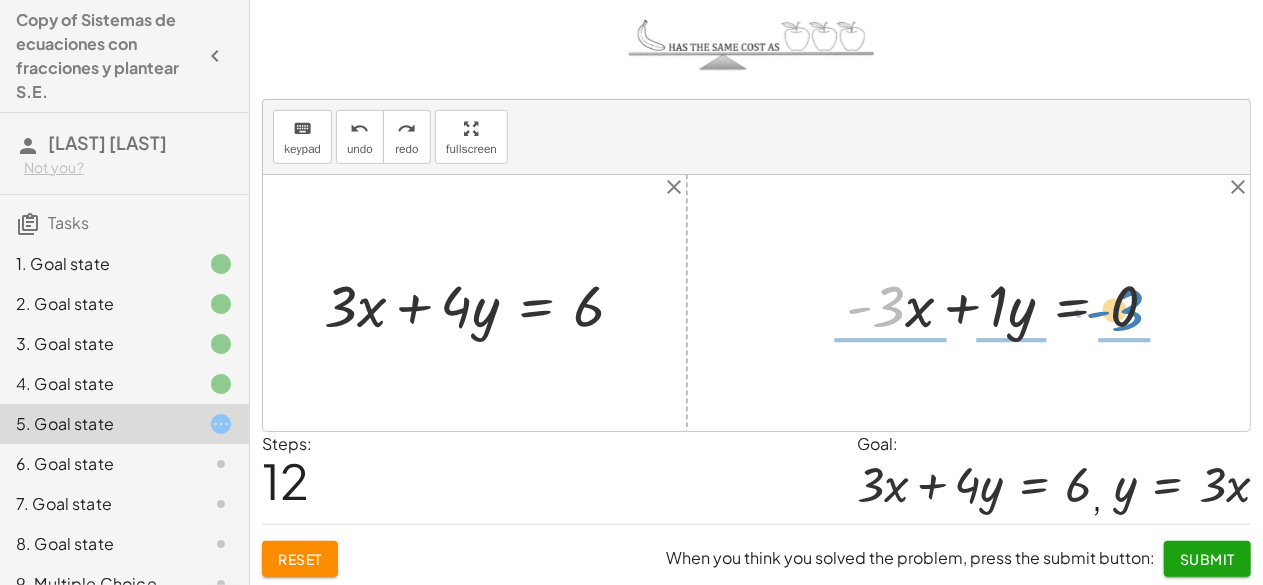 drag, startPoint x: 860, startPoint y: 305, endPoint x: 1099, endPoint y: 310, distance: 239.05229 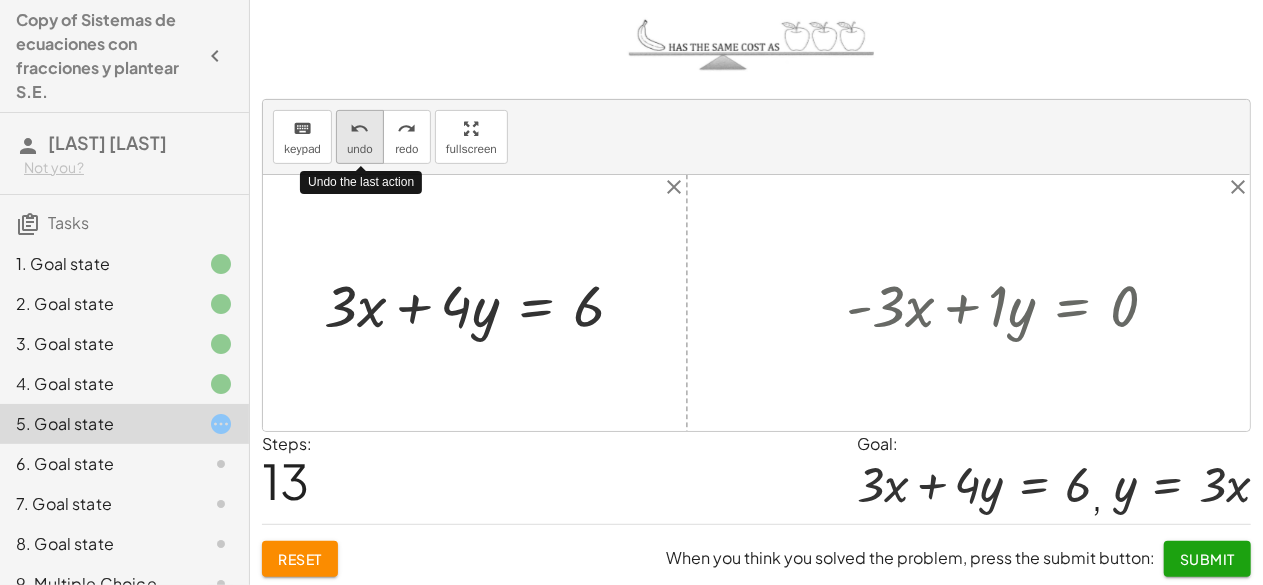 click on "undo" at bounding box center [359, 129] 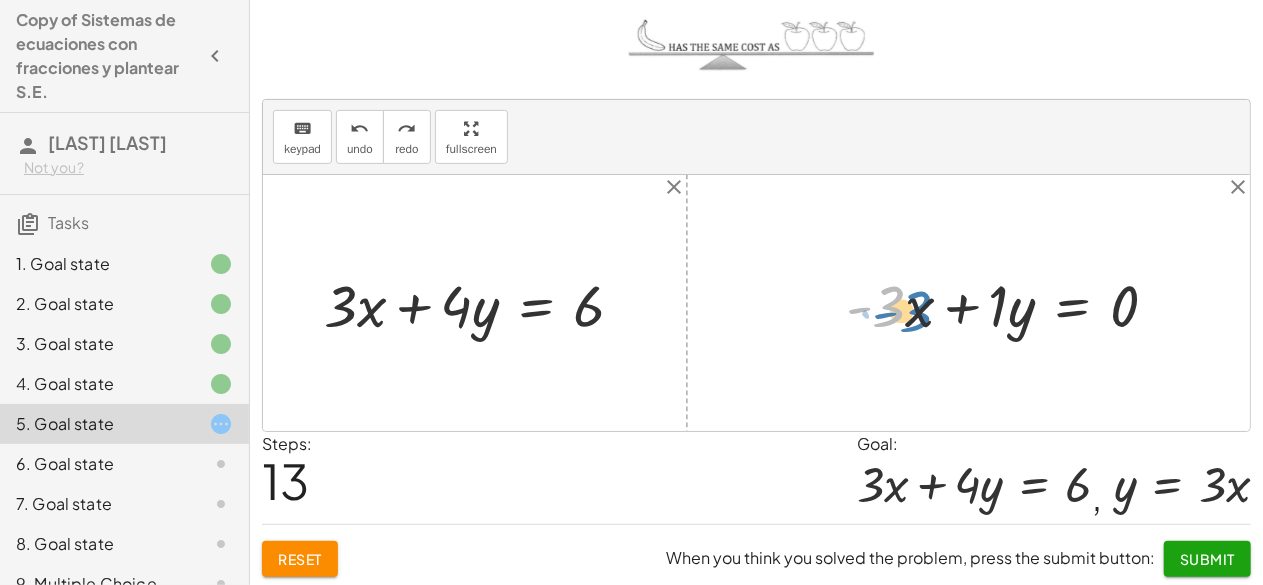 click at bounding box center [1010, 303] 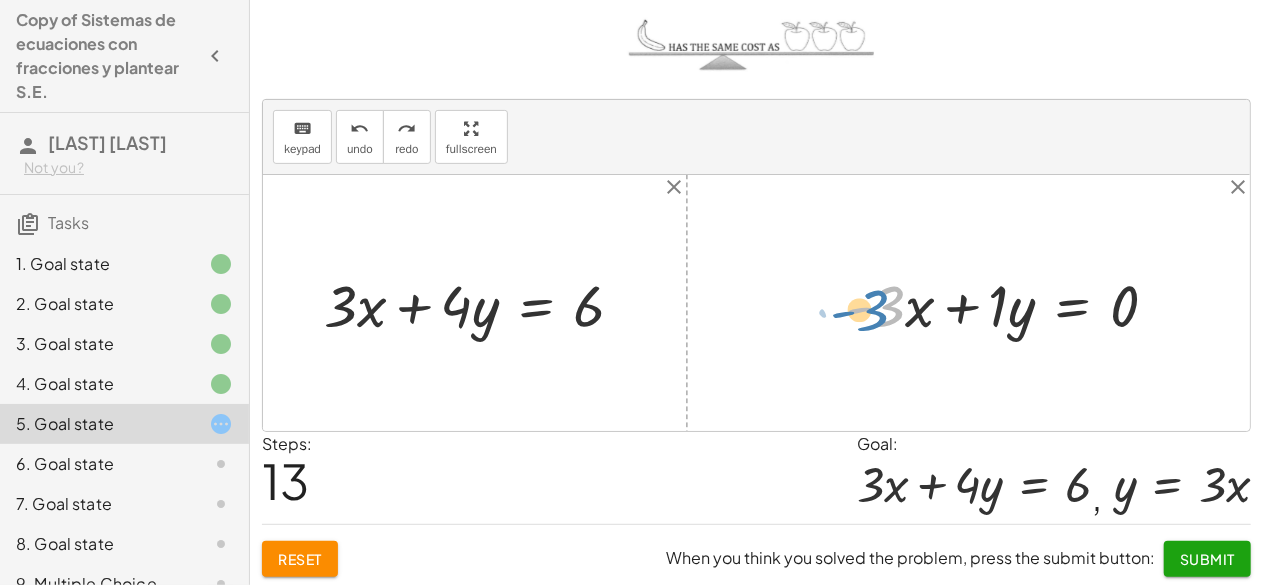 drag, startPoint x: 903, startPoint y: 309, endPoint x: 884, endPoint y: 311, distance: 19.104973 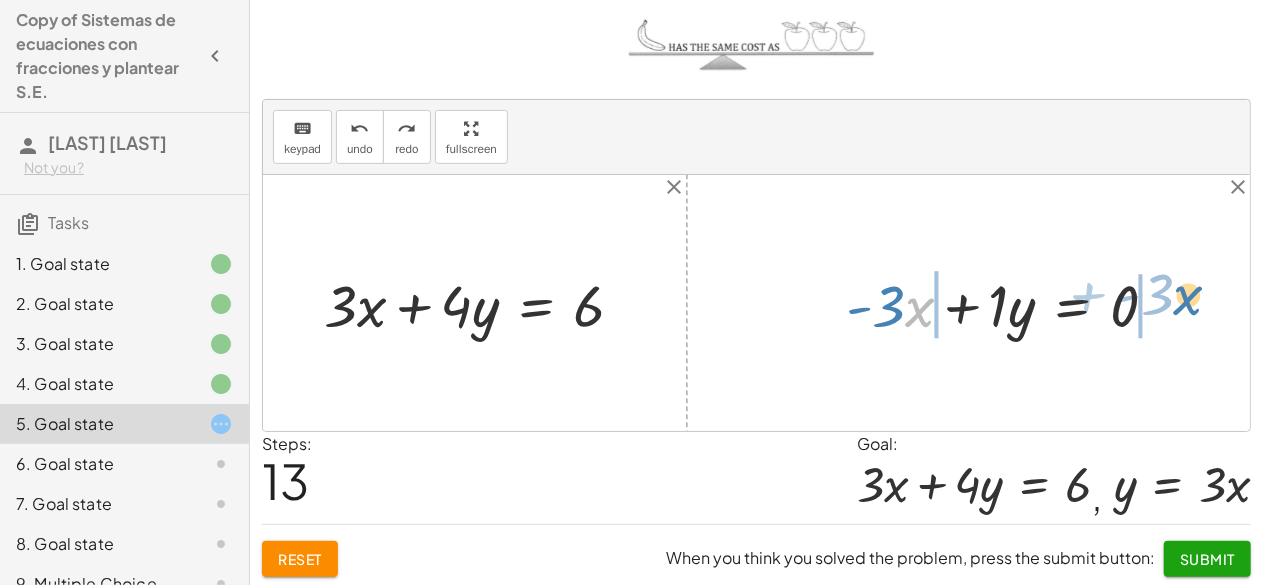 drag, startPoint x: 908, startPoint y: 307, endPoint x: 1178, endPoint y: 295, distance: 270.26654 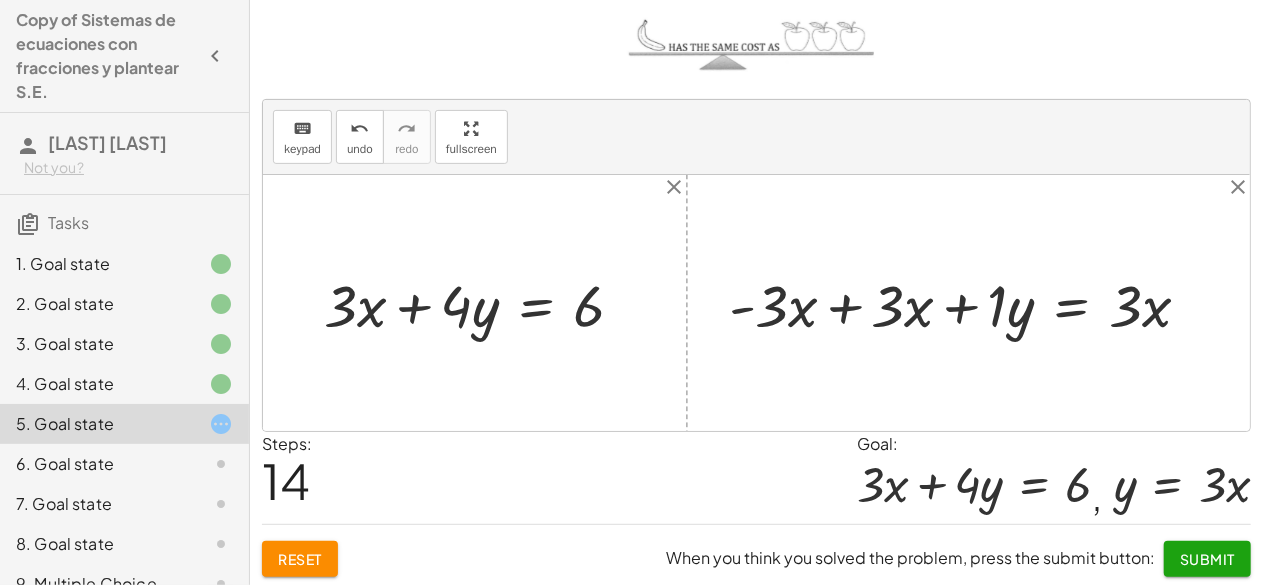 click at bounding box center [967, 303] 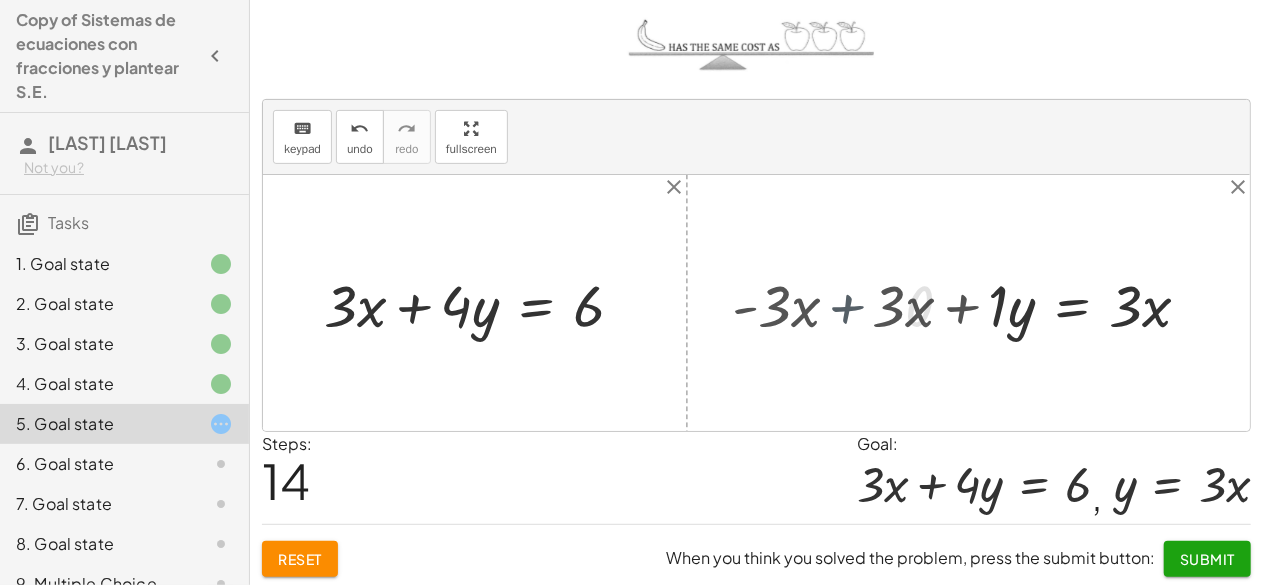 click at bounding box center (756, 303) 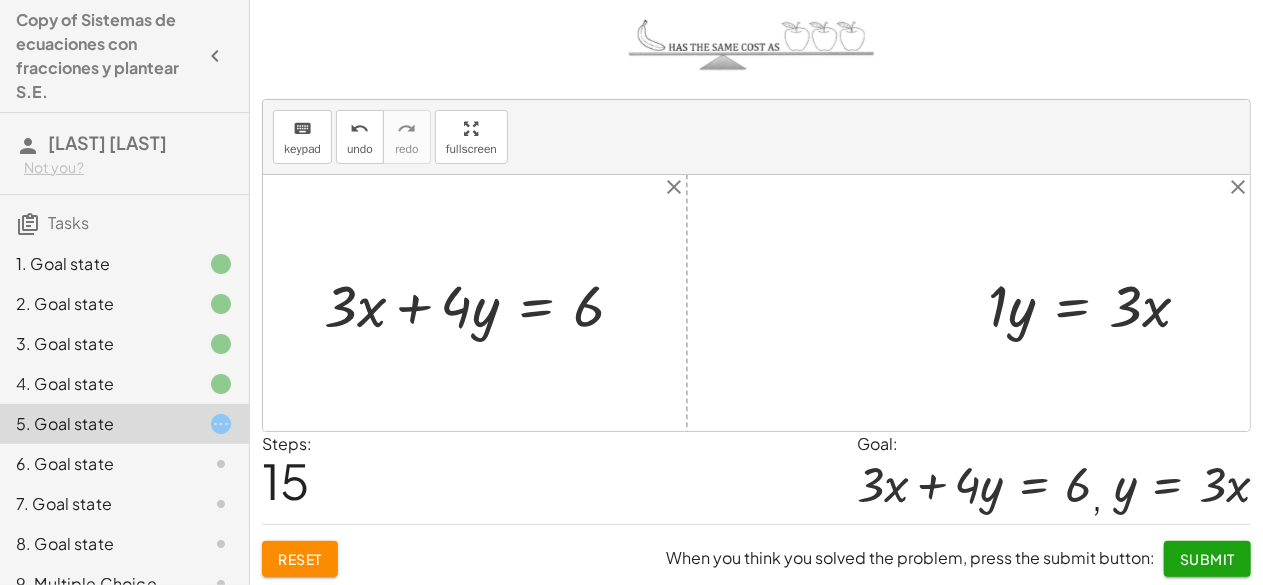 click at bounding box center (1097, 303) 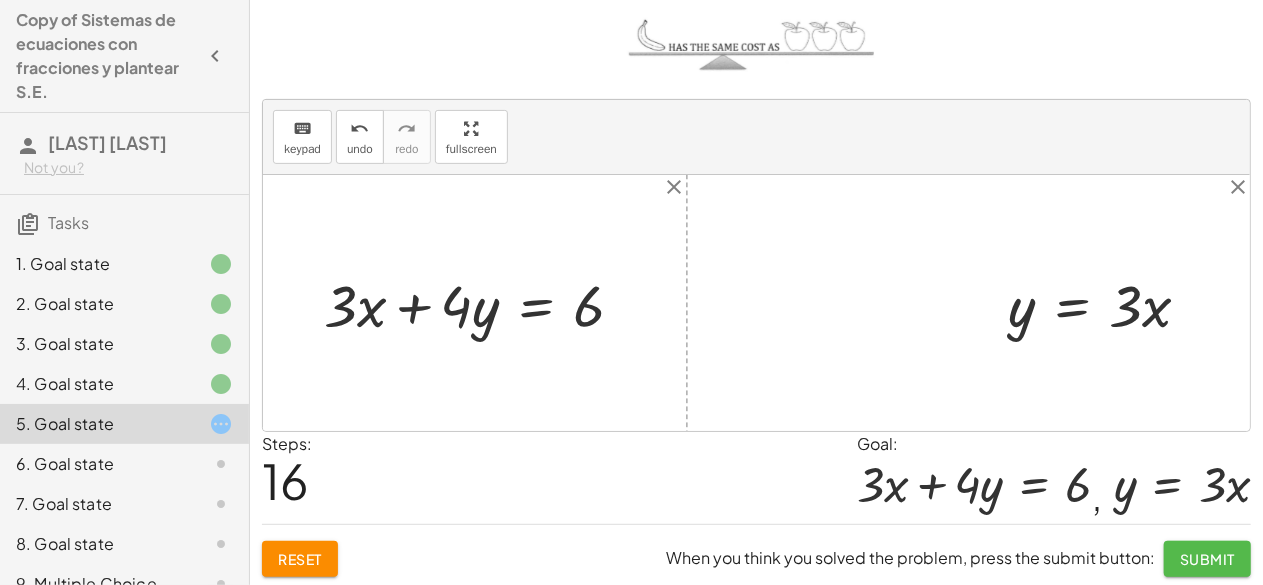 click on "Submit" at bounding box center [1207, 559] 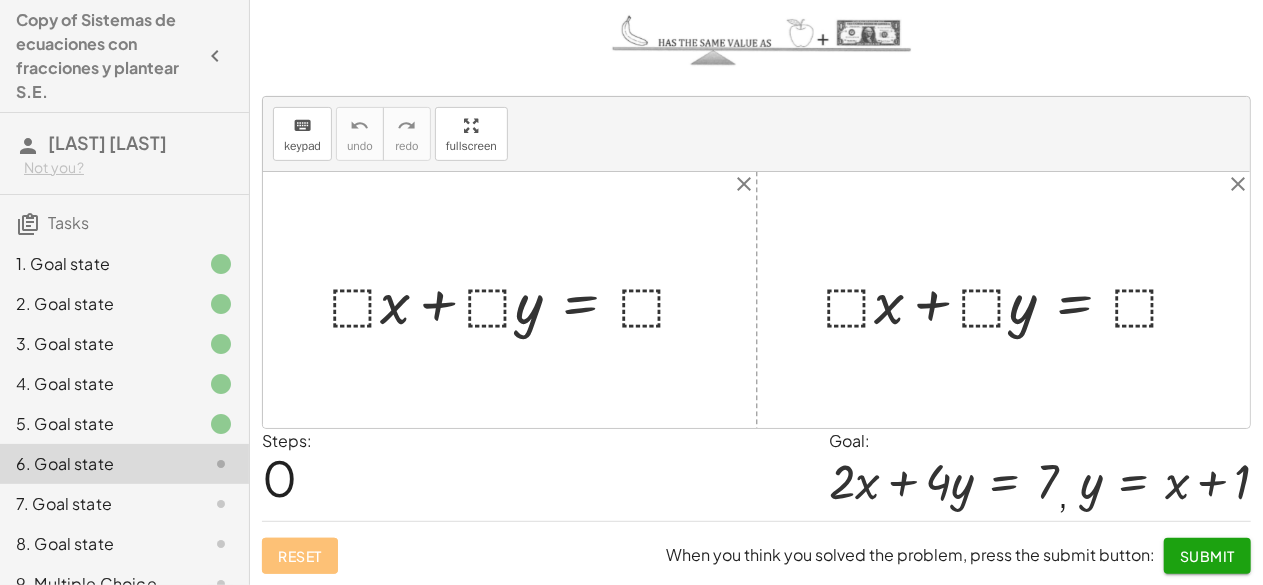 scroll, scrollTop: 256, scrollLeft: 0, axis: vertical 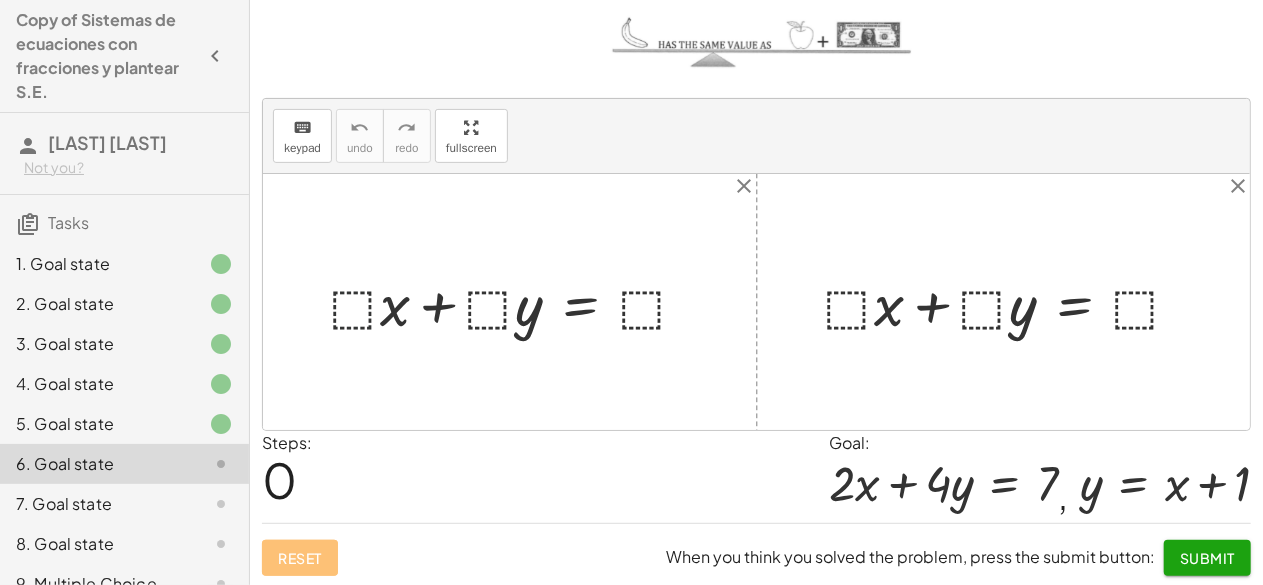 click at bounding box center (517, 302) 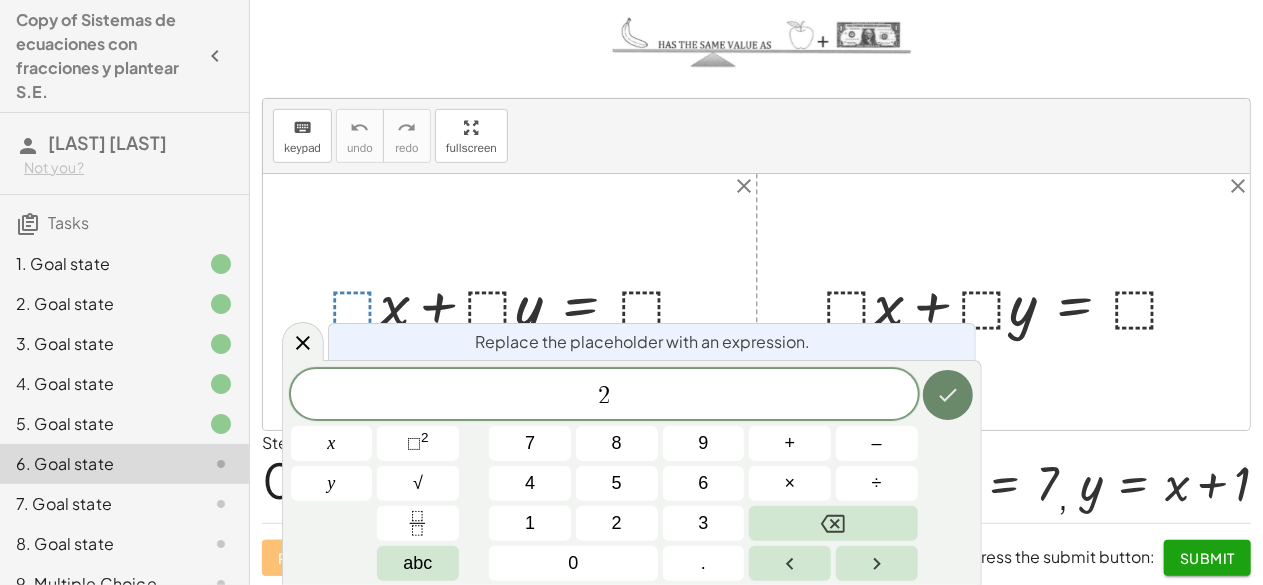 click 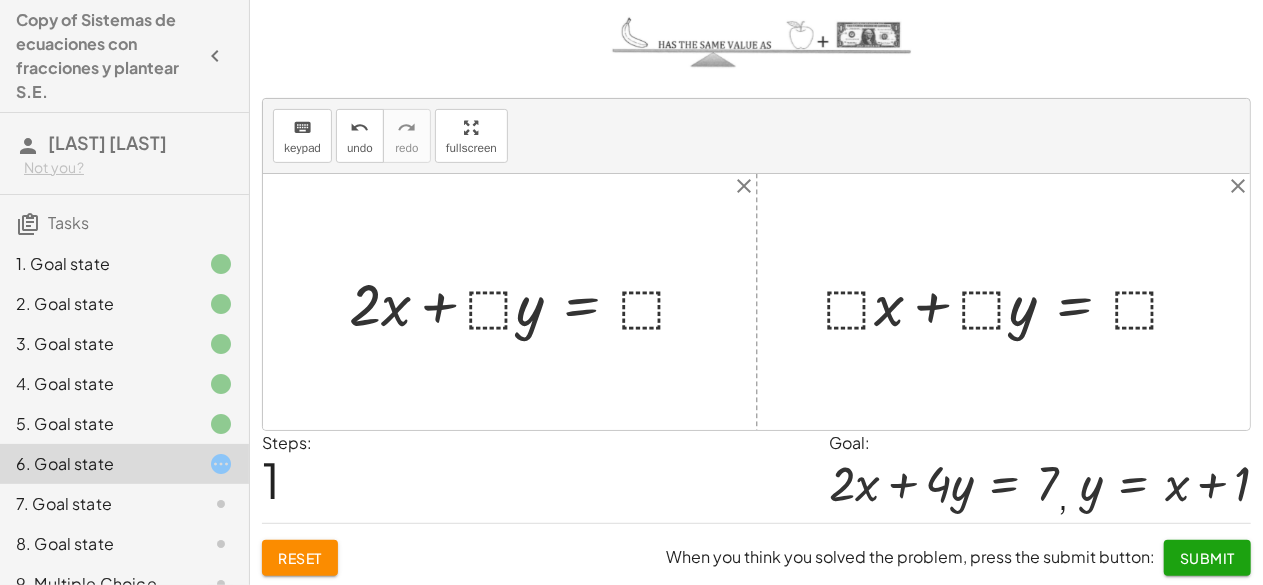 click at bounding box center (527, 302) 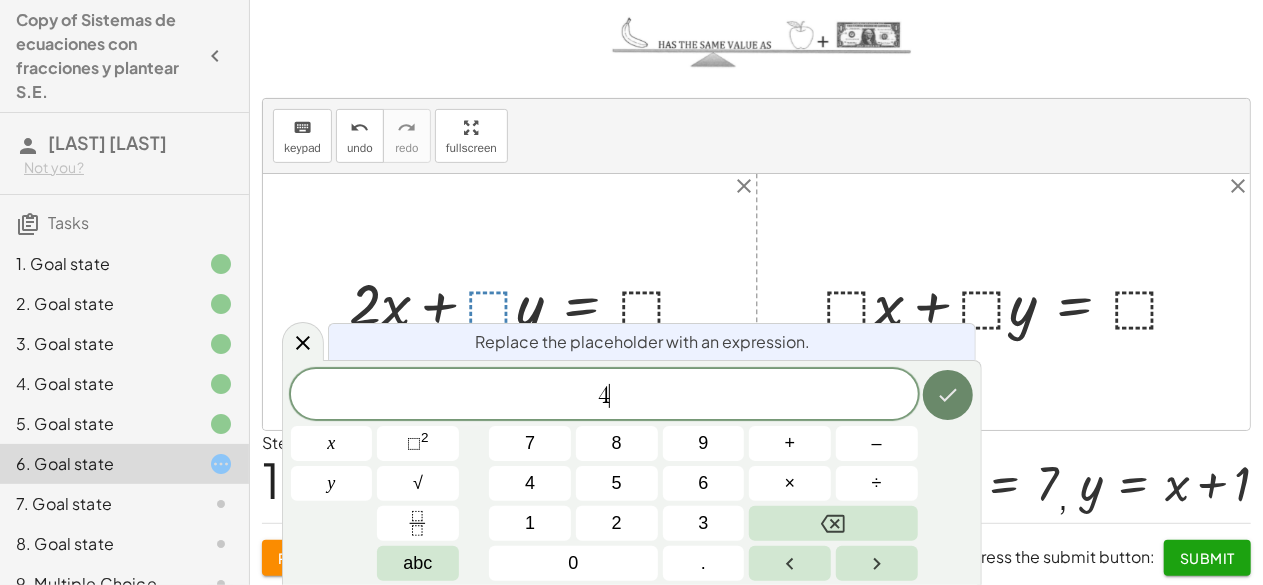 click 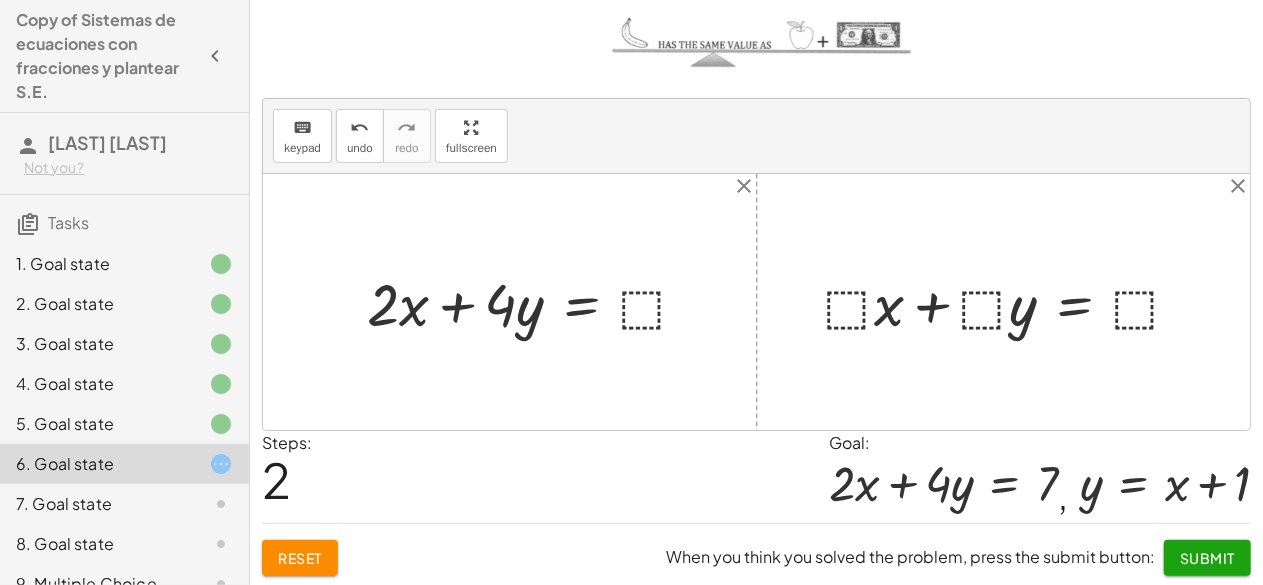 click at bounding box center [536, 302] 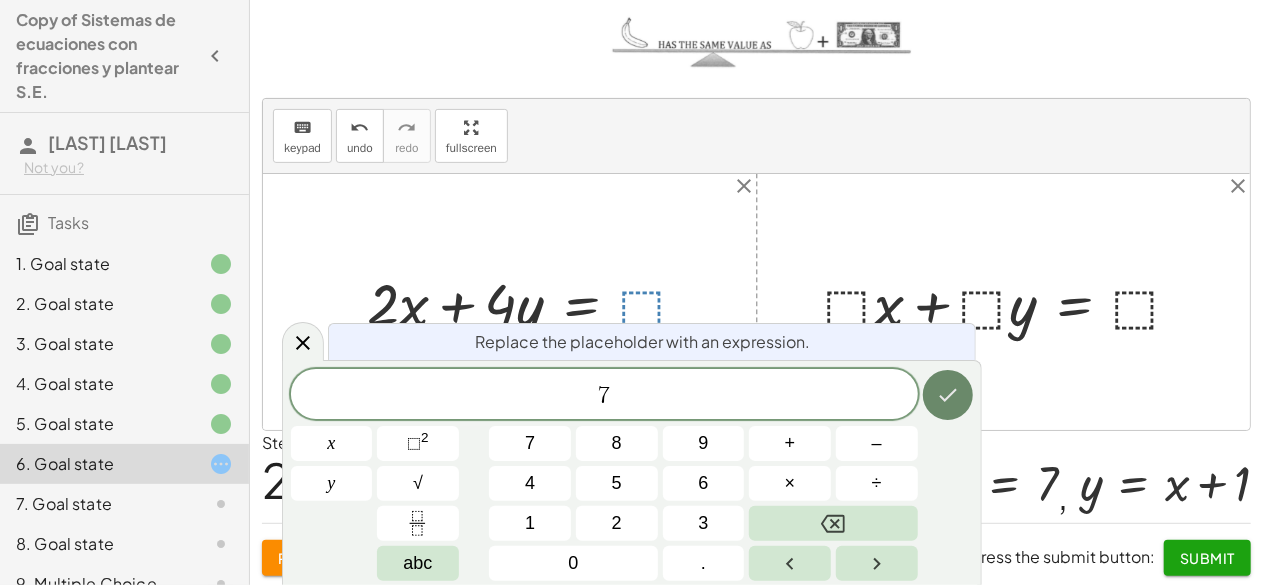 click at bounding box center (948, 395) 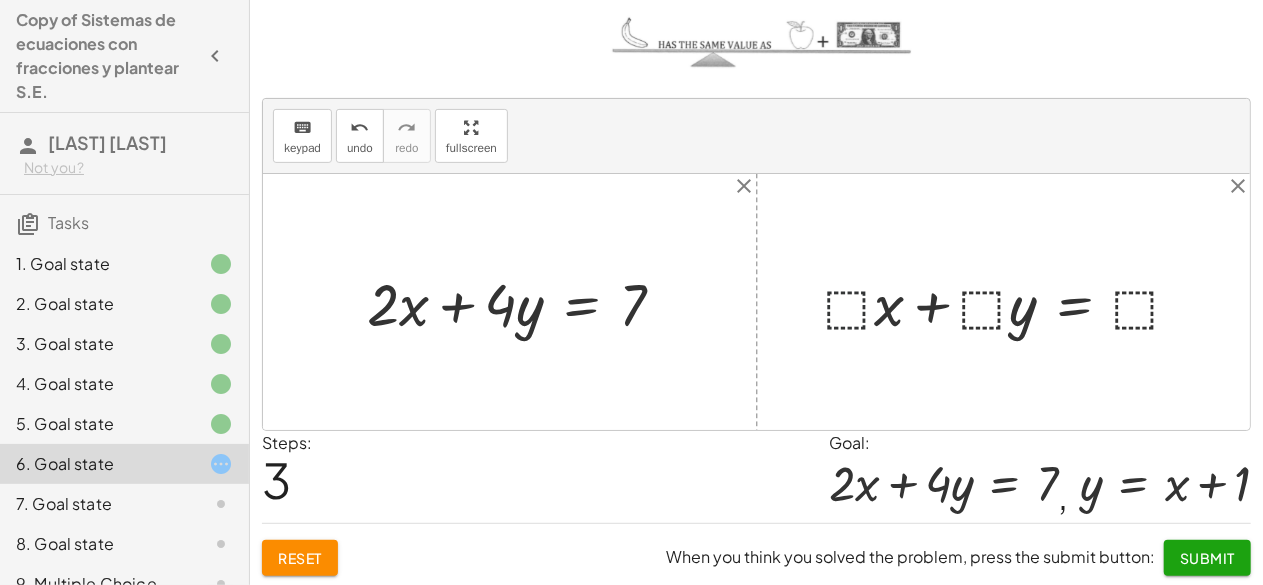 click at bounding box center [1011, 302] 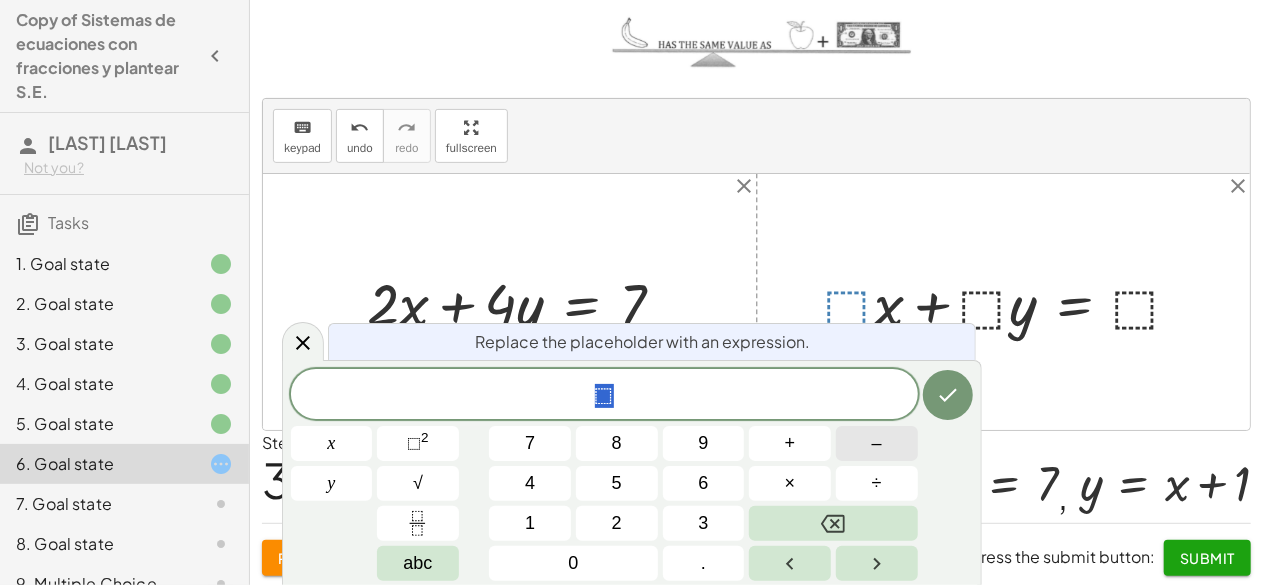 click on "–" at bounding box center [877, 443] 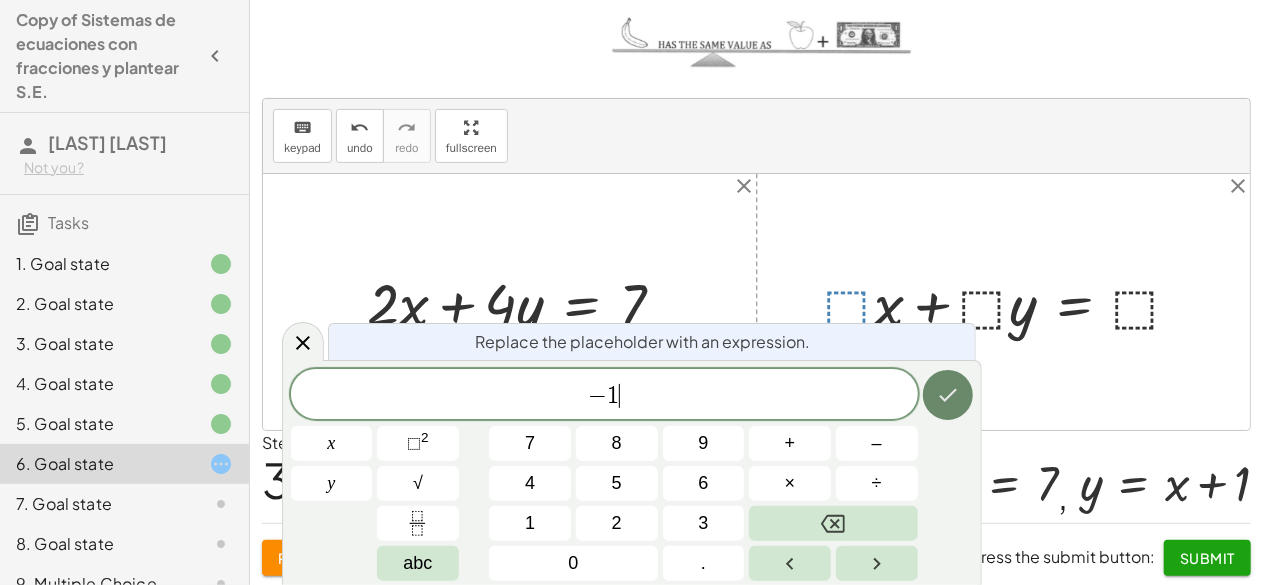 click 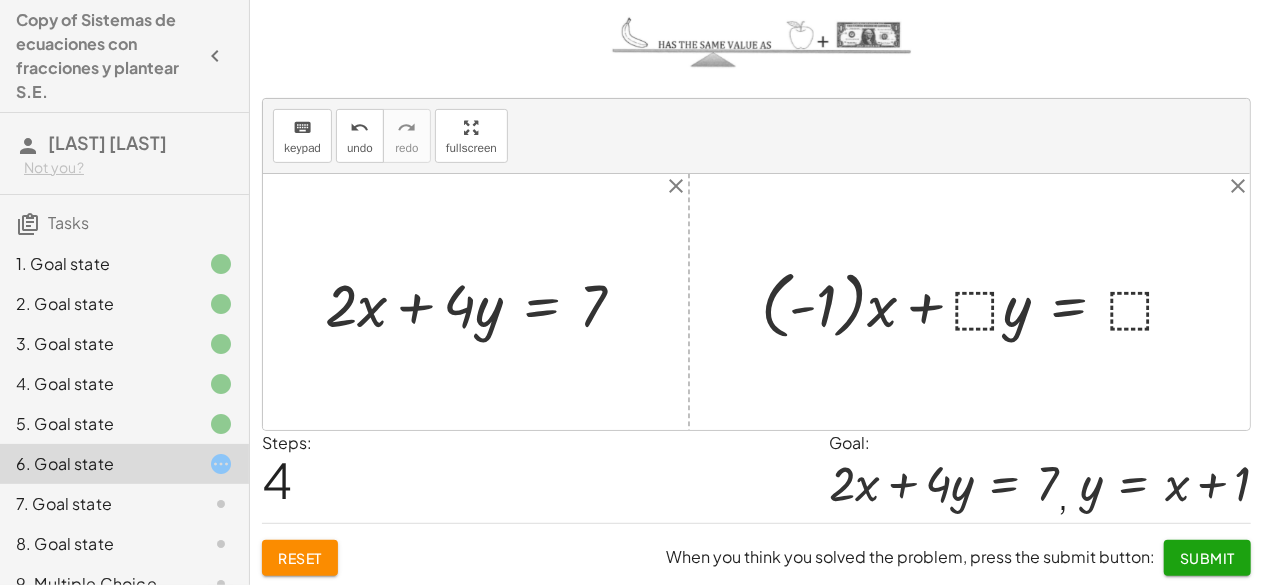 click at bounding box center [977, 302] 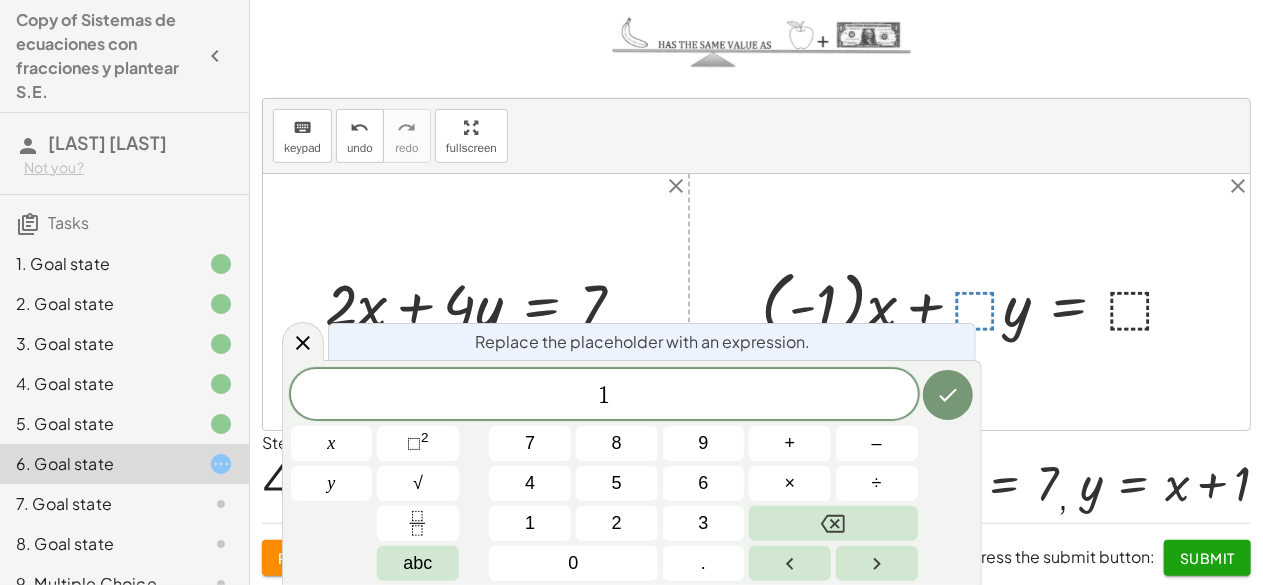 click 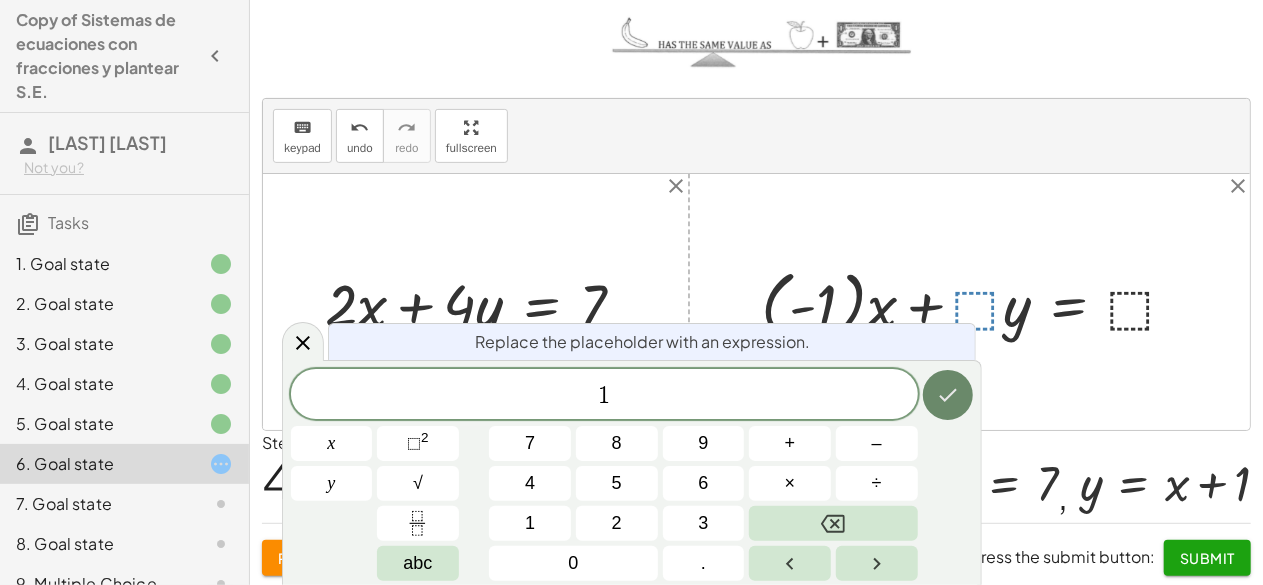 click at bounding box center [948, 395] 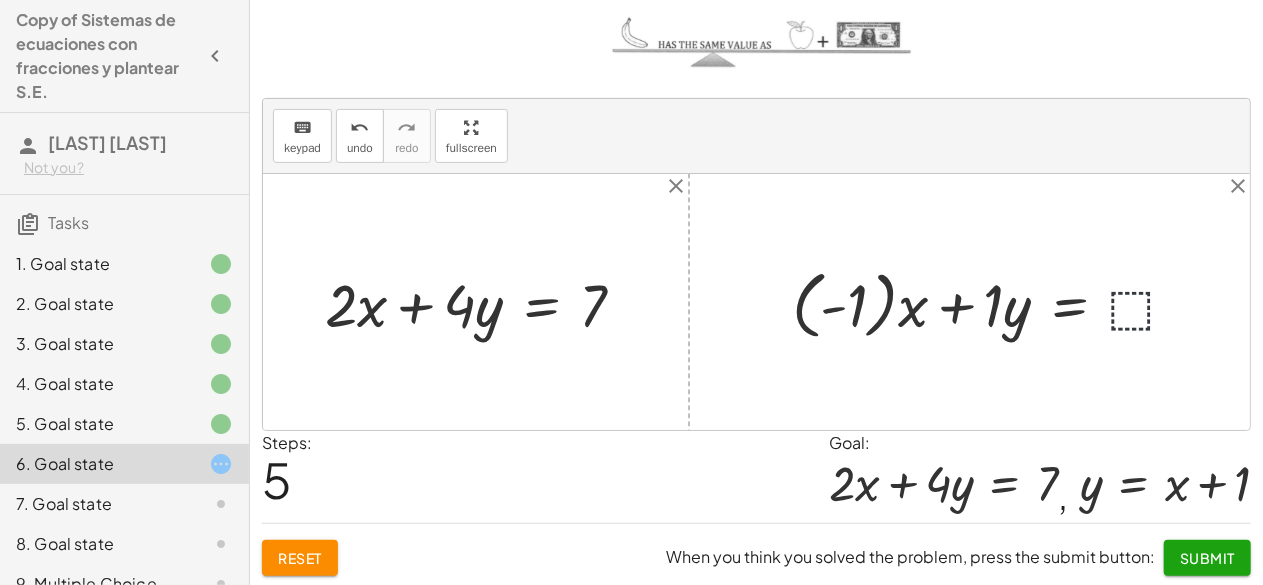 click at bounding box center [993, 302] 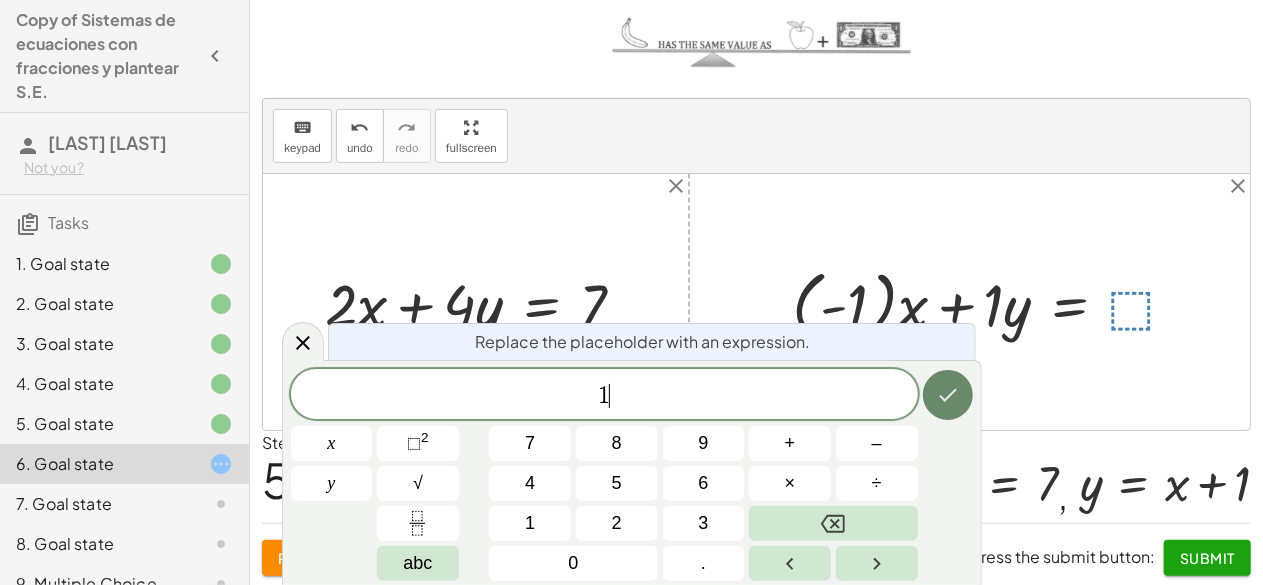 click 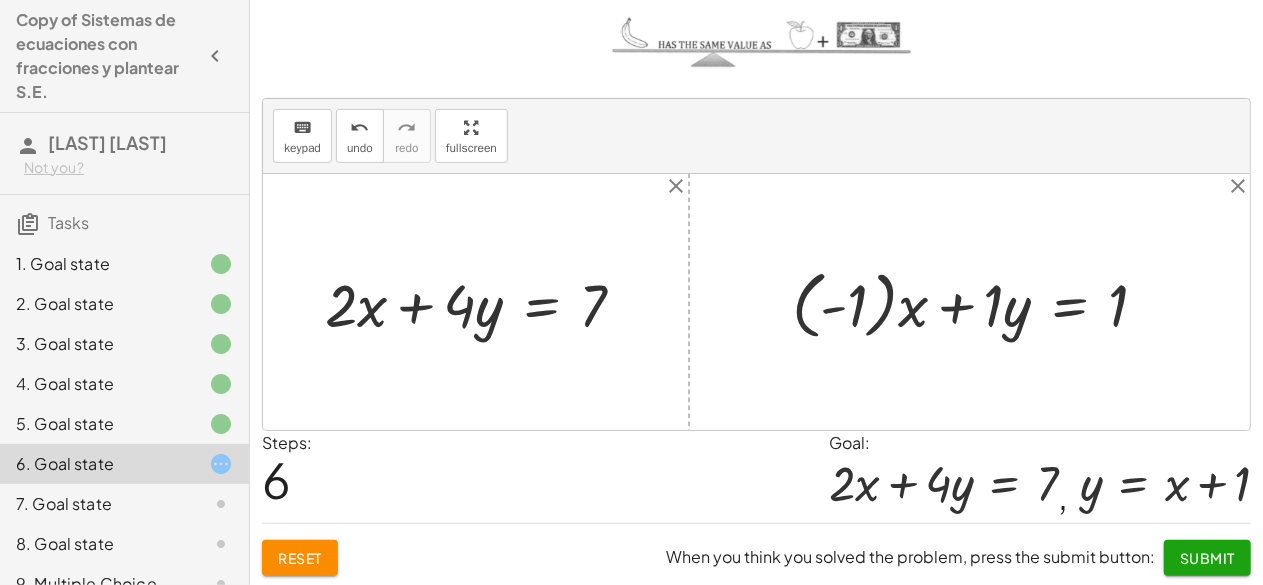 click at bounding box center [977, 302] 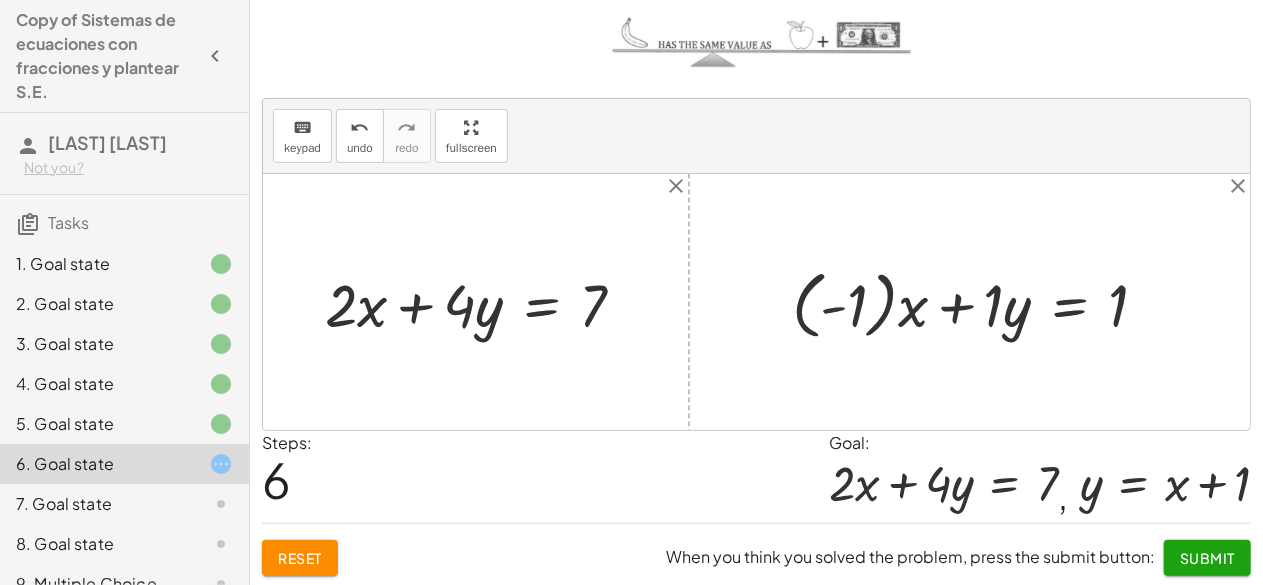 click at bounding box center [977, 302] 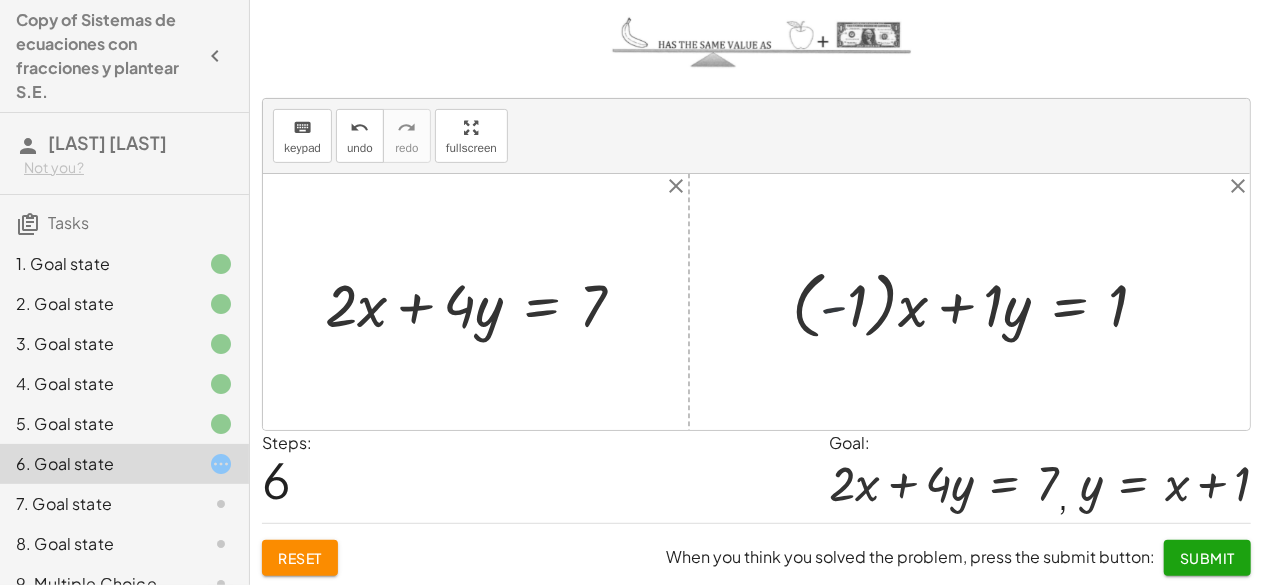 click at bounding box center (977, 302) 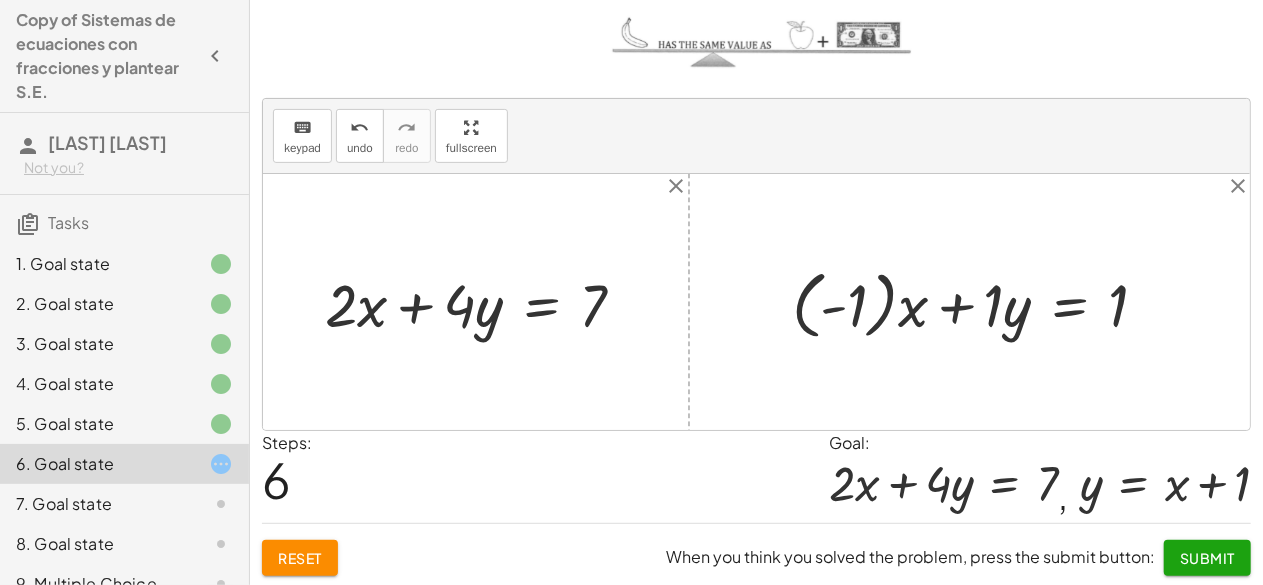 click at bounding box center (977, 302) 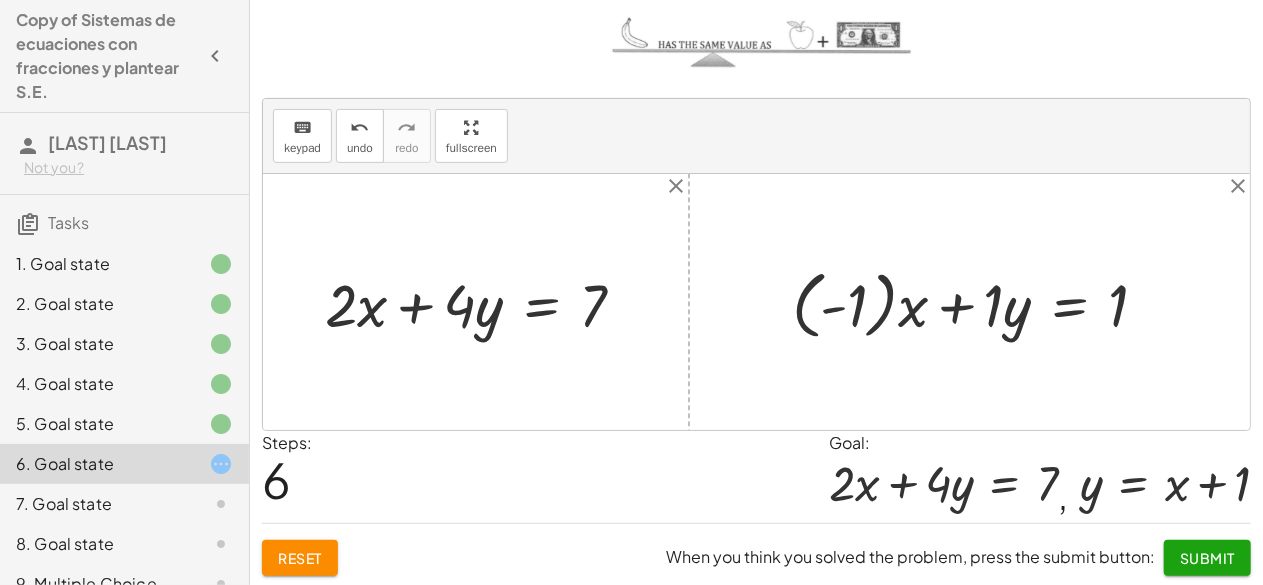 click at bounding box center (977, 302) 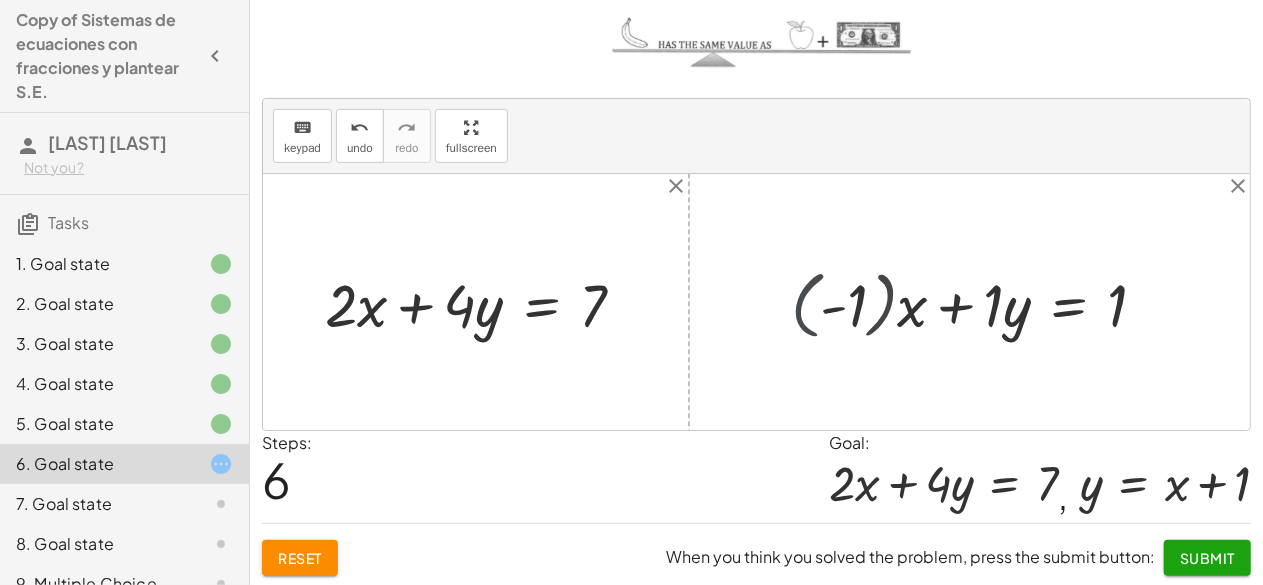 click at bounding box center [756, 302] 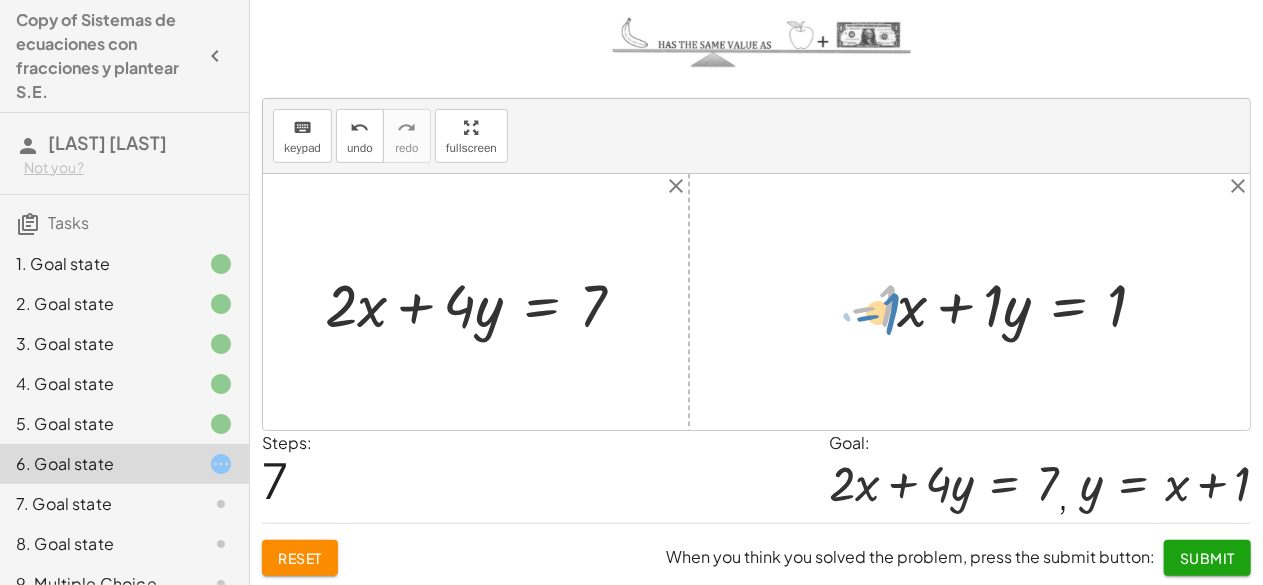 drag, startPoint x: 871, startPoint y: 297, endPoint x: 878, endPoint y: 305, distance: 10.630146 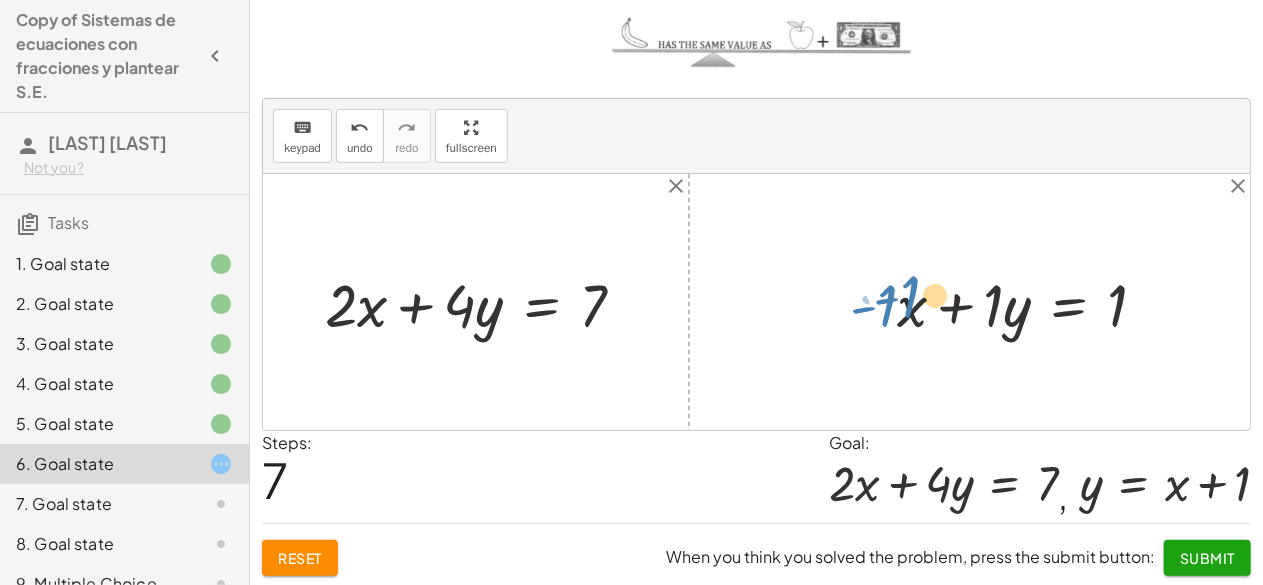 drag, startPoint x: 912, startPoint y: 308, endPoint x: 939, endPoint y: 301, distance: 27.89265 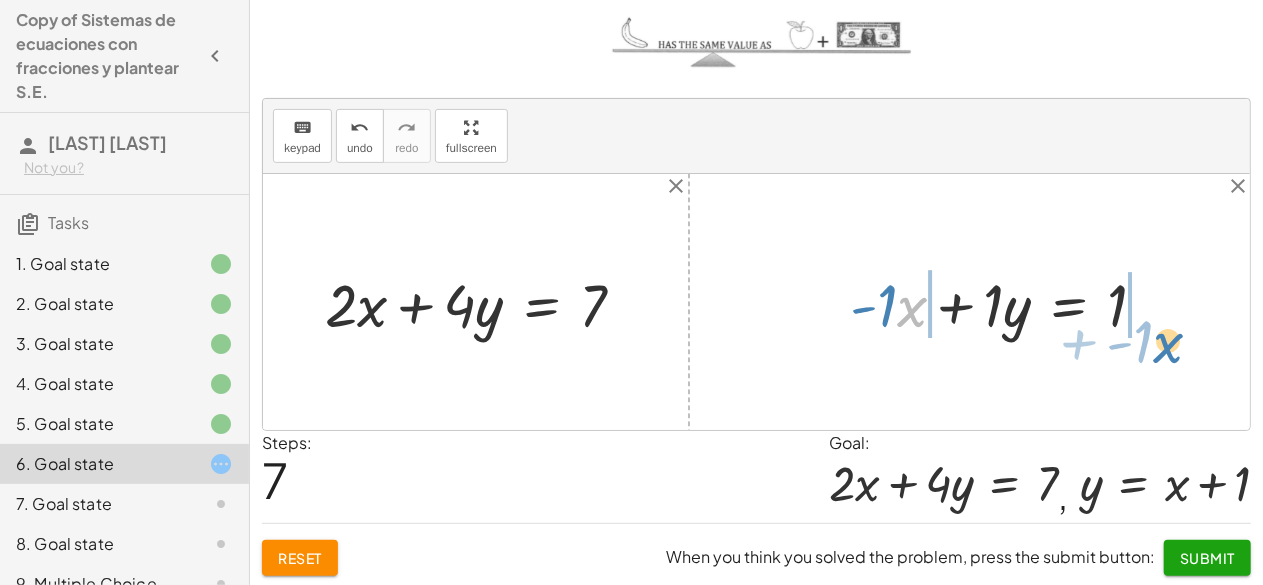 drag, startPoint x: 901, startPoint y: 303, endPoint x: 1157, endPoint y: 337, distance: 258.24796 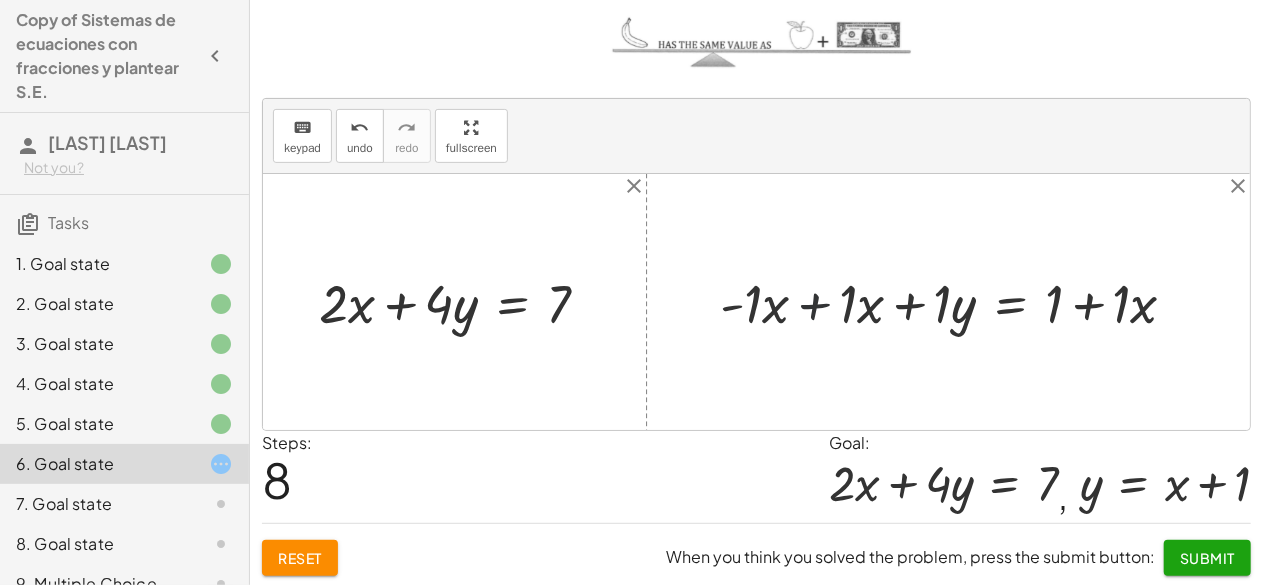 click at bounding box center [956, 301] 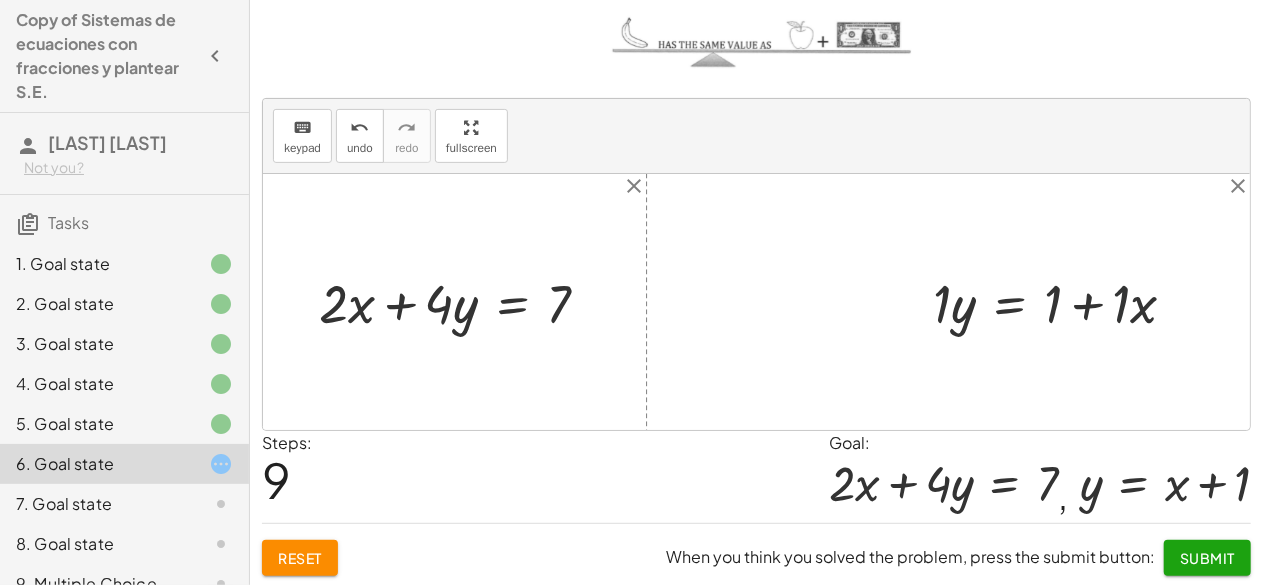 click at bounding box center [1062, 301] 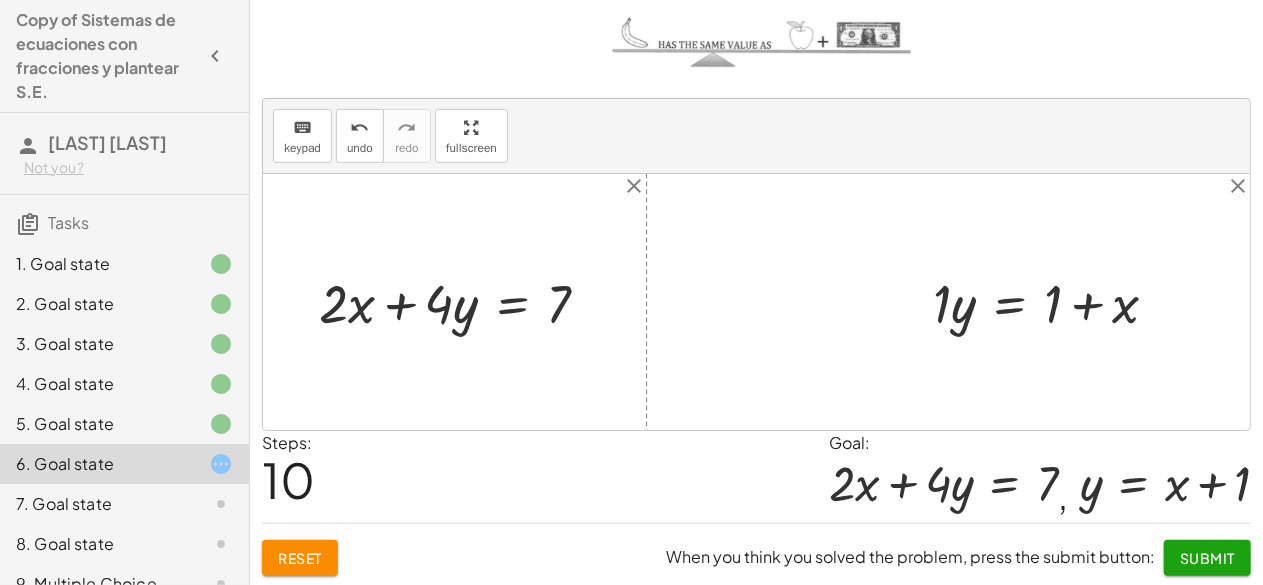 click at bounding box center [1053, 301] 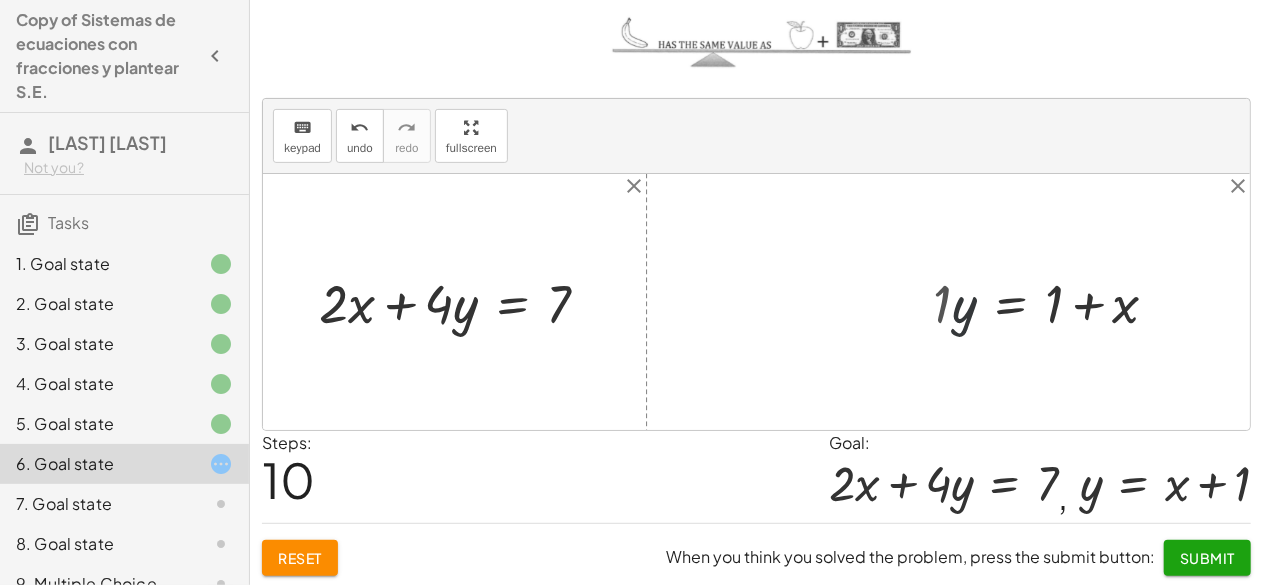 click at bounding box center [1063, 301] 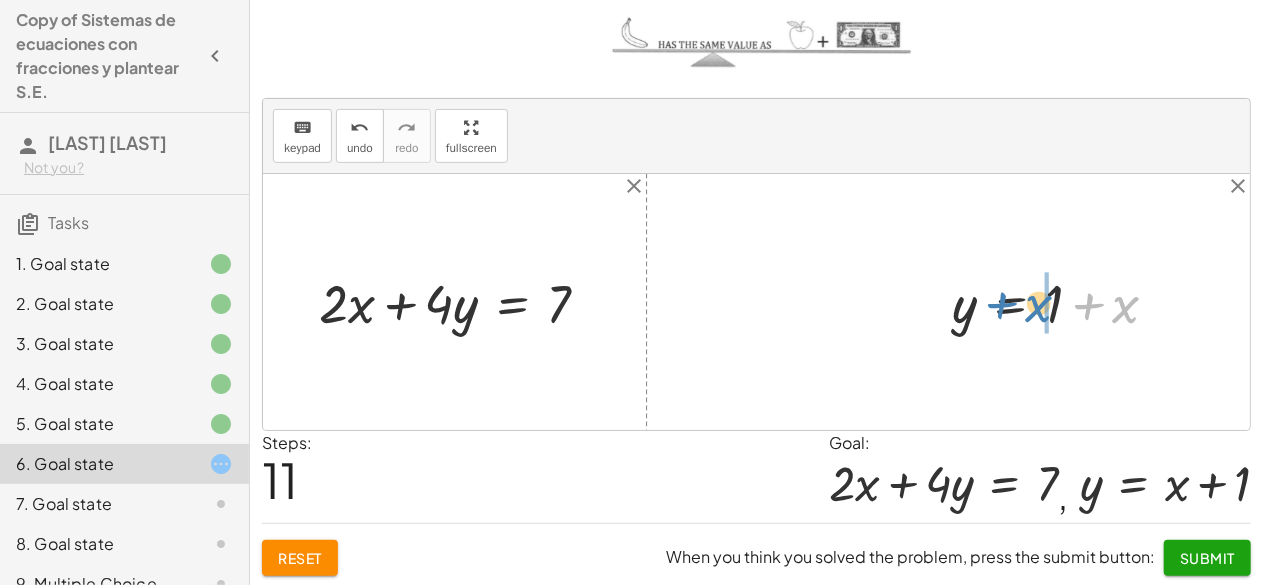 drag, startPoint x: 1131, startPoint y: 304, endPoint x: 1044, endPoint y: 300, distance: 87.0919 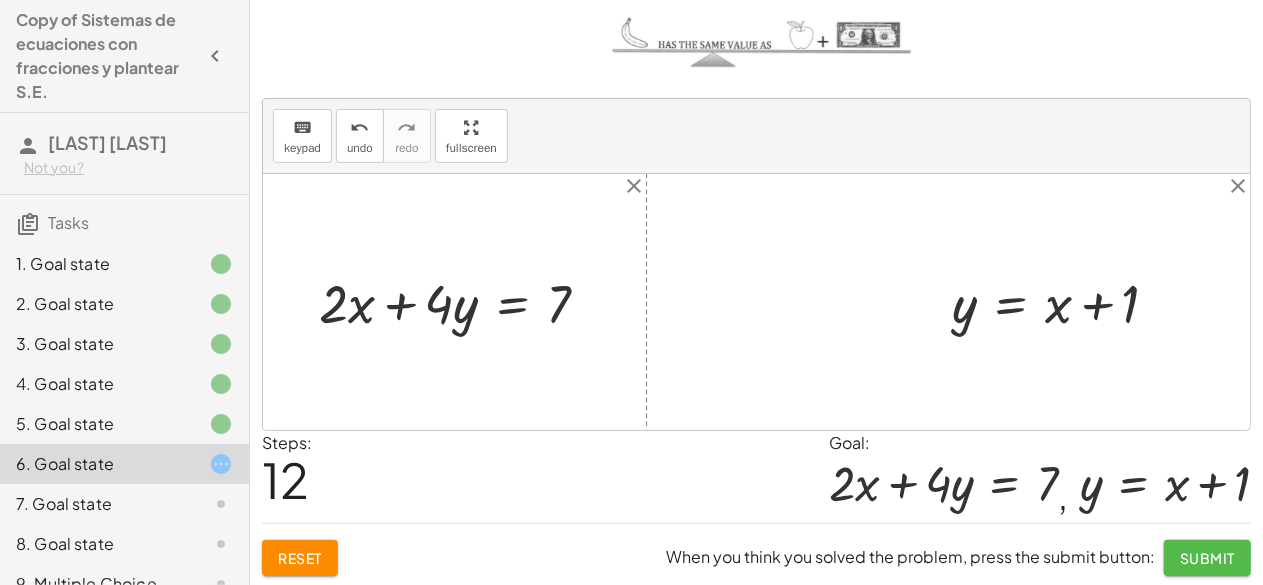 click on "Submit" 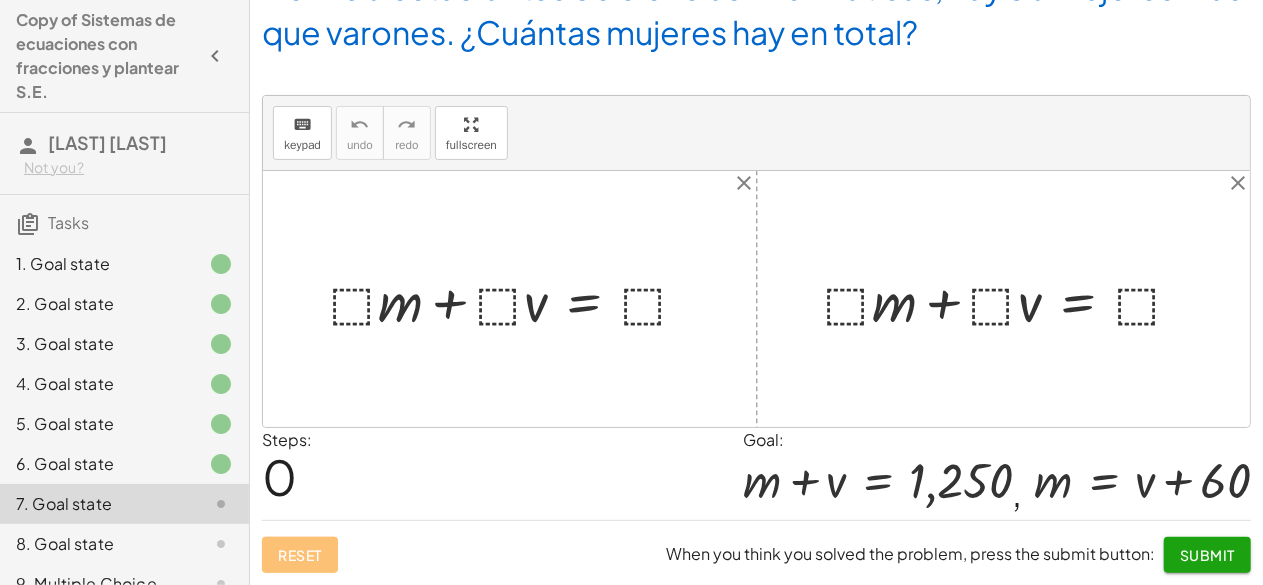 scroll, scrollTop: 188, scrollLeft: 0, axis: vertical 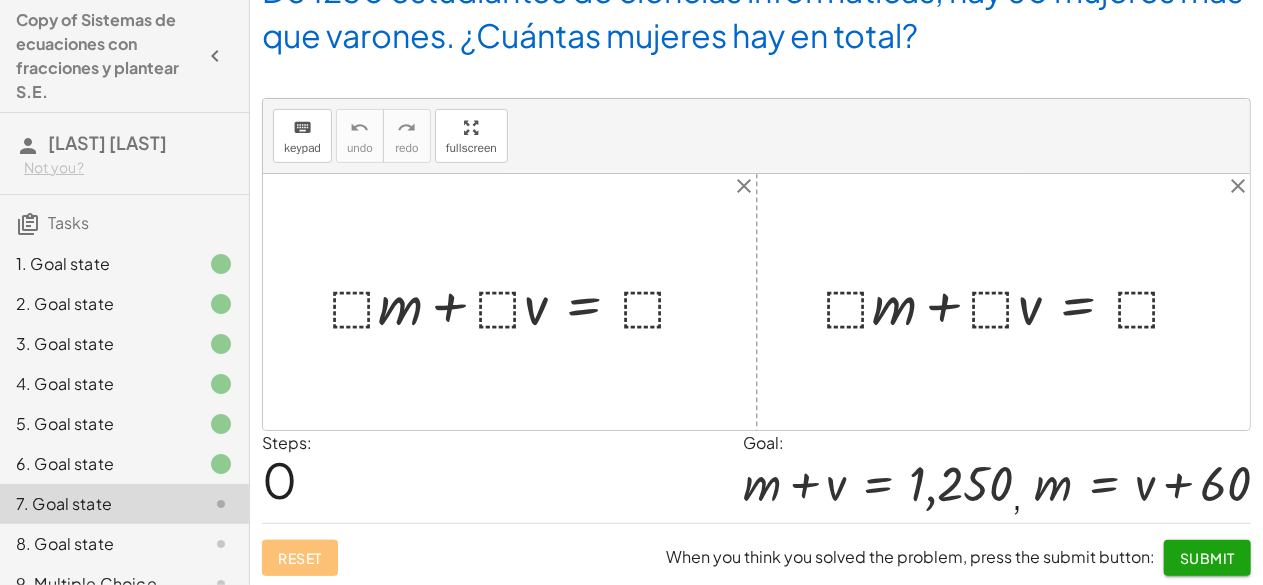 click at bounding box center (517, 301) 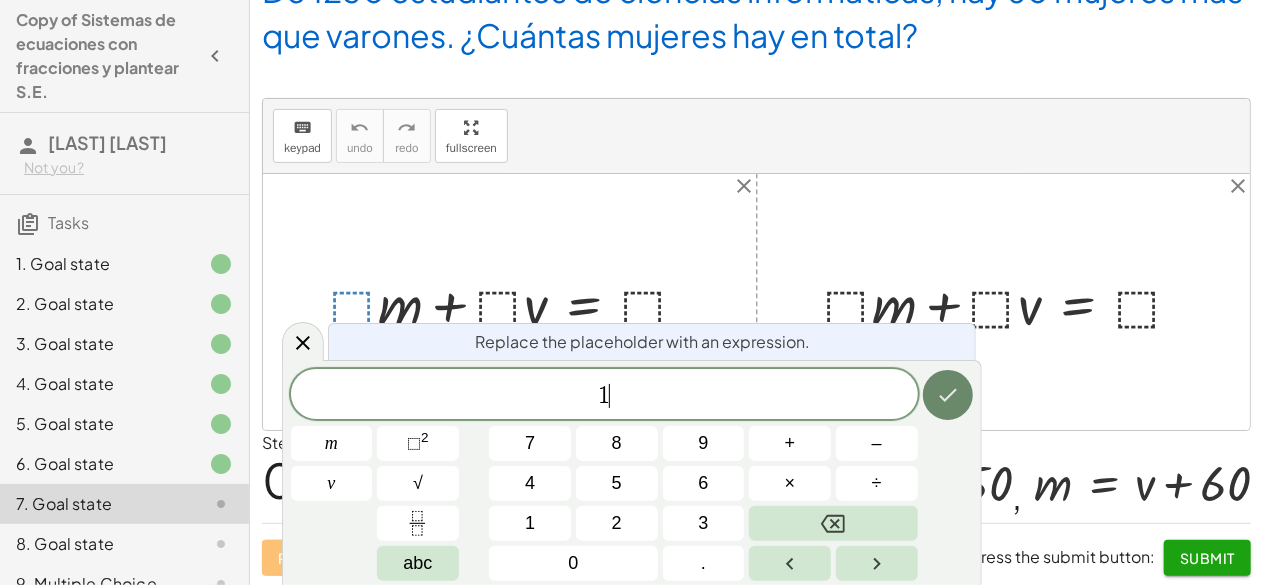 click at bounding box center (948, 395) 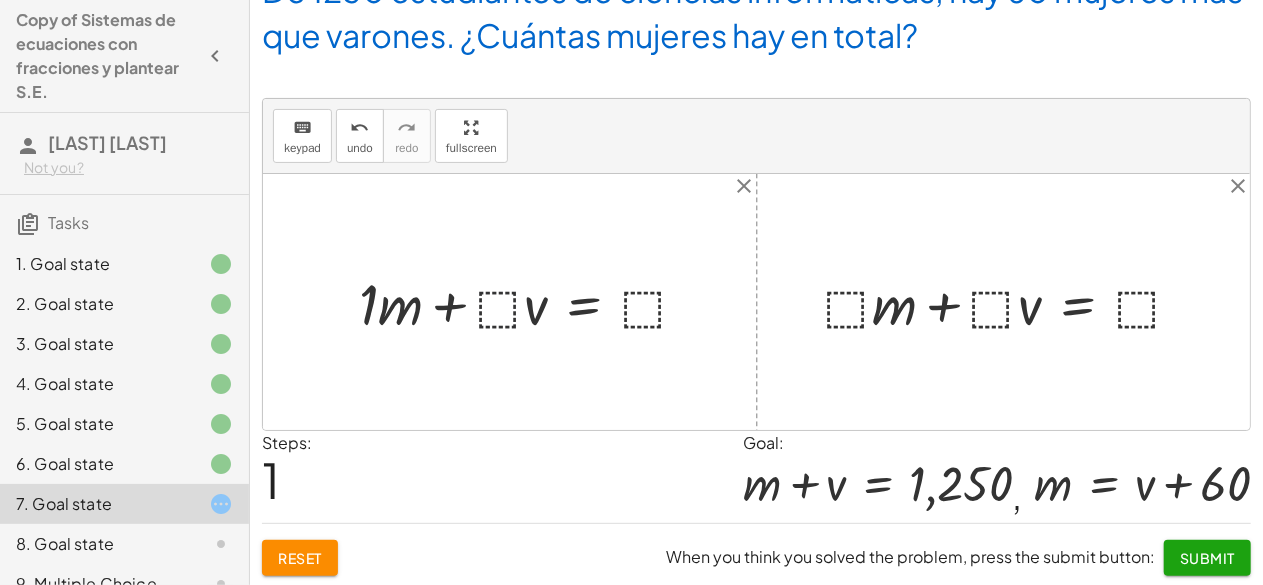 click at bounding box center [531, 301] 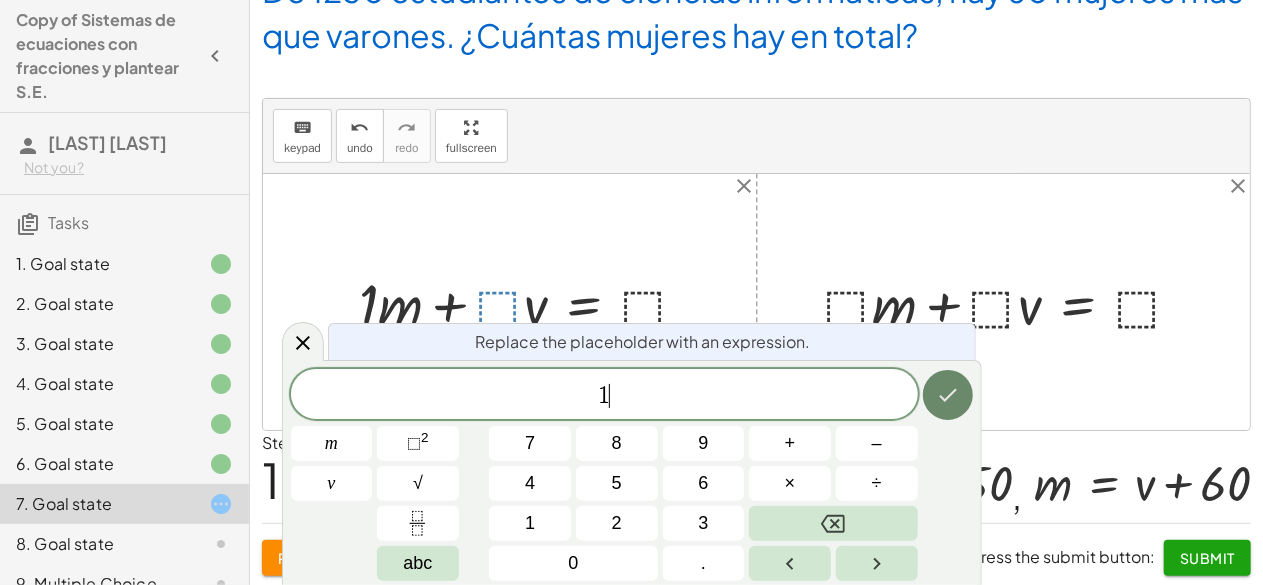 click at bounding box center (948, 395) 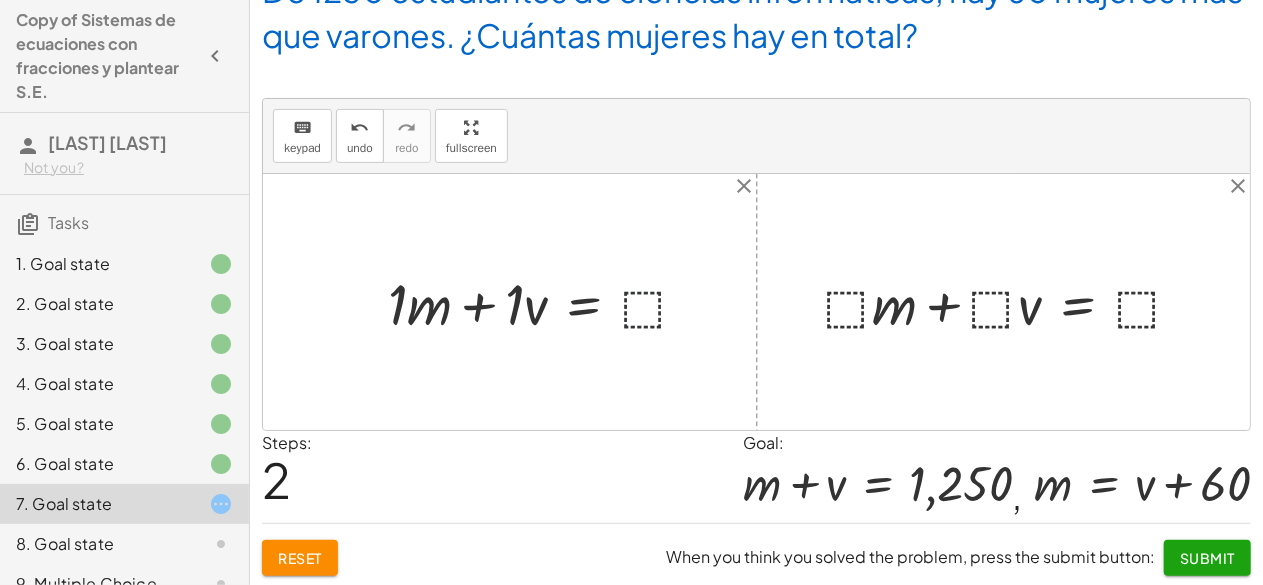 click at bounding box center (546, 301) 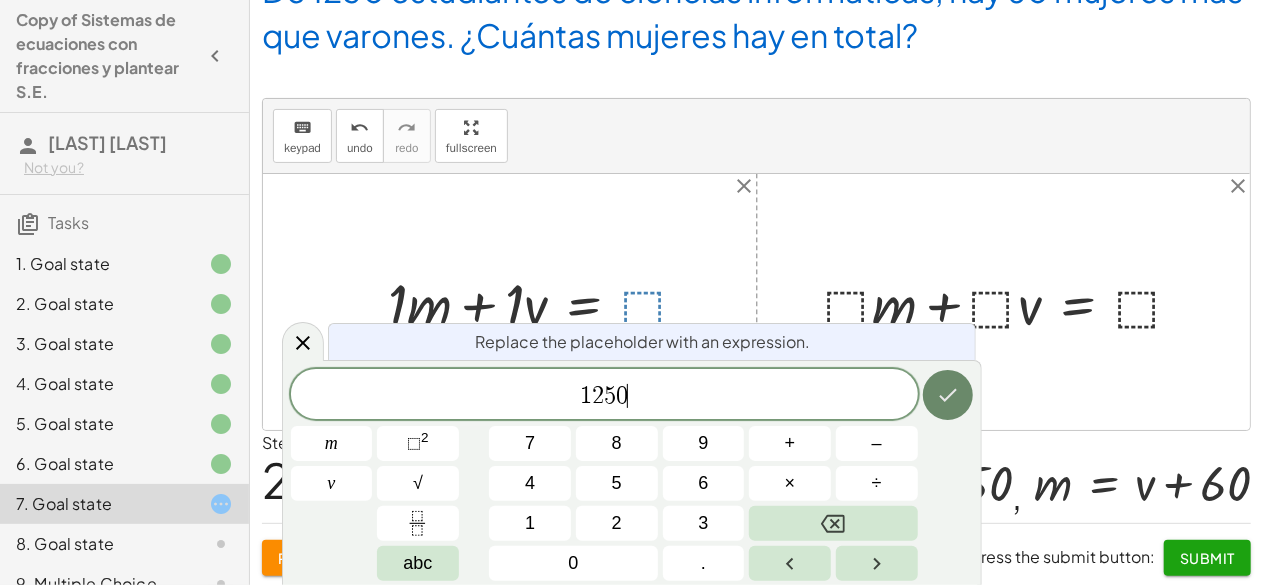 click at bounding box center [948, 395] 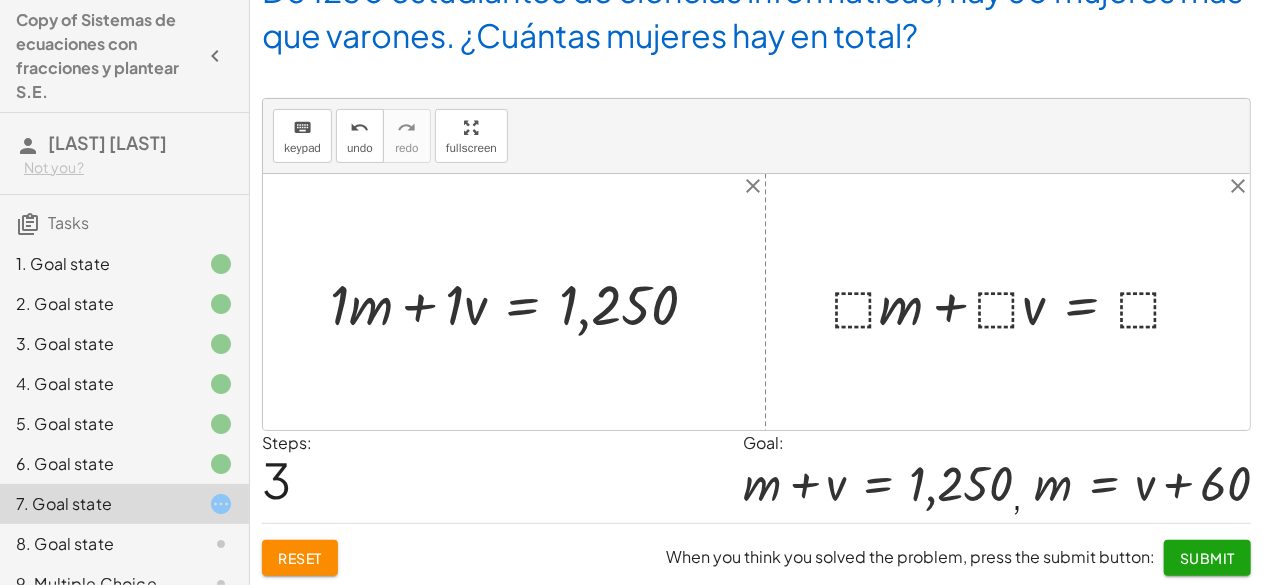 click at bounding box center [1016, 302] 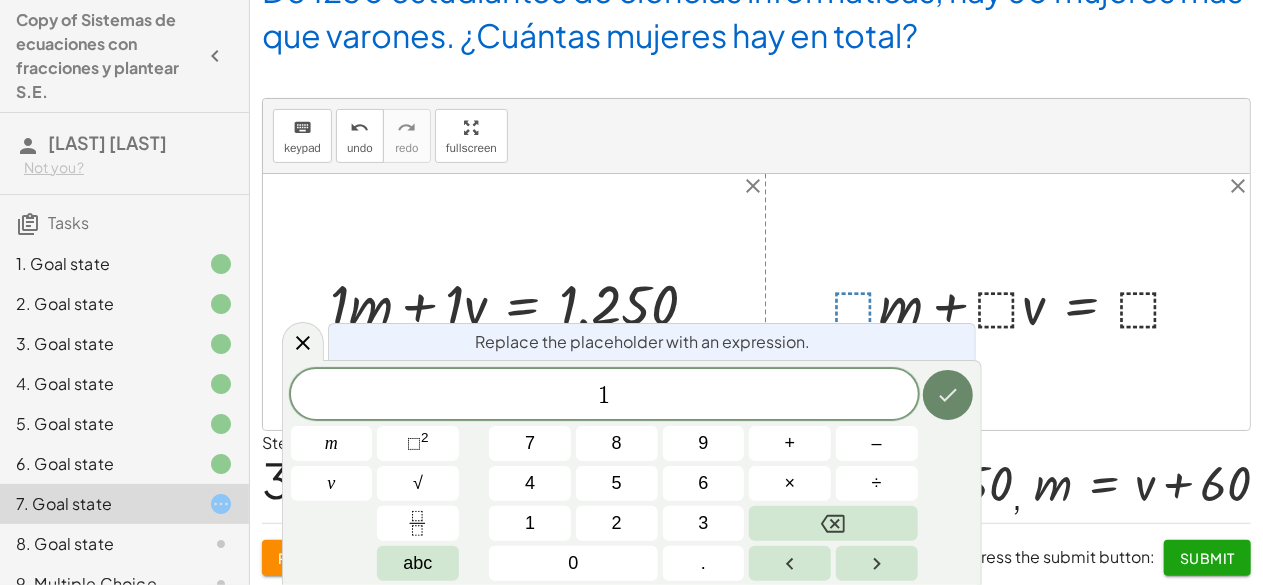 click at bounding box center (948, 395) 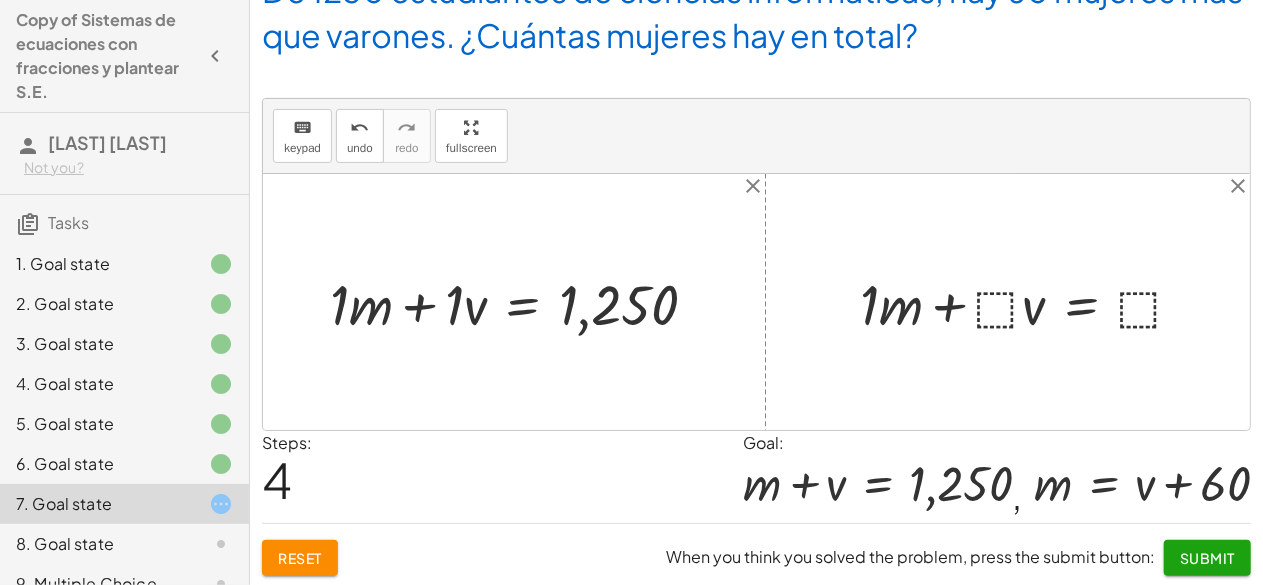 click at bounding box center (1030, 302) 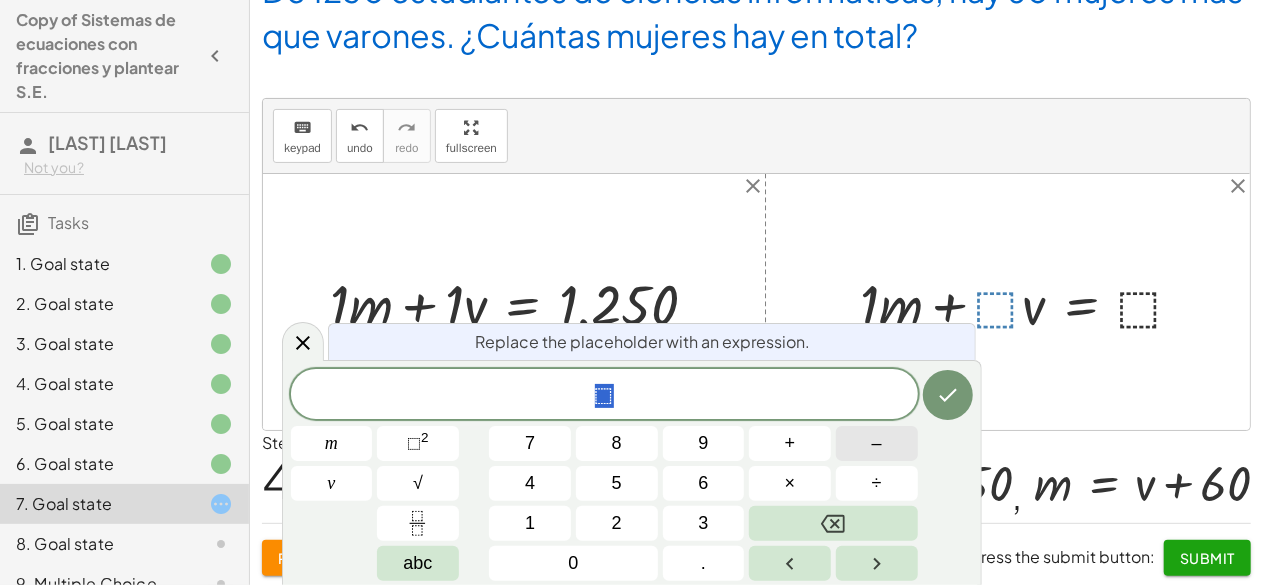 click on "–" at bounding box center (877, 443) 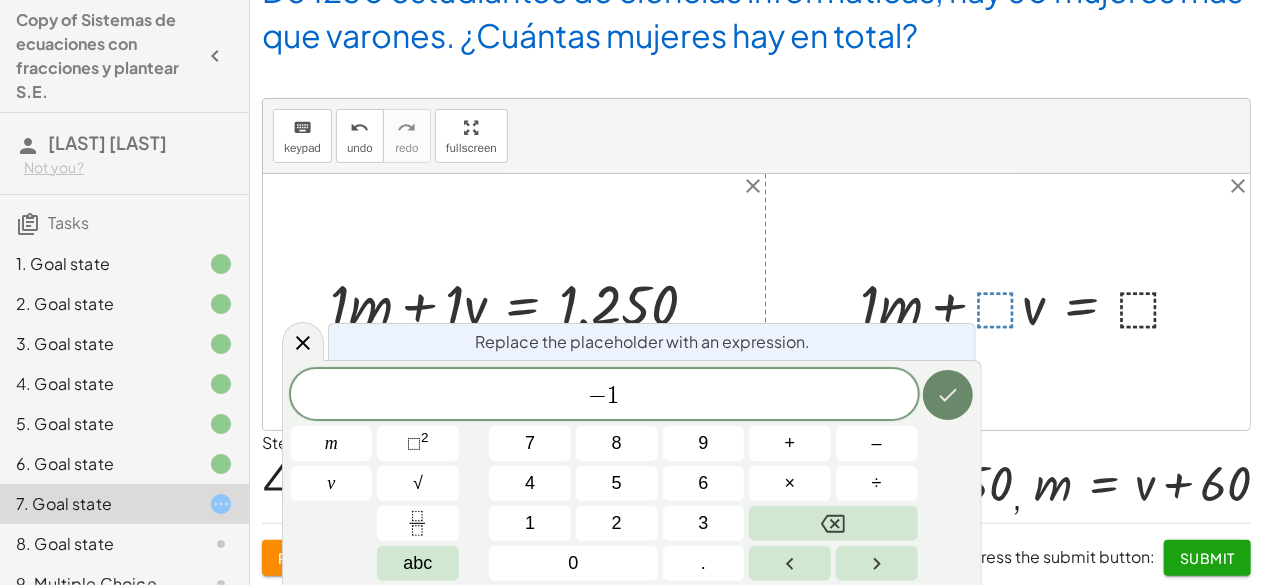 click 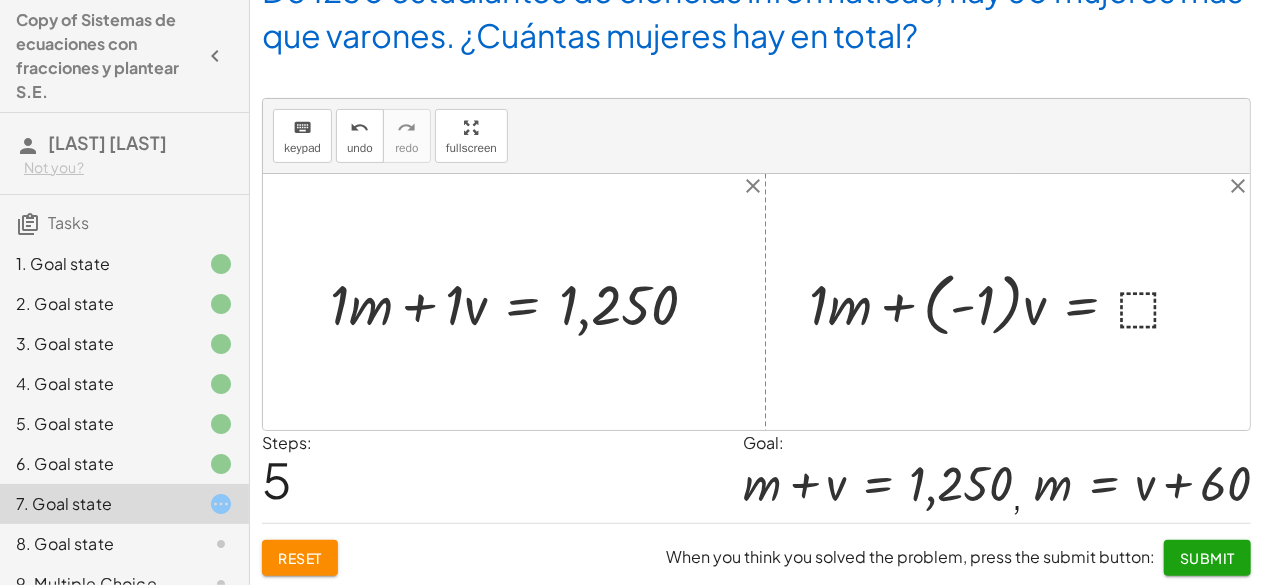 click at bounding box center (1004, 302) 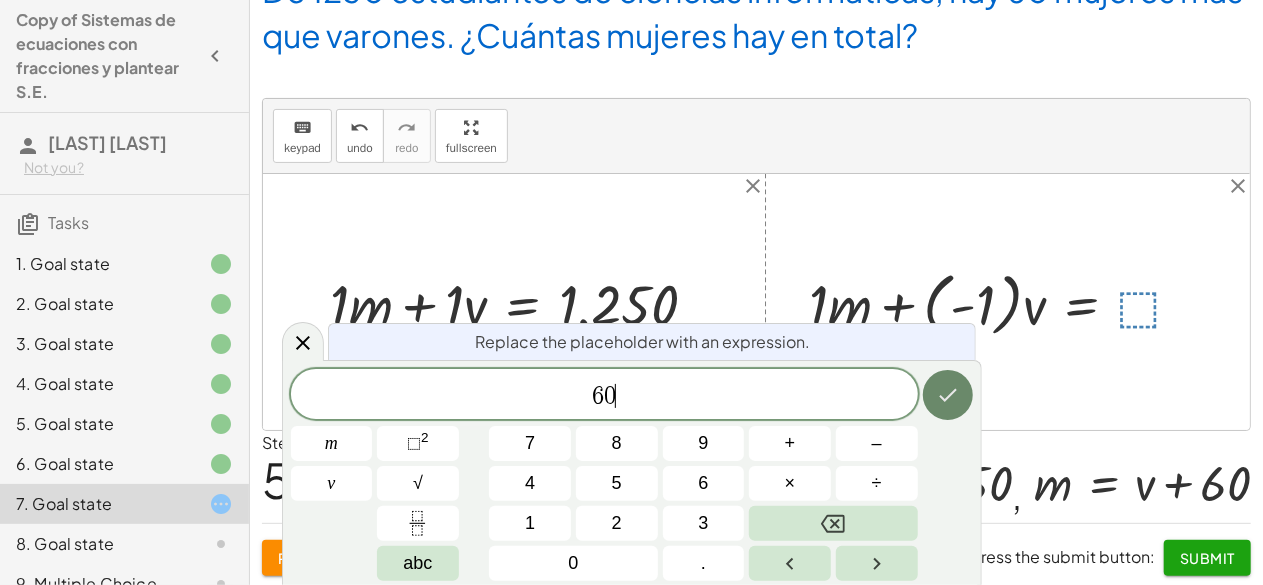 click at bounding box center (948, 395) 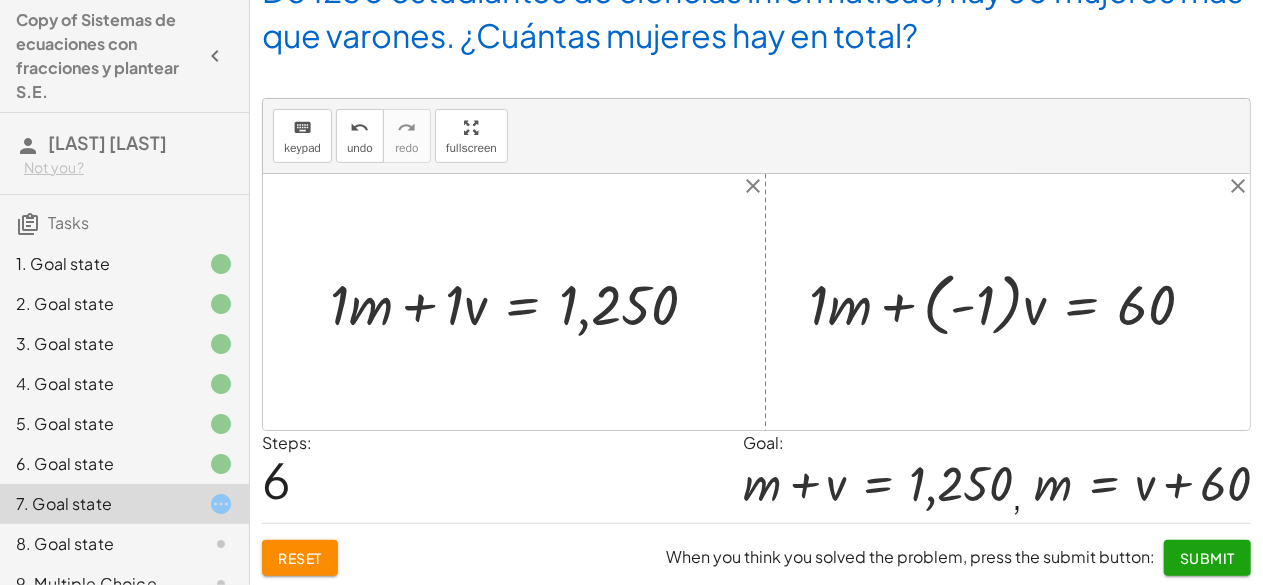 click at bounding box center [1010, 302] 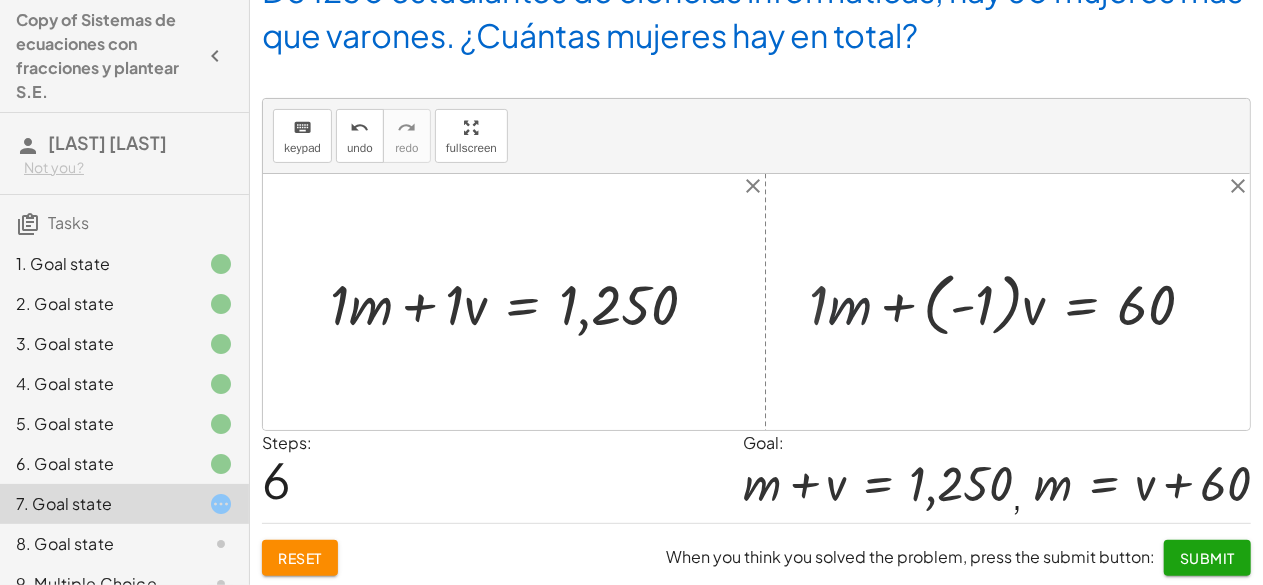 click at bounding box center [1019, 302] 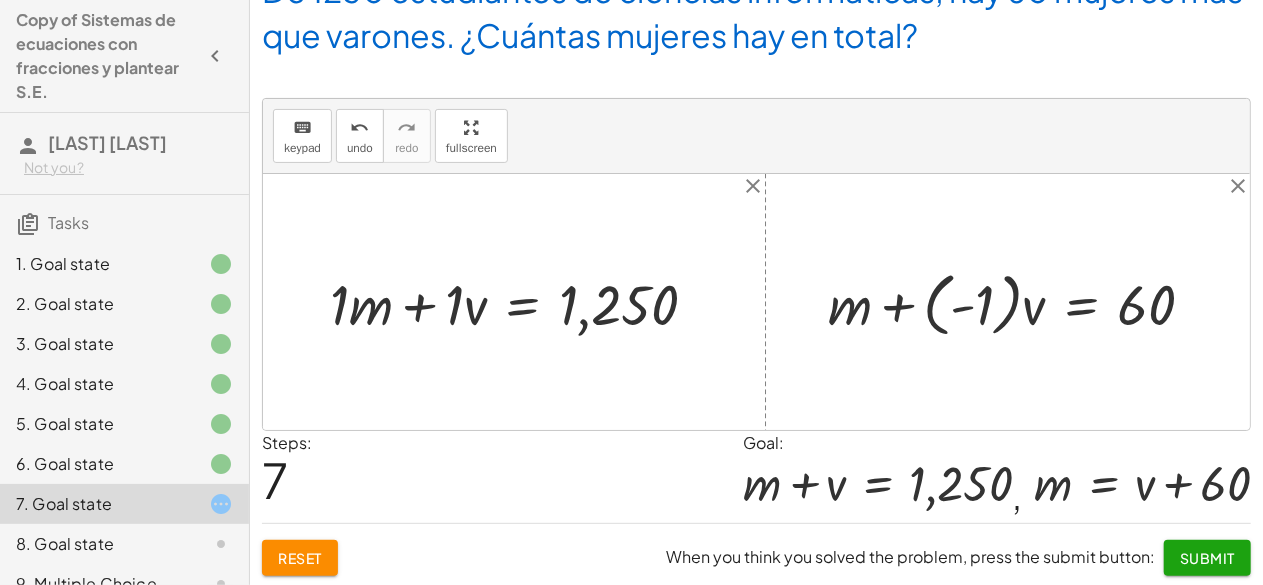 click at bounding box center [1019, 302] 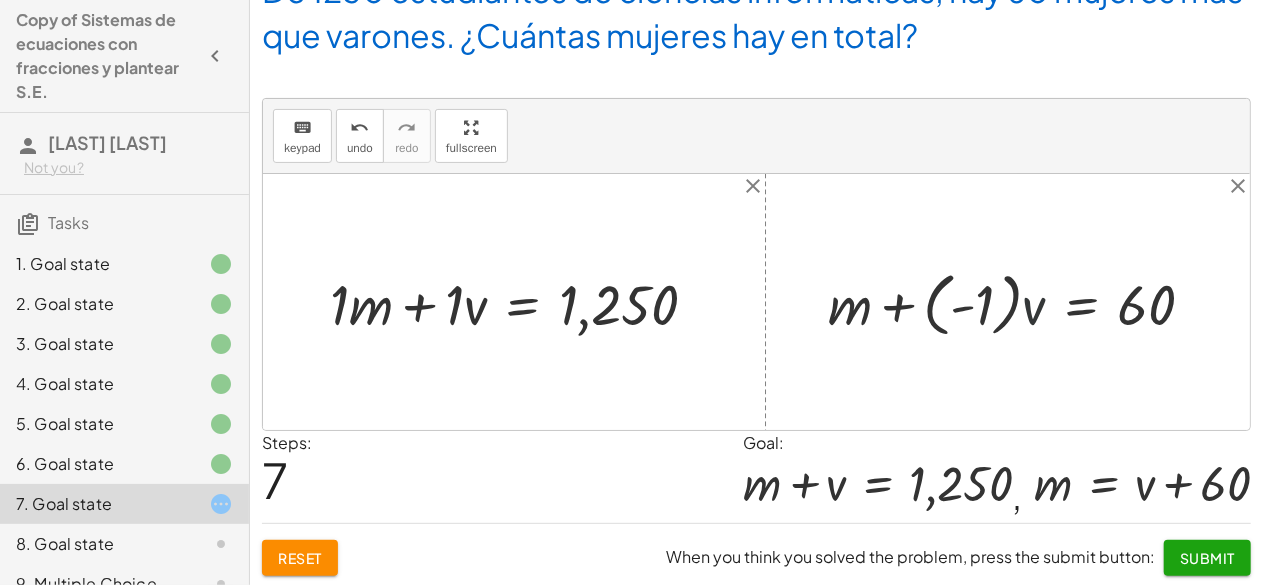 click at bounding box center [1019, 302] 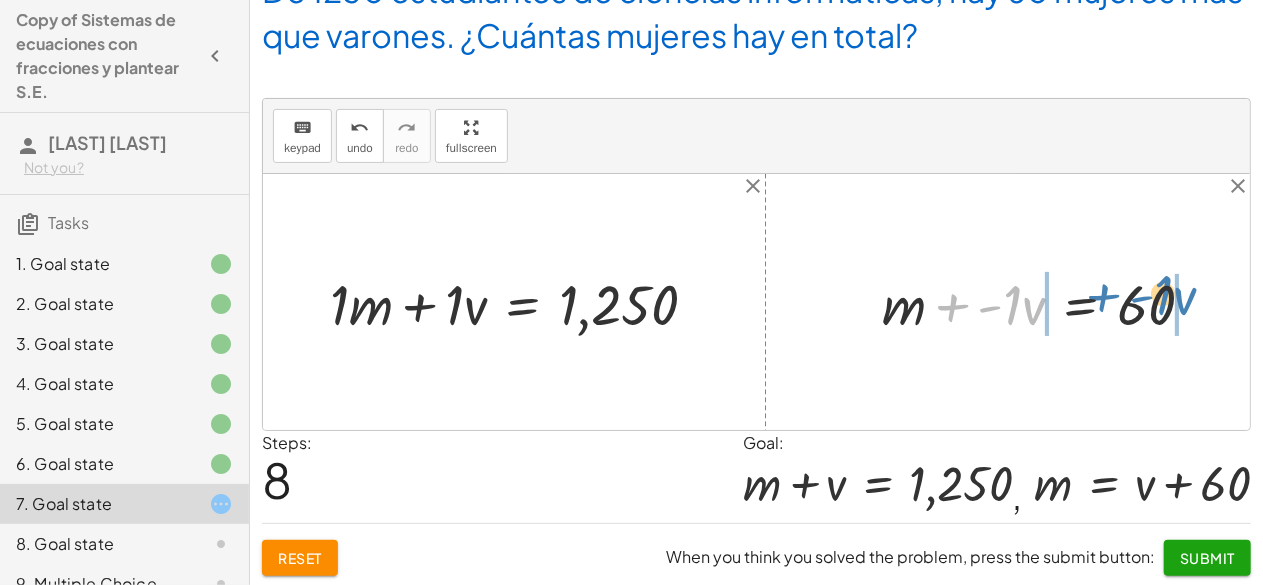 drag, startPoint x: 953, startPoint y: 307, endPoint x: 1105, endPoint y: 298, distance: 152.26622 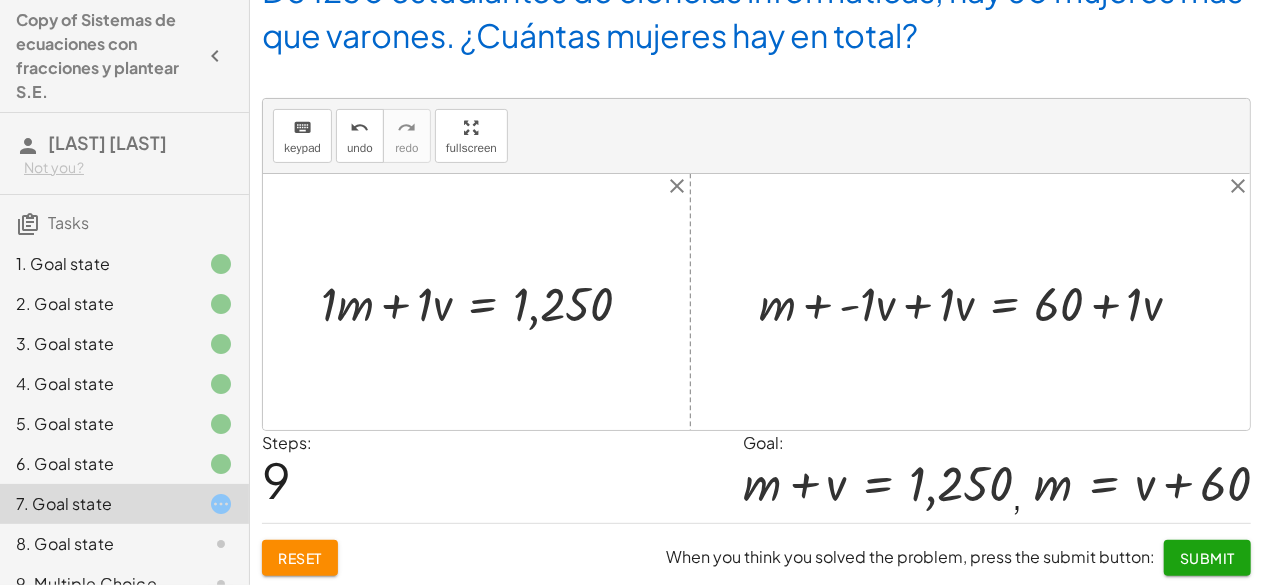 click at bounding box center [978, 302] 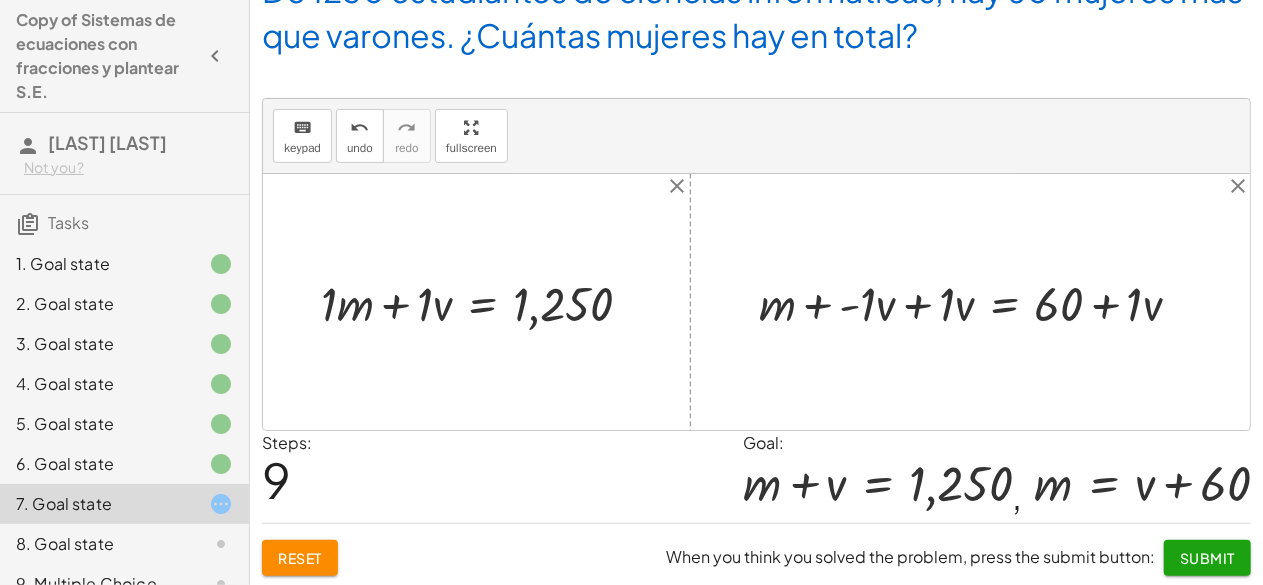 click at bounding box center (978, 302) 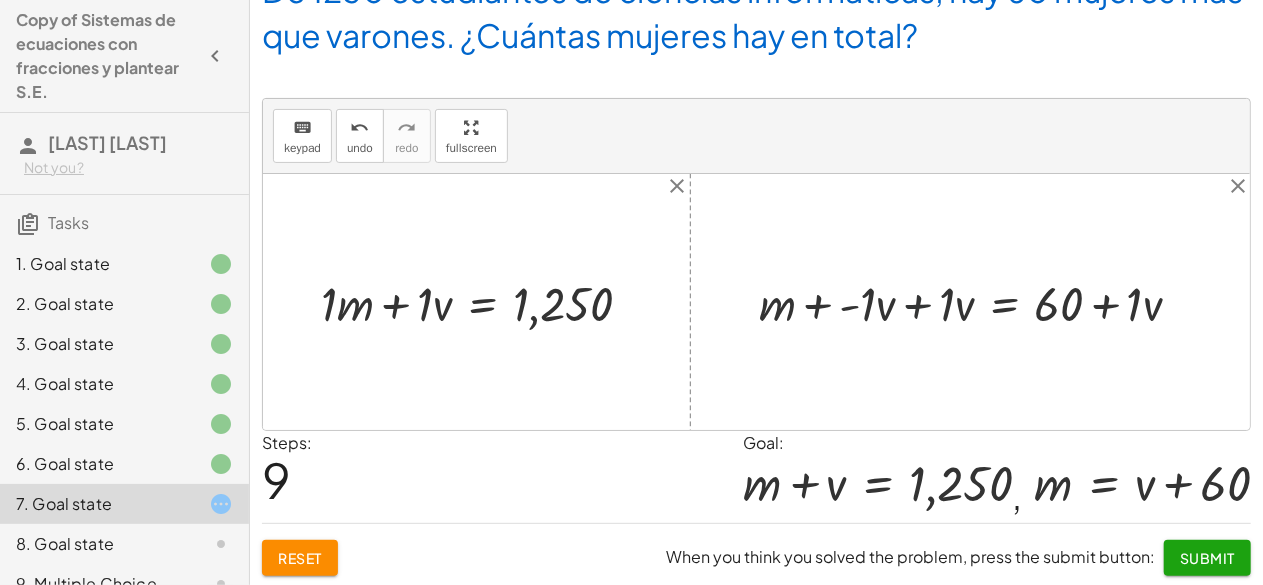 click at bounding box center [978, 302] 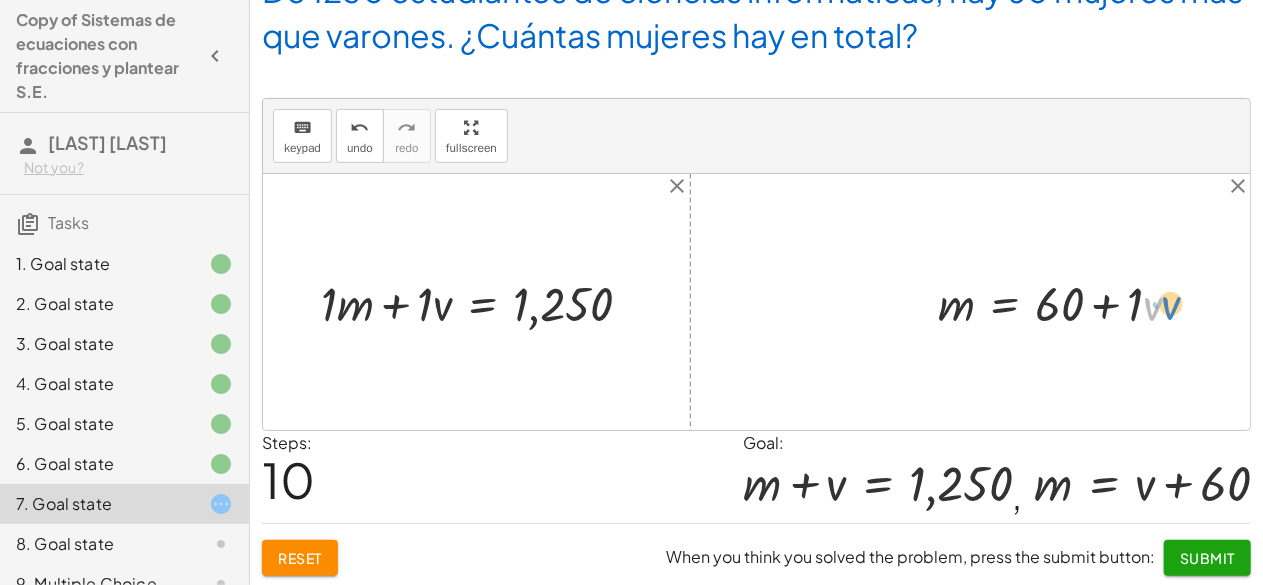 drag, startPoint x: 1146, startPoint y: 303, endPoint x: 1164, endPoint y: 299, distance: 18.439089 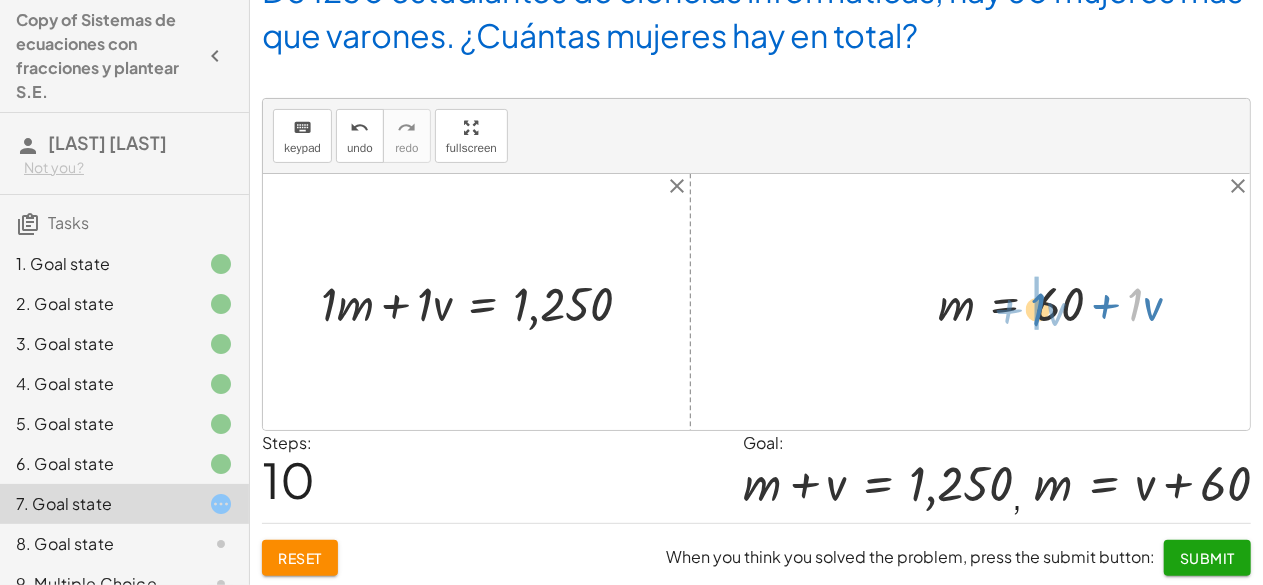 drag, startPoint x: 1139, startPoint y: 299, endPoint x: 1042, endPoint y: 304, distance: 97.128784 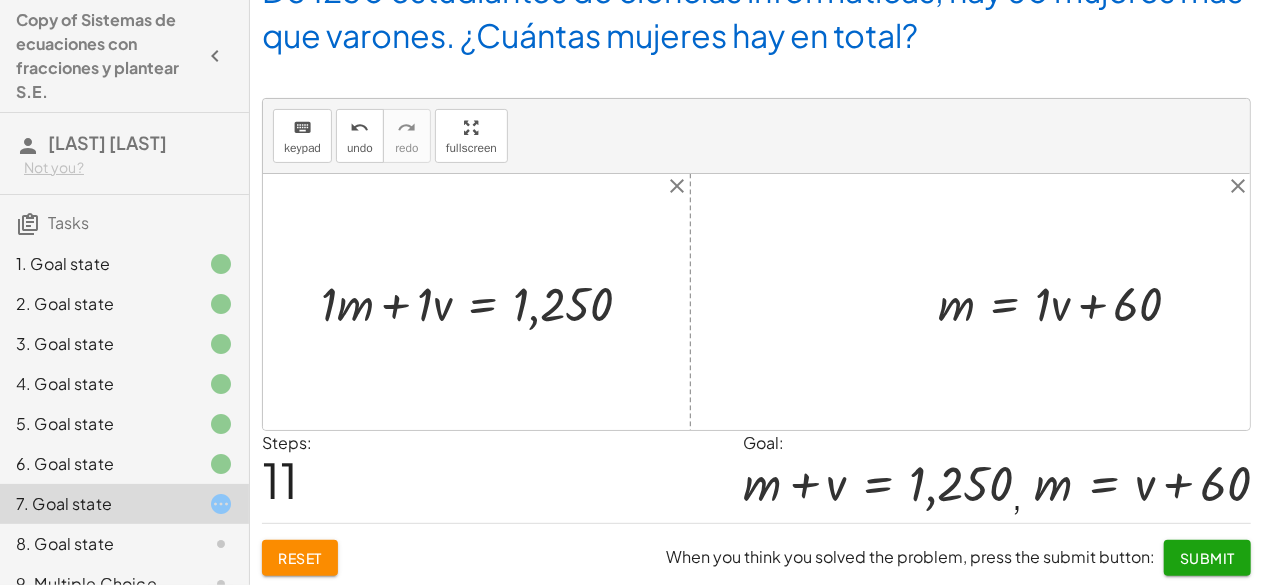 click at bounding box center [1068, 302] 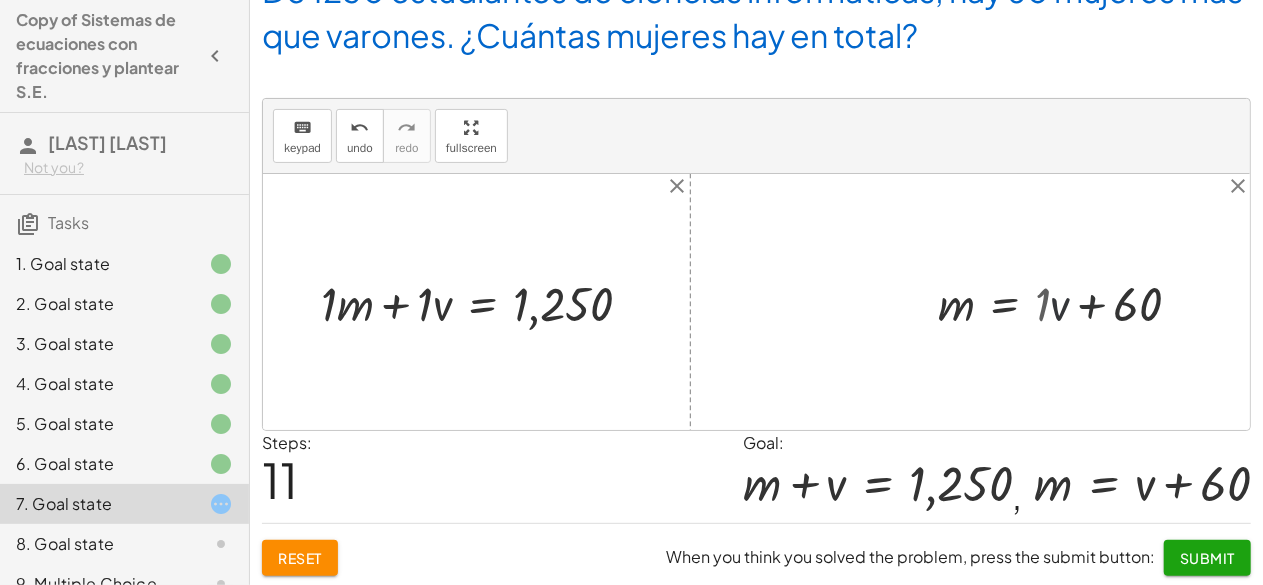 click at bounding box center [1060, 302] 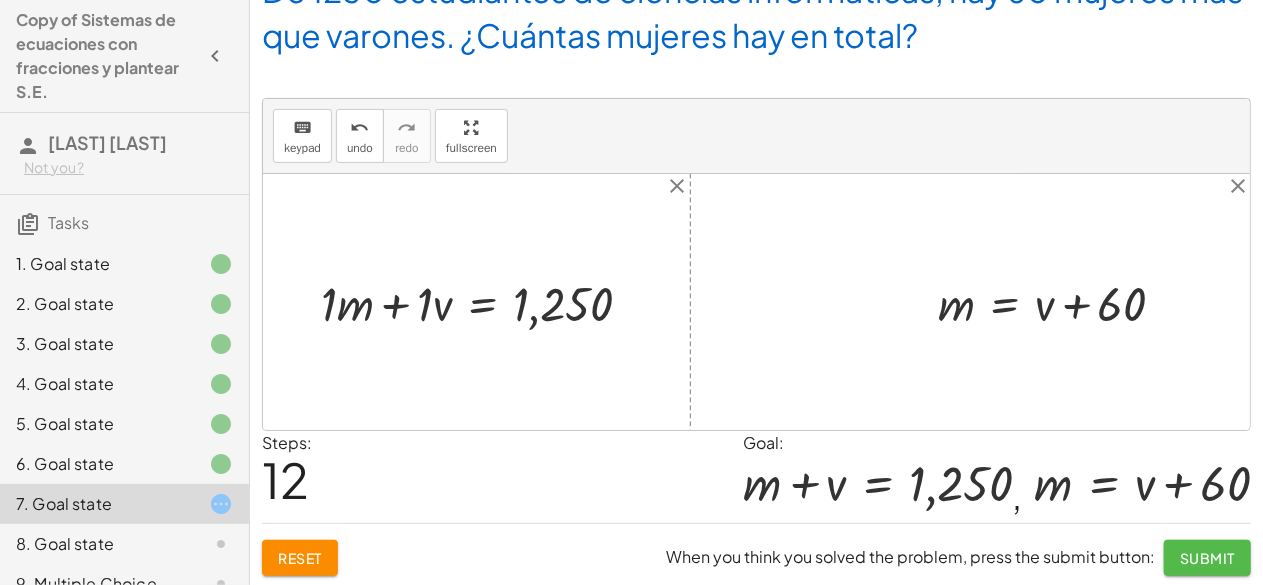 click on "Submit" 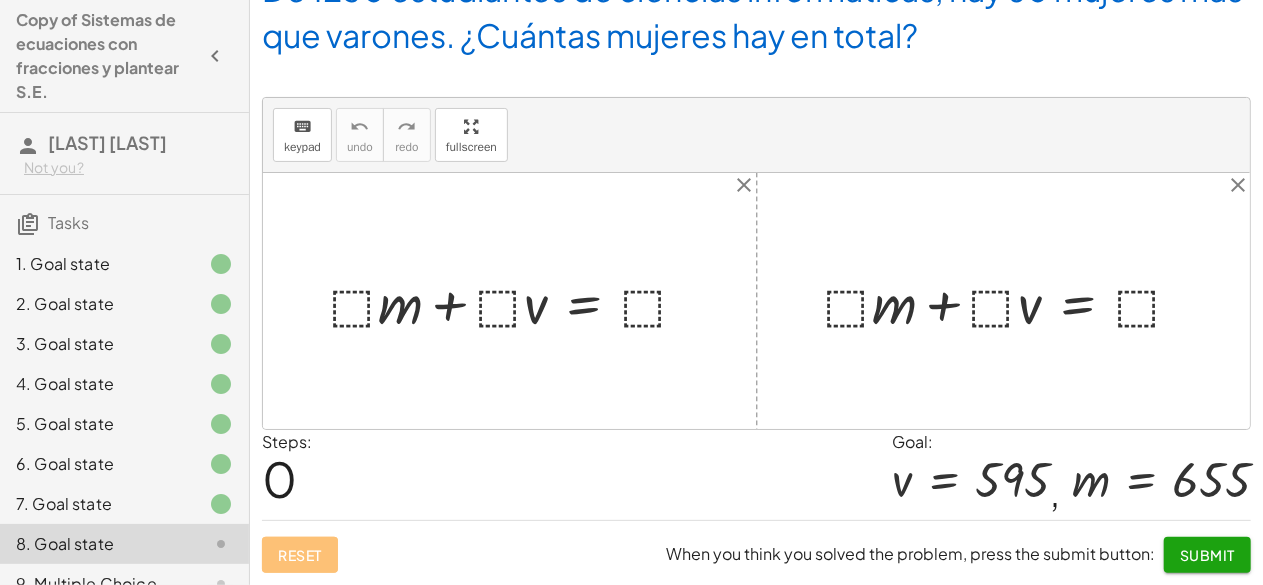 scroll, scrollTop: 87, scrollLeft: 0, axis: vertical 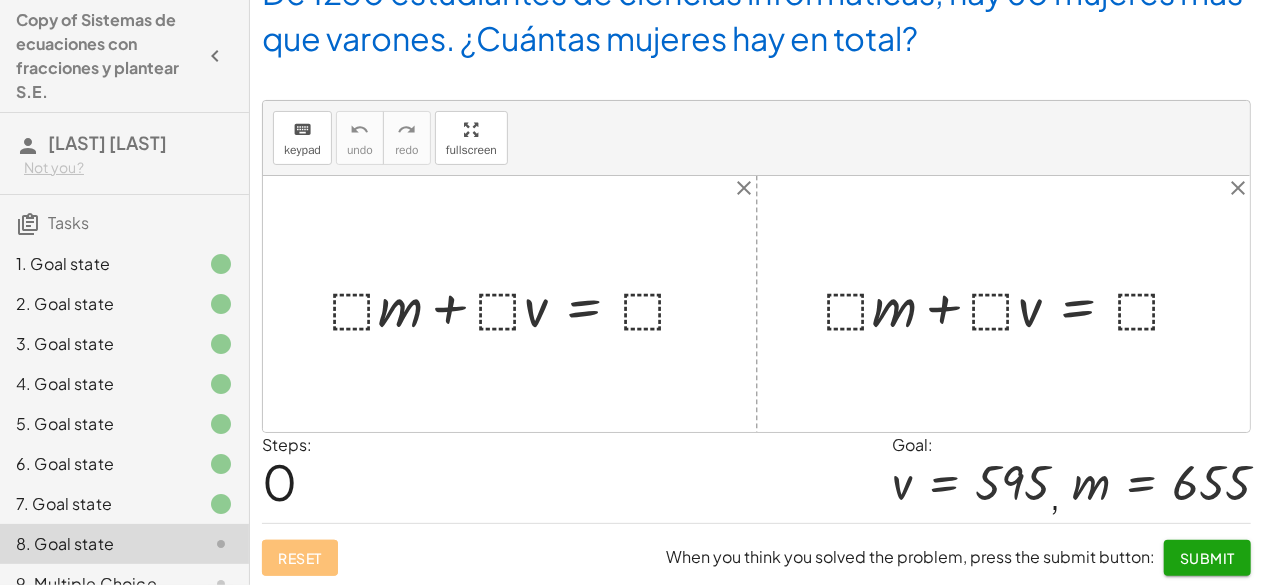 click at bounding box center [517, 303] 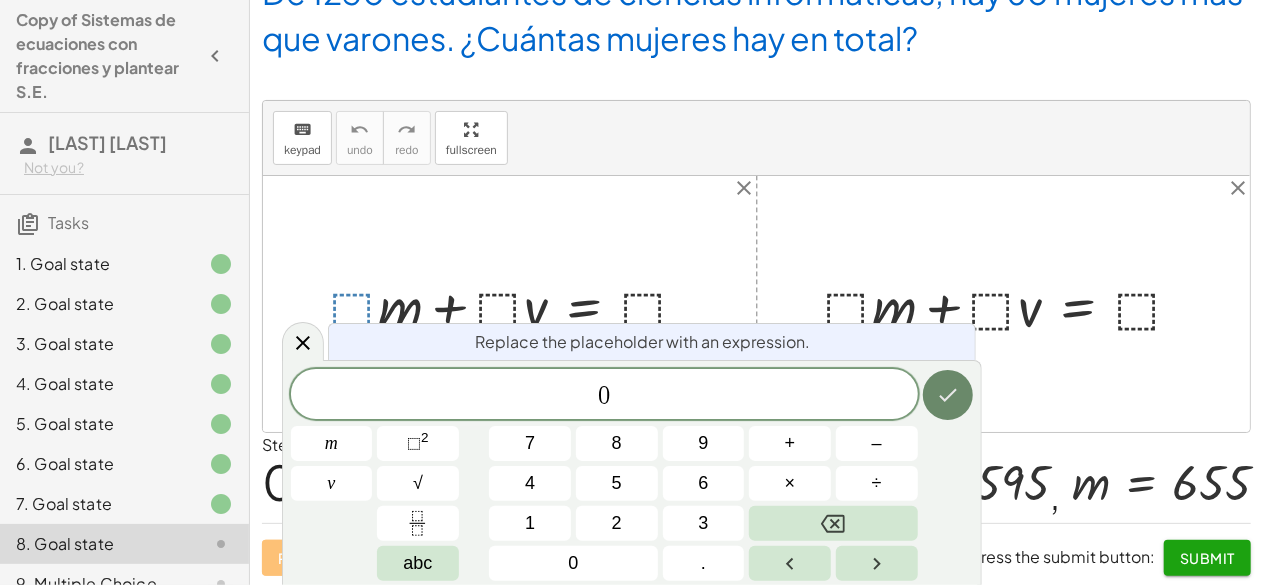 click at bounding box center [948, 395] 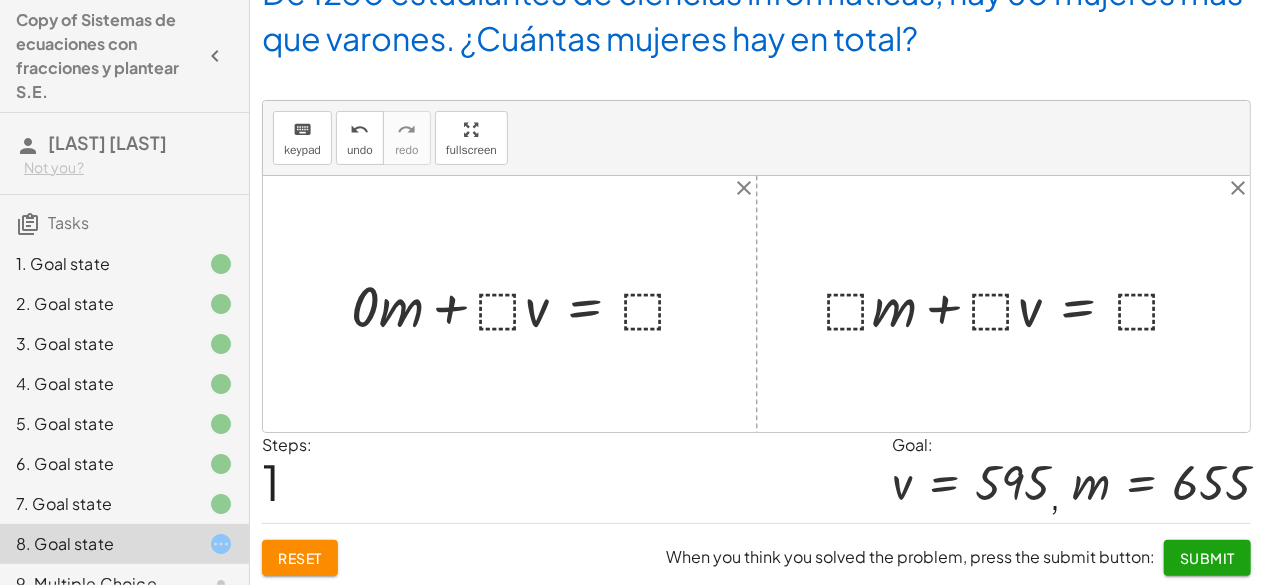 click at bounding box center (528, 303) 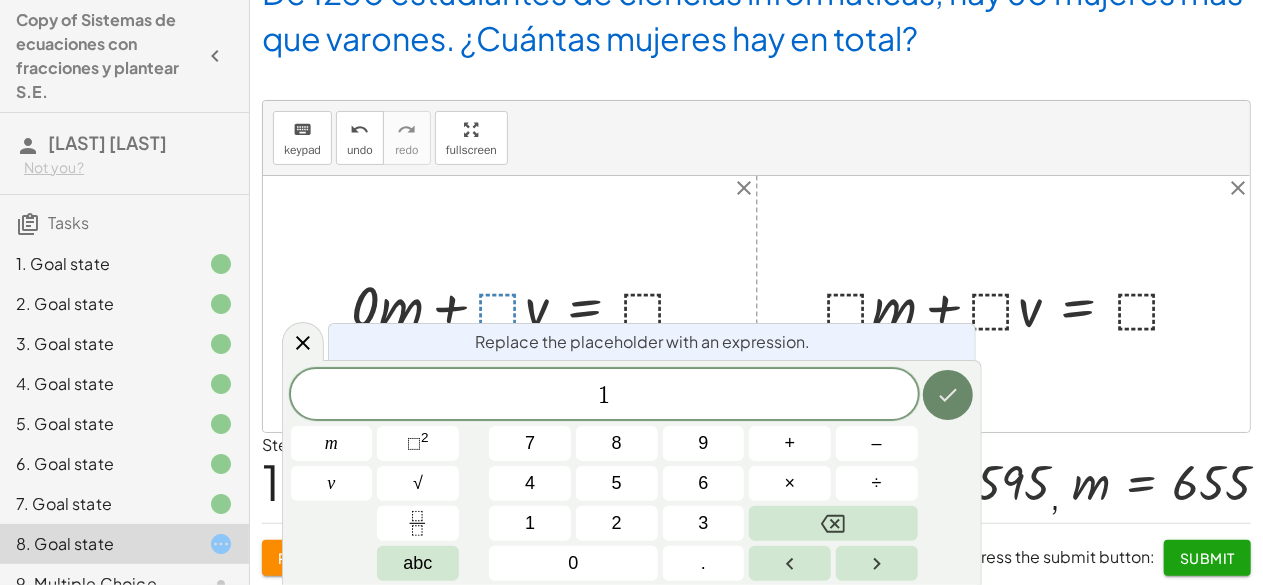 click 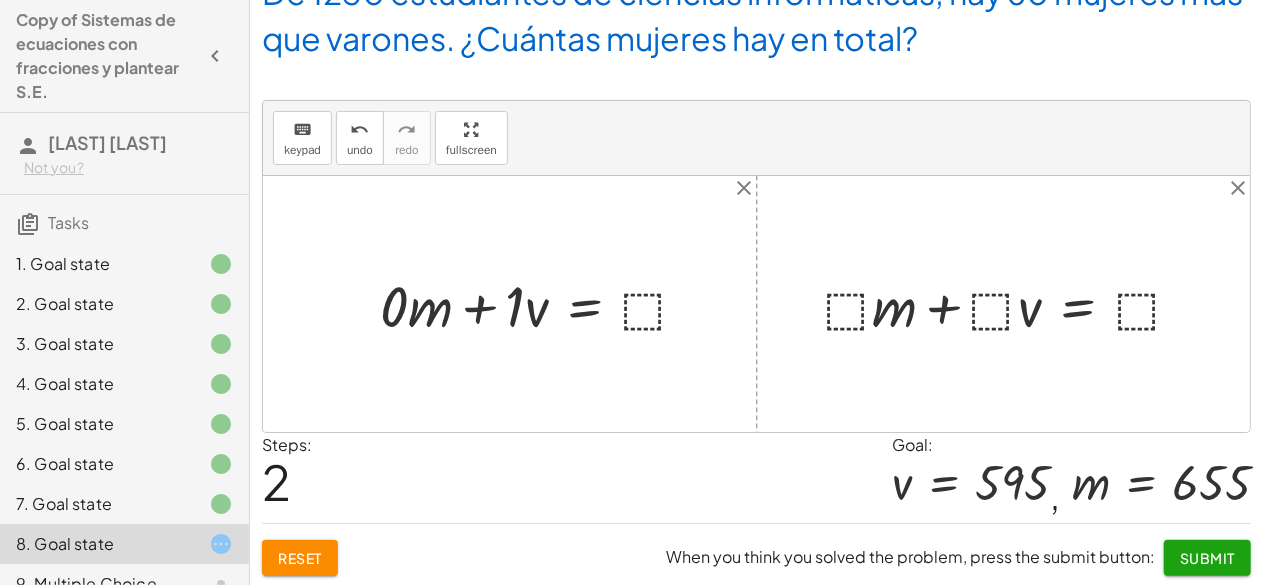 click at bounding box center [542, 303] 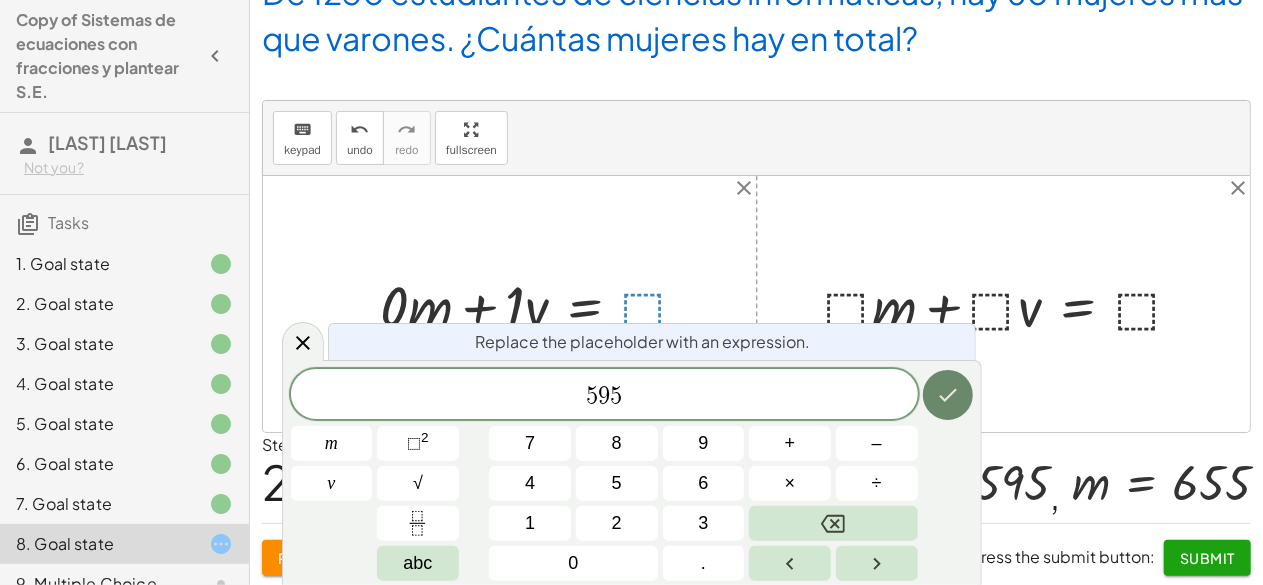 click 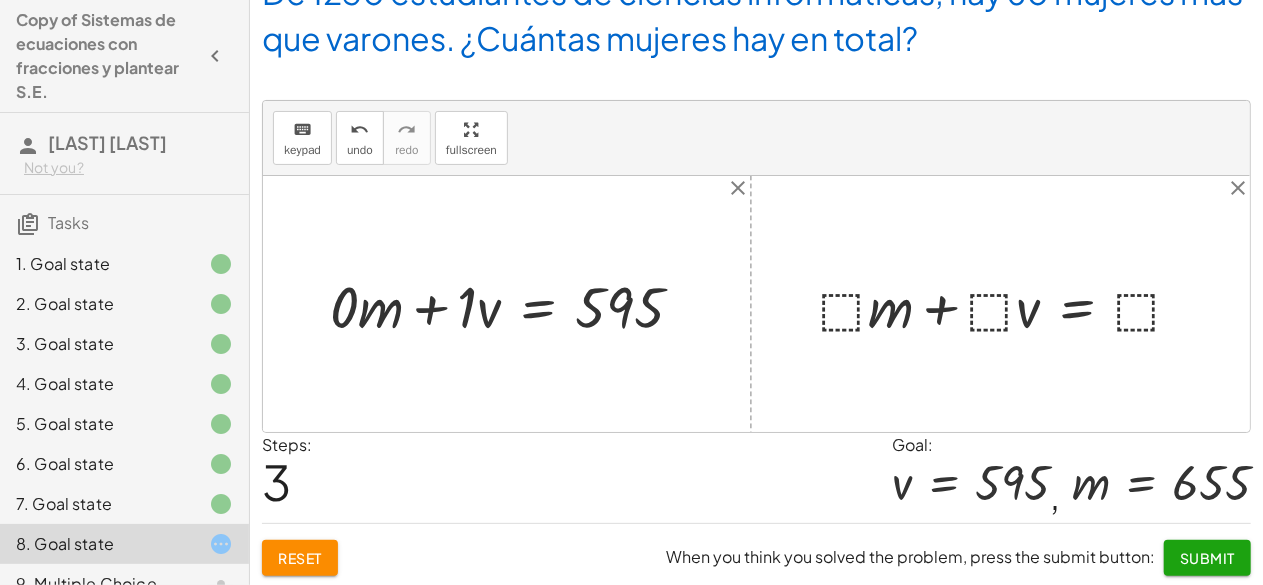 click at bounding box center (1008, 304) 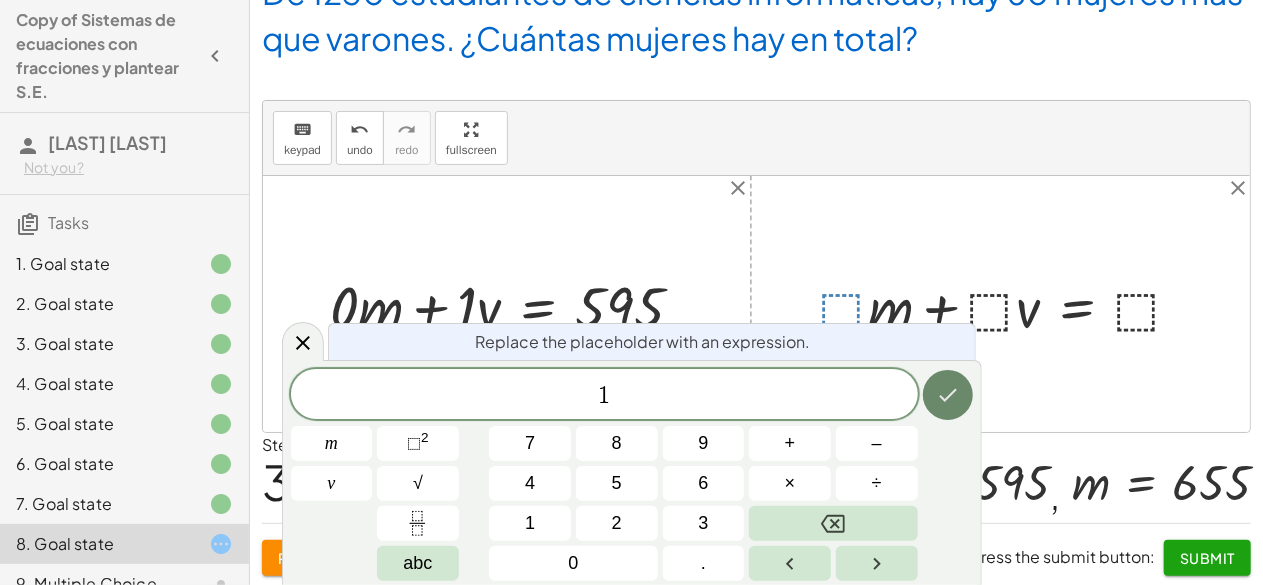 click at bounding box center [948, 395] 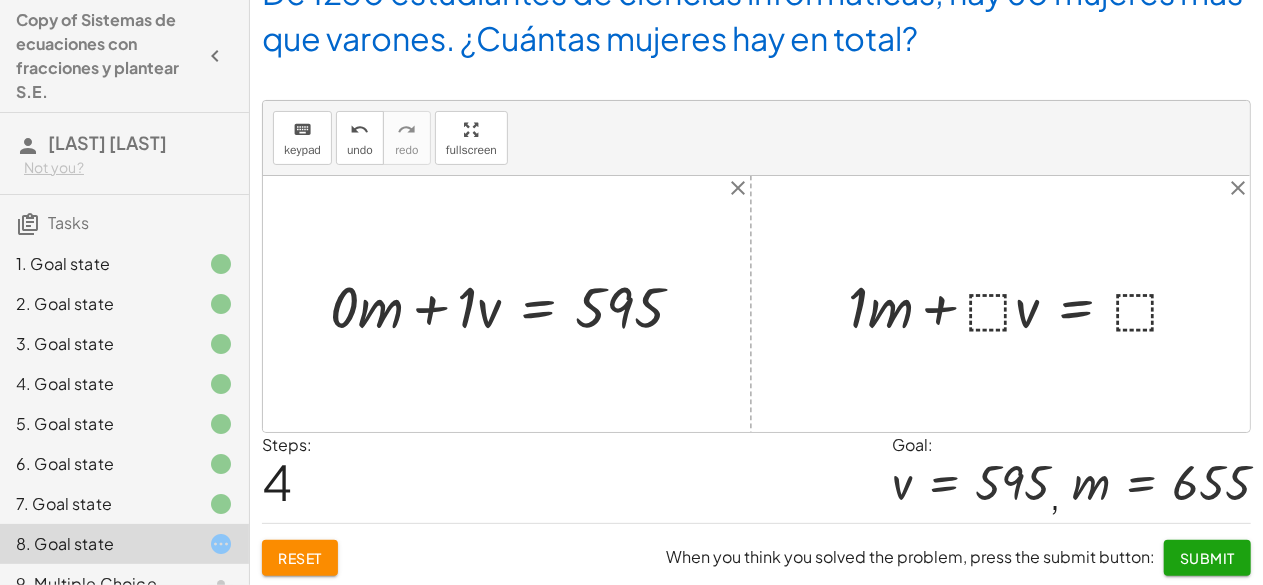 click at bounding box center [1023, 304] 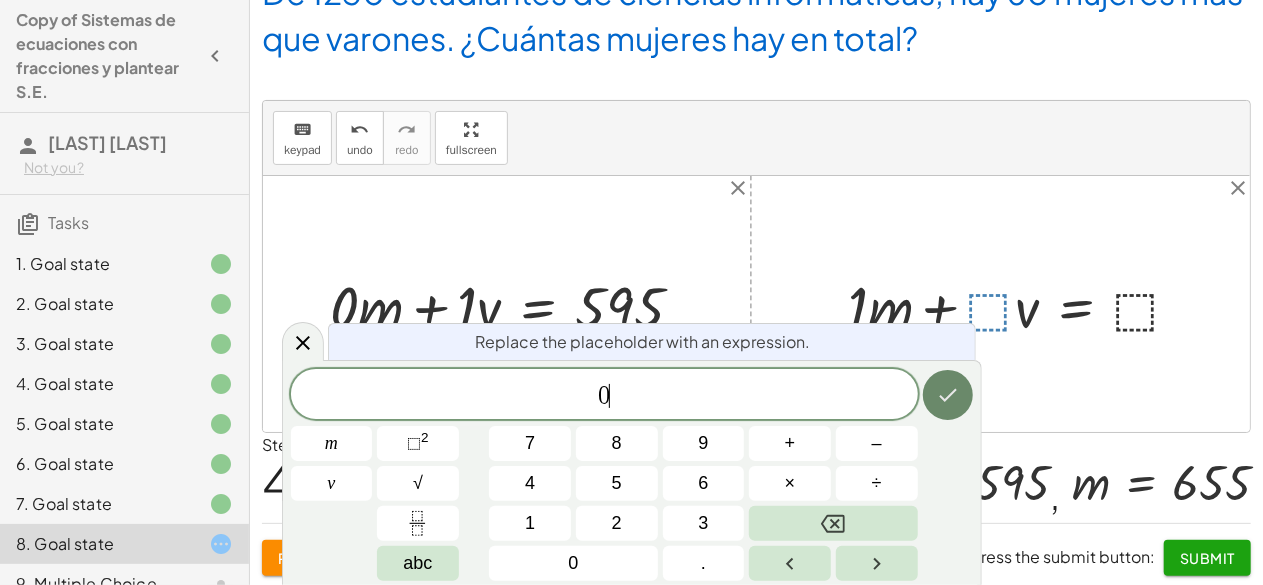 click at bounding box center (948, 395) 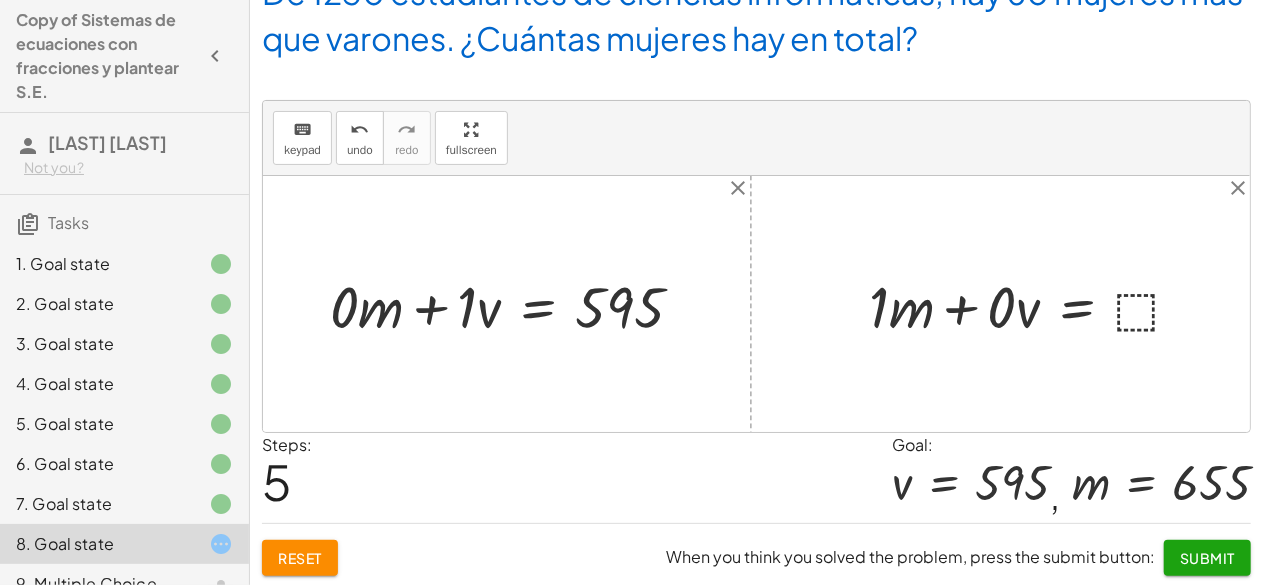 click at bounding box center [1033, 304] 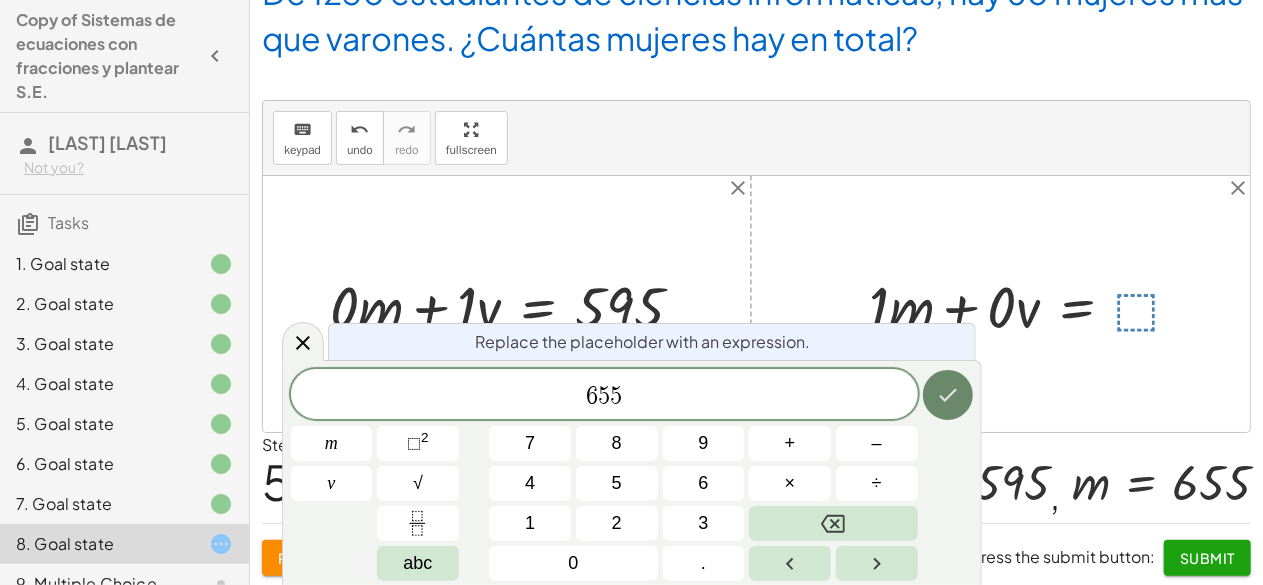 click 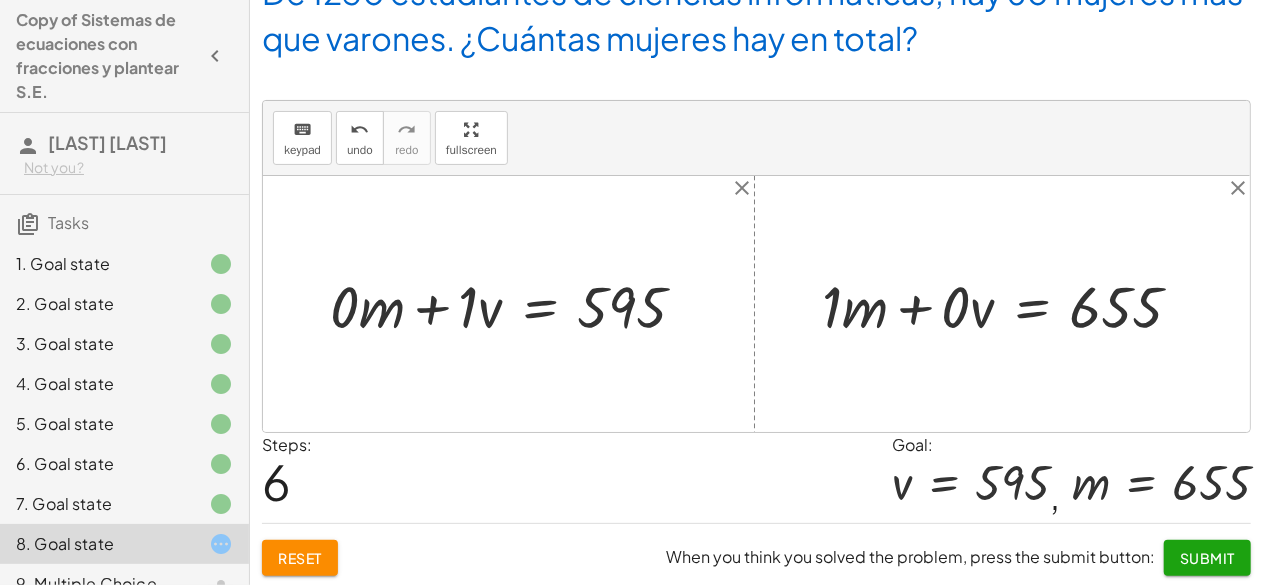 click at bounding box center (1010, 304) 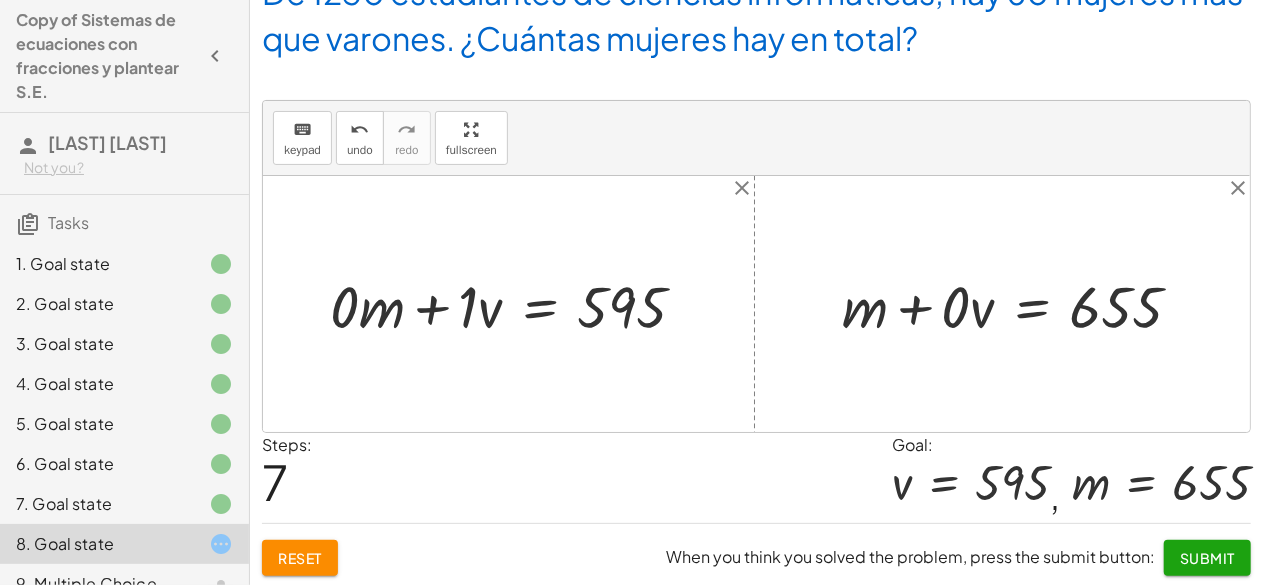 click at bounding box center [1020, 304] 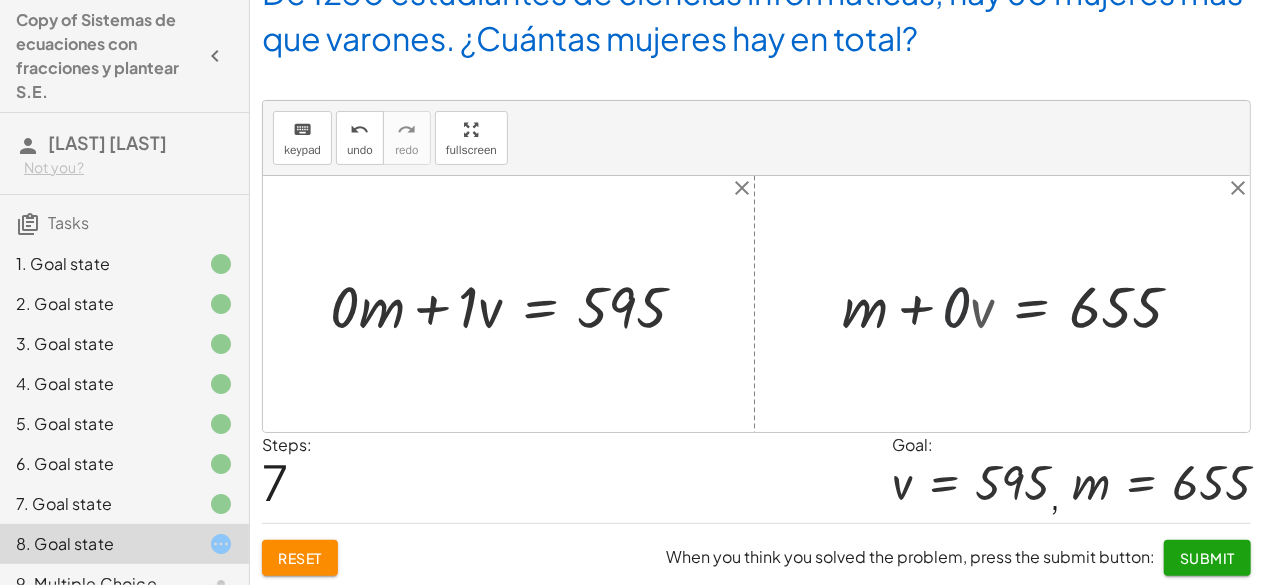 click at bounding box center (1032, 304) 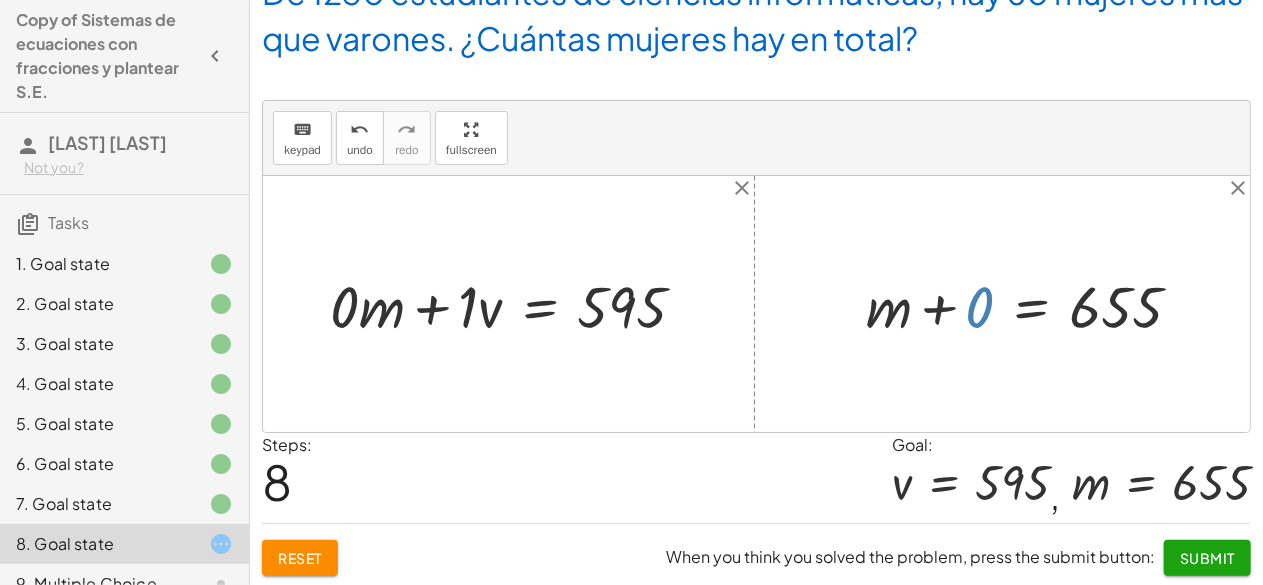 click at bounding box center [1032, 304] 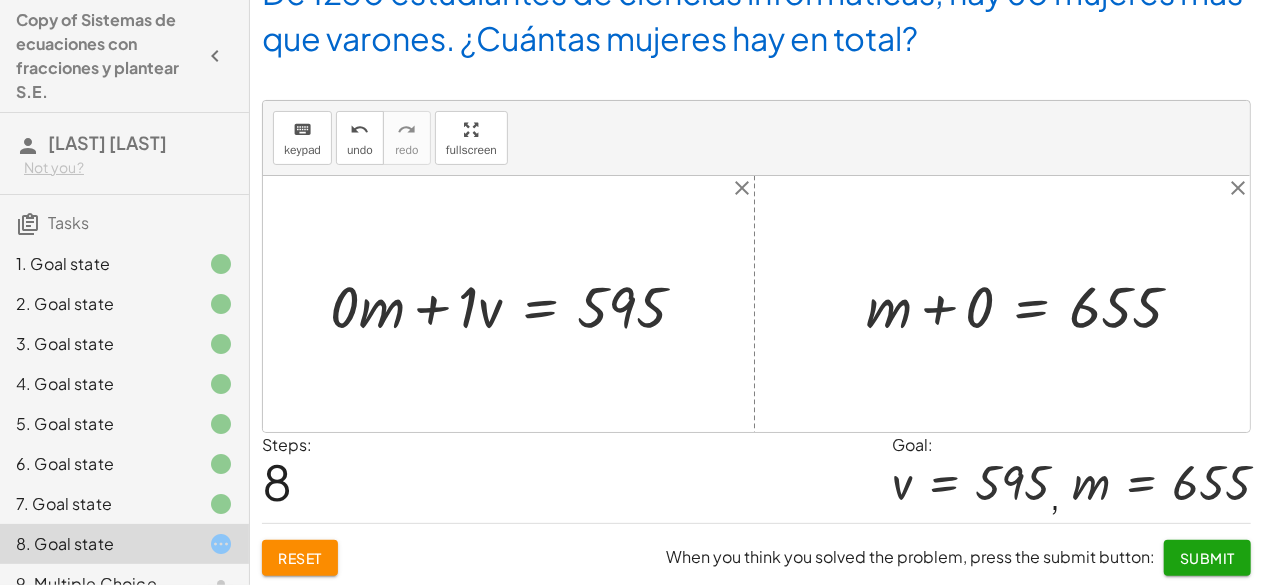 click at bounding box center (1032, 304) 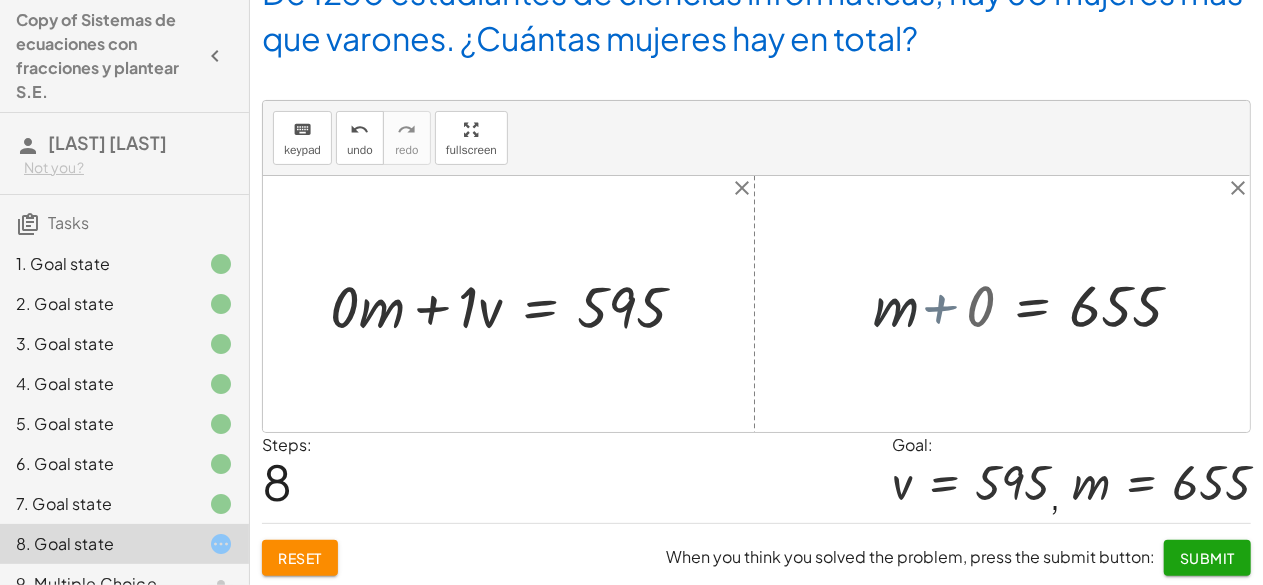 click at bounding box center [1074, 304] 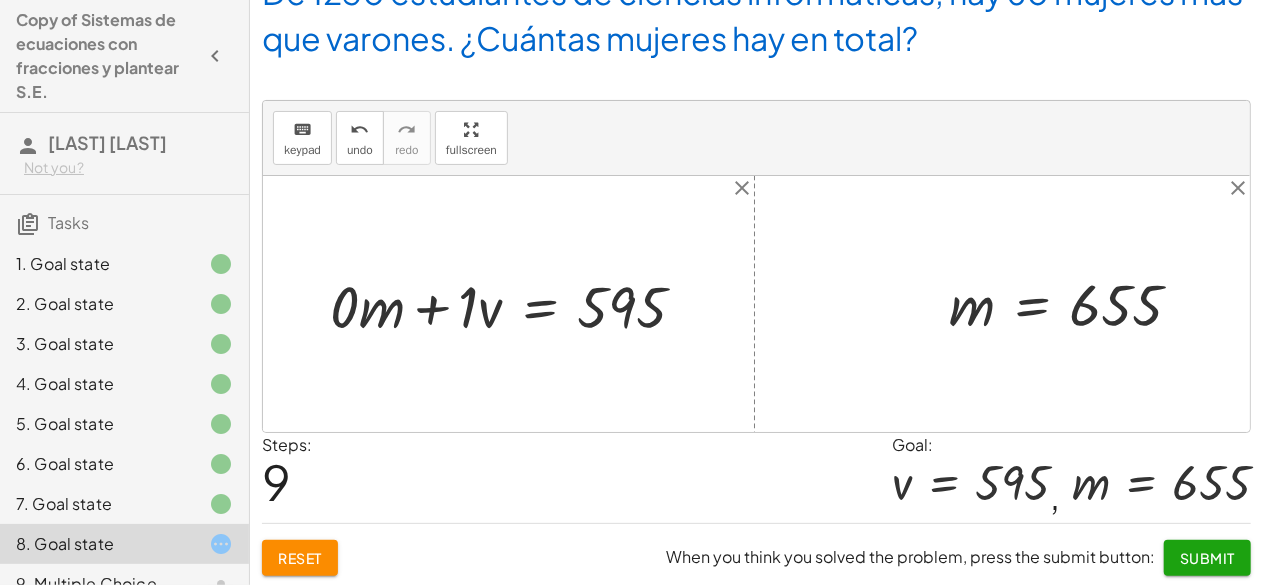 click at bounding box center (516, 304) 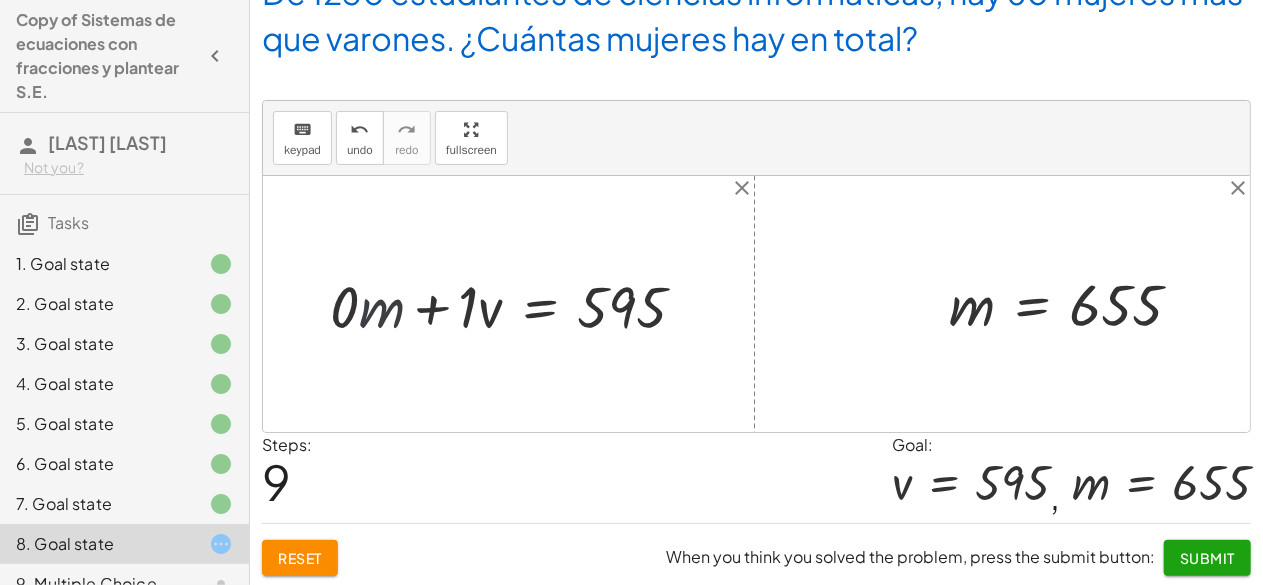 click at bounding box center (539, 304) 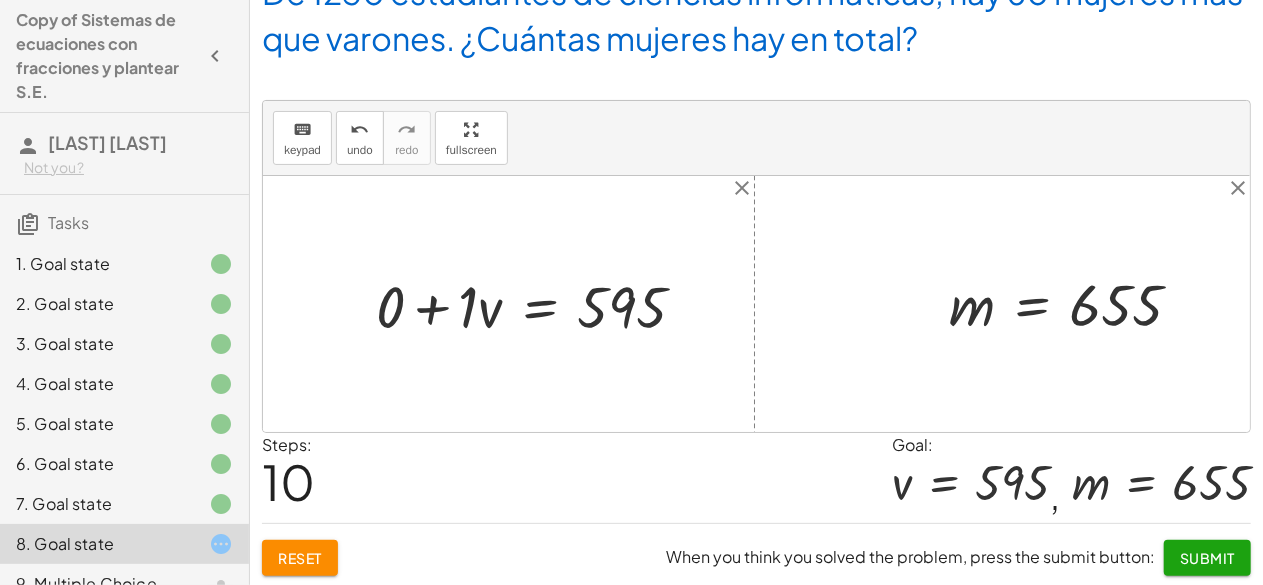 click at bounding box center [539, 304] 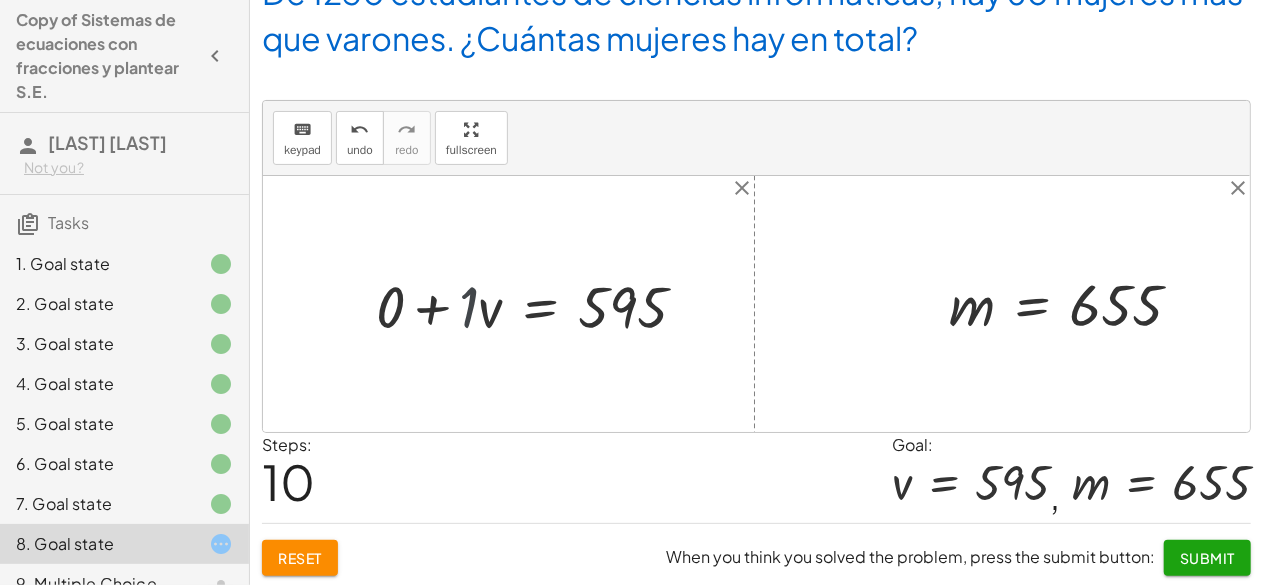 click at bounding box center [549, 304] 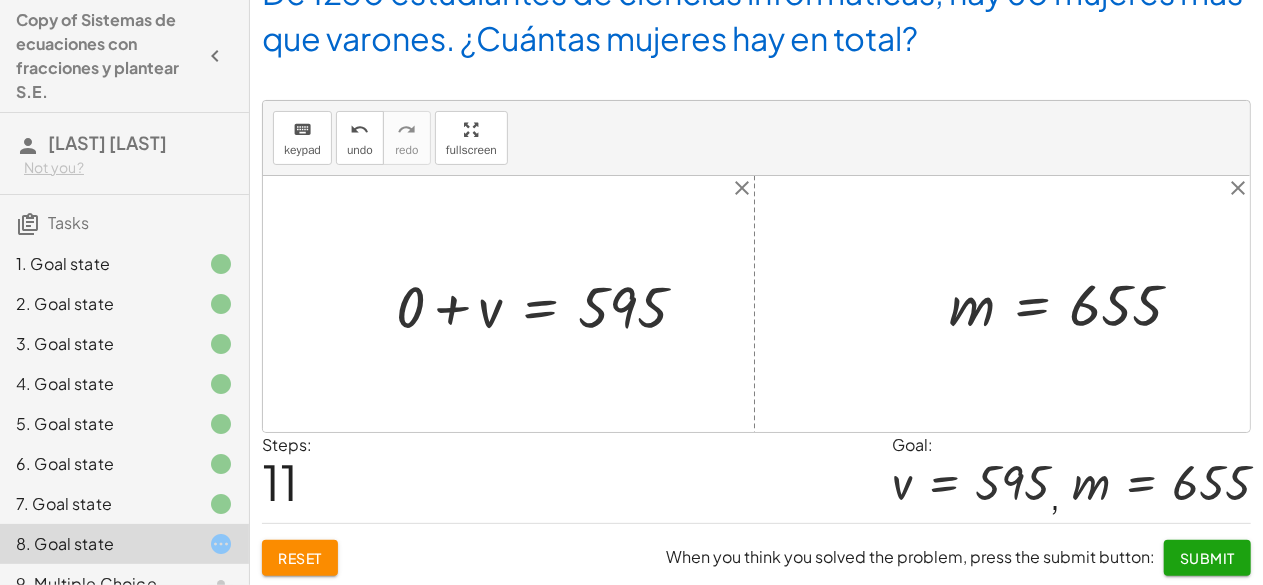click at bounding box center (549, 304) 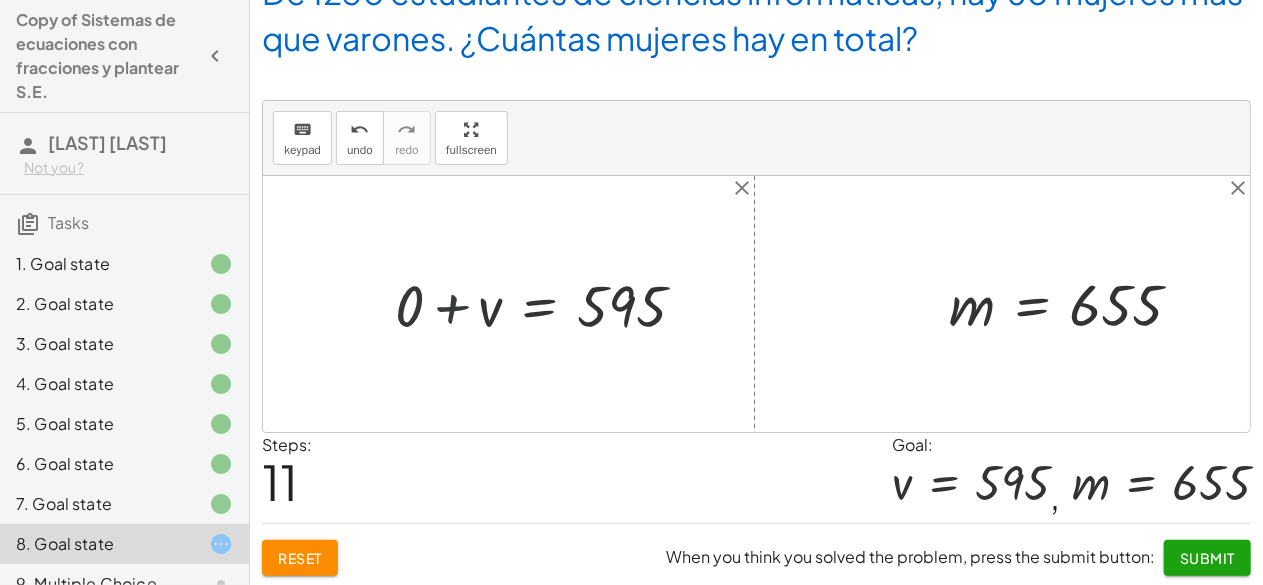 click on "+ · ⬚ · m + · ⬚ · v = ⬚ + · 0 · m + · ⬚ · v = ⬚ + · 0 · m + · 1 · v = ⬚ + · 0 · m + · 1 · v = 595 + 0 + · 1 · v = 595 + + v = 0 595 + 0 + v = 595" at bounding box center [582, 304] 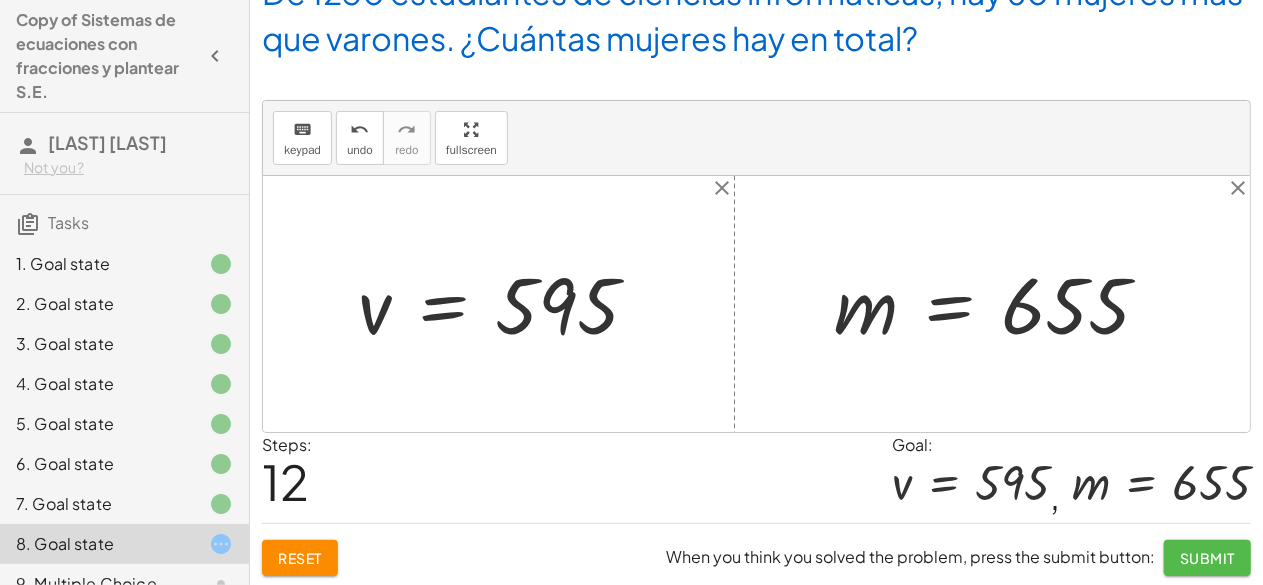 click on "Submit" 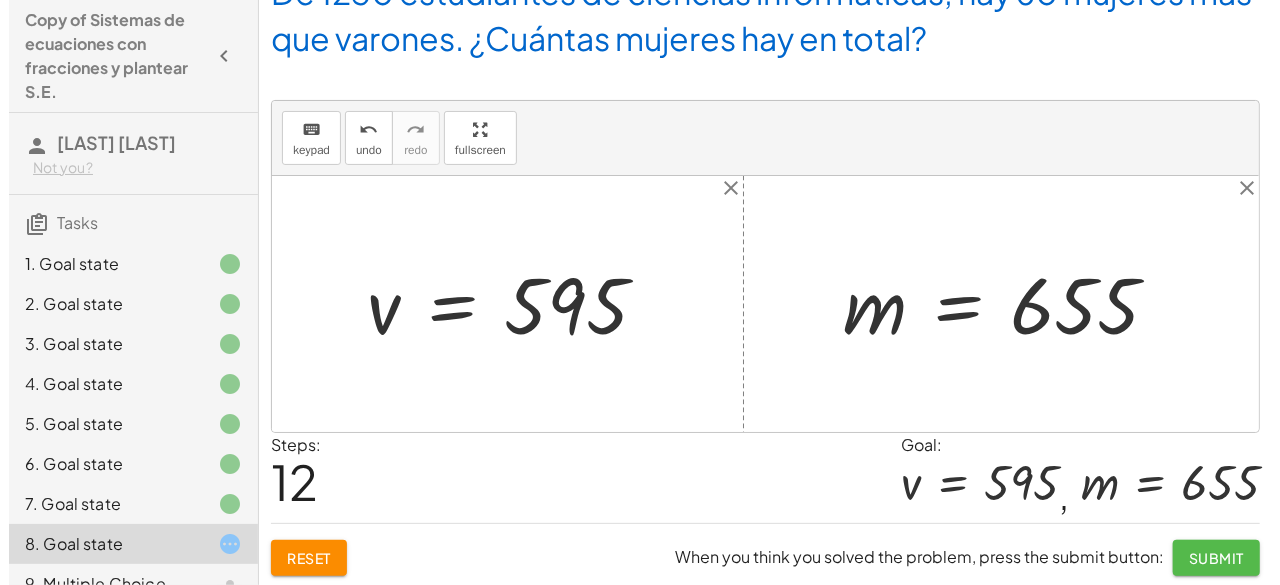 scroll, scrollTop: 0, scrollLeft: 0, axis: both 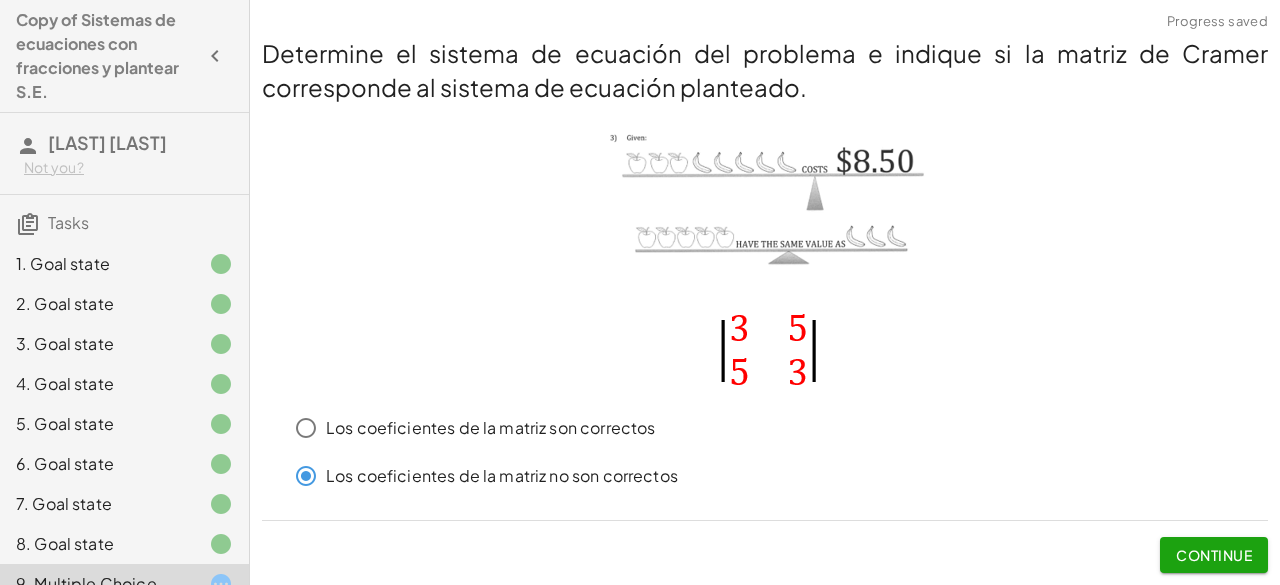 click on "Continue" at bounding box center (1214, 555) 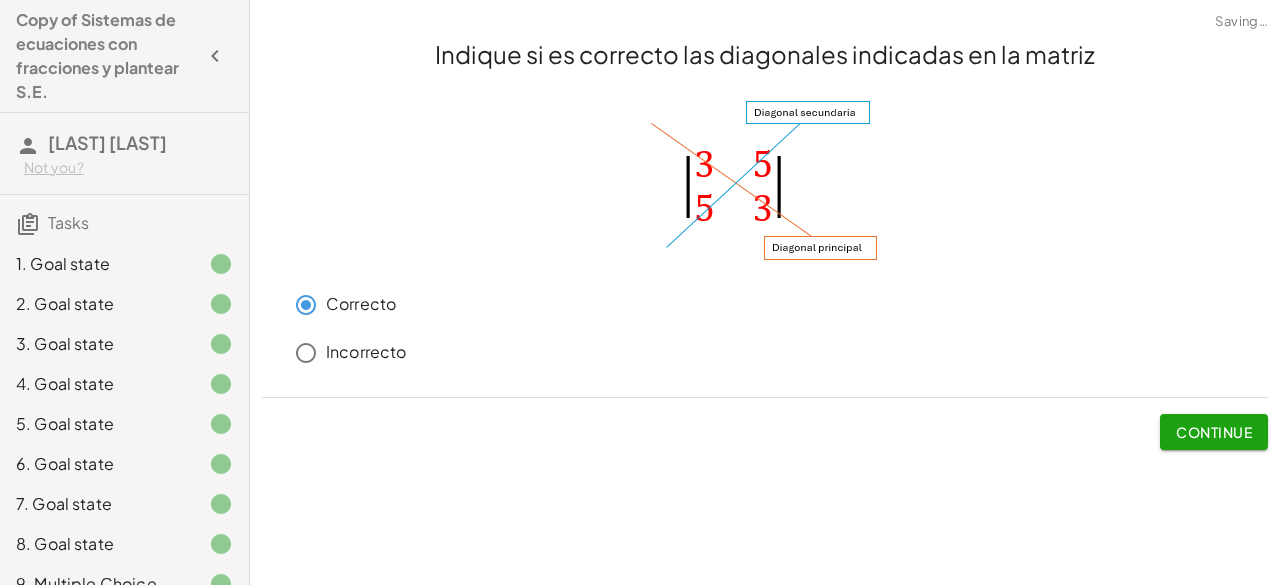 click on "Continue" 